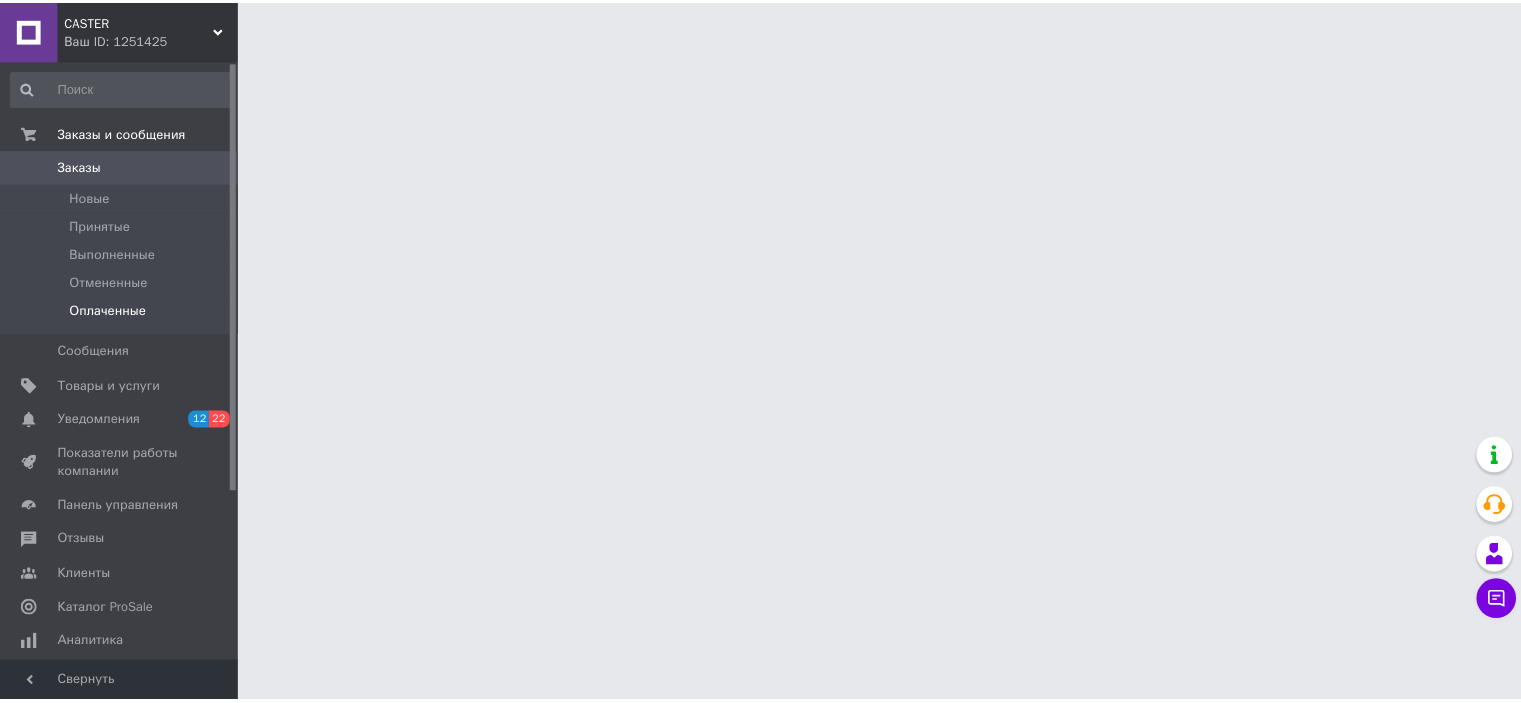 scroll, scrollTop: 0, scrollLeft: 0, axis: both 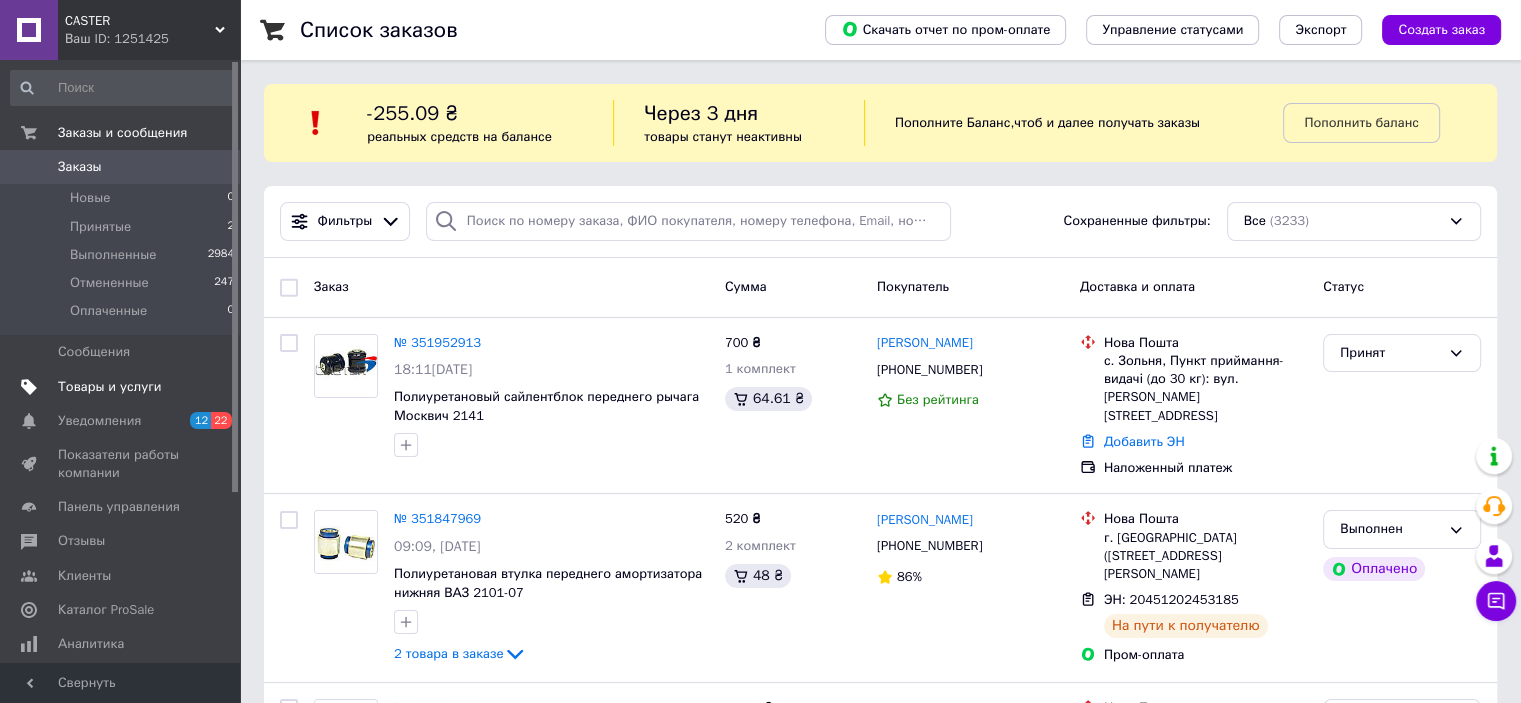 click on "Товары и услуги" at bounding box center (110, 387) 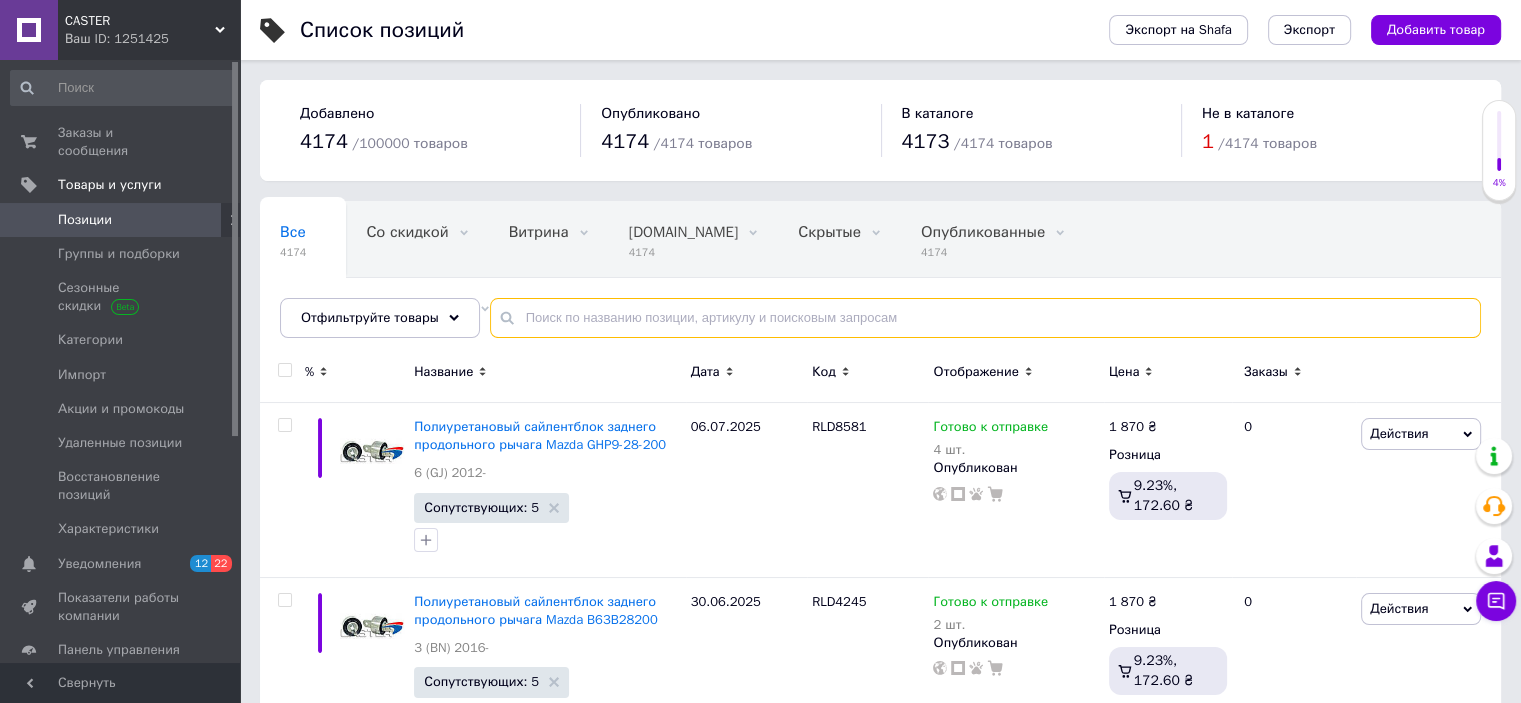 click at bounding box center [985, 318] 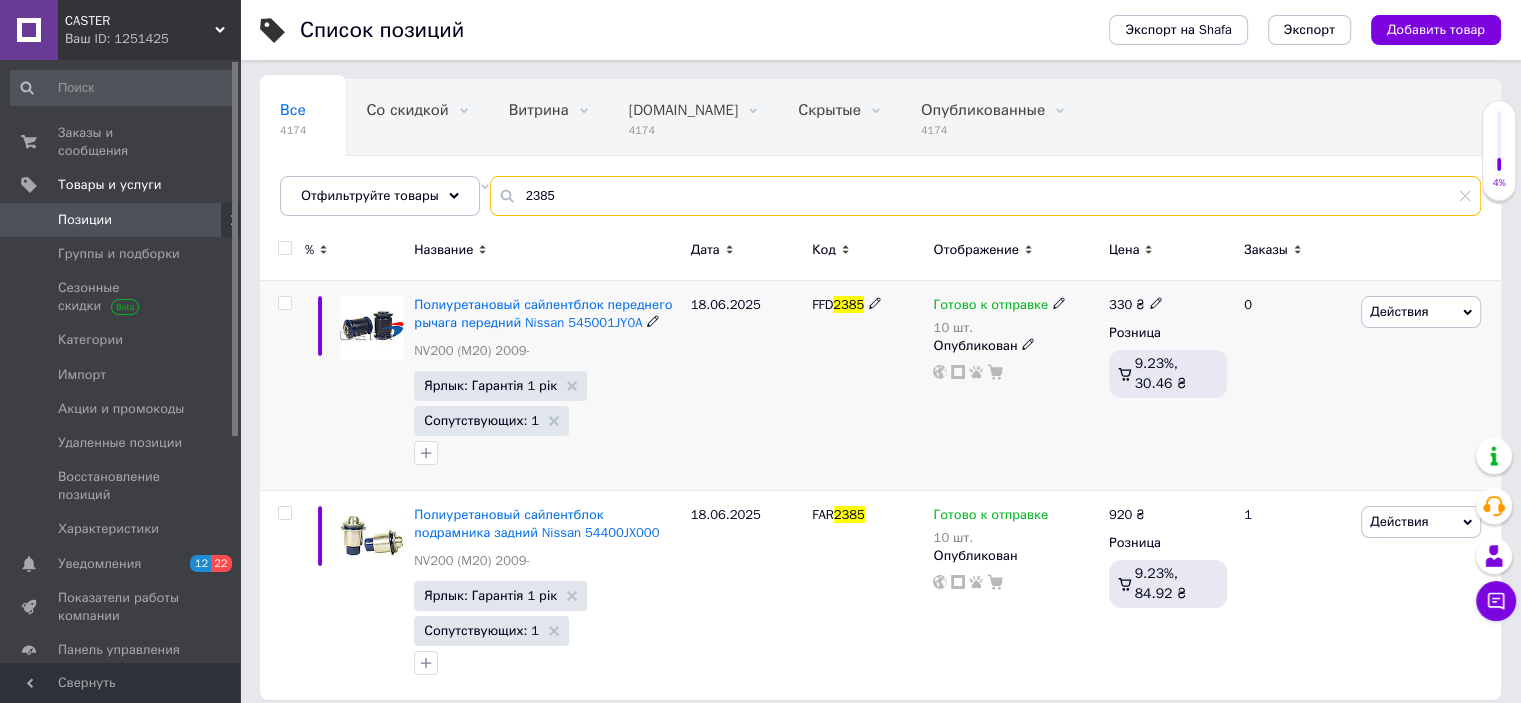scroll, scrollTop: 137, scrollLeft: 0, axis: vertical 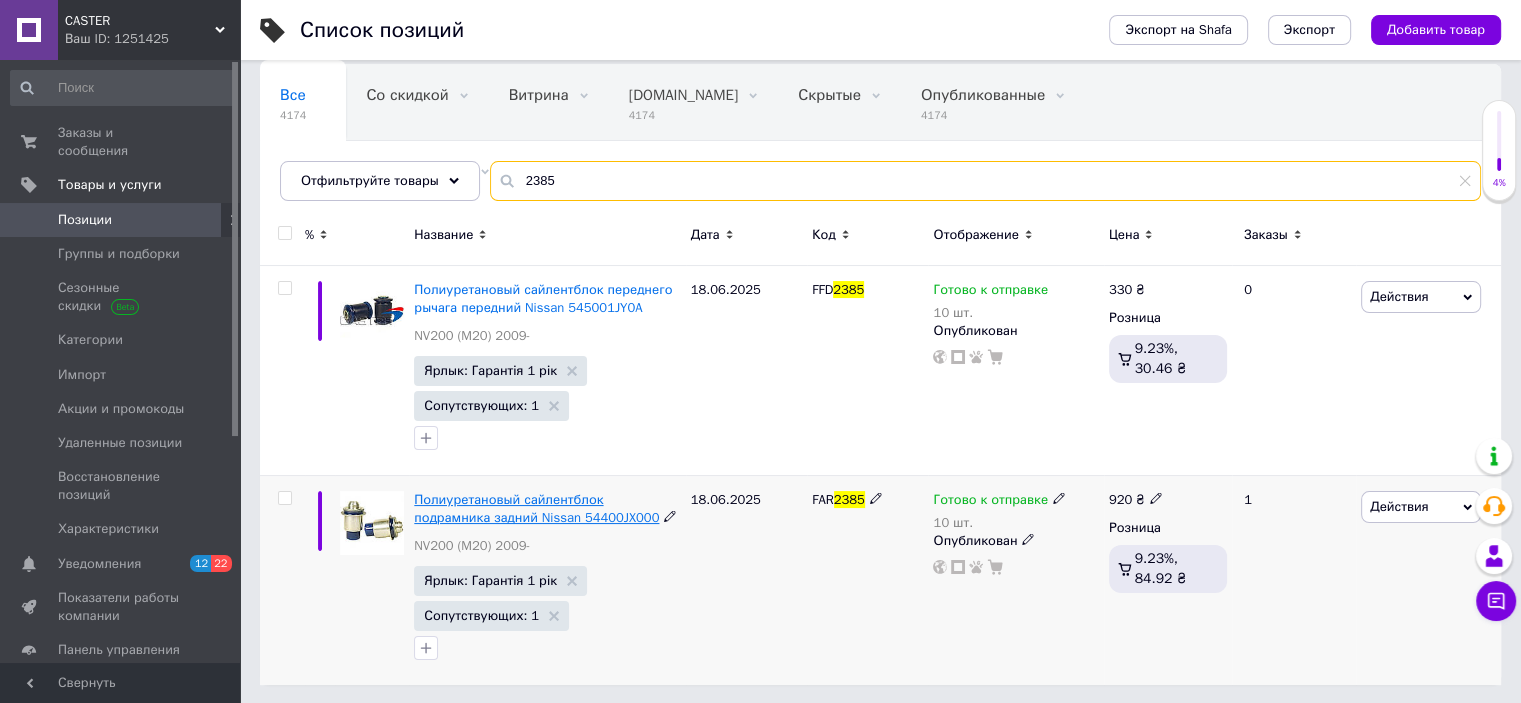 type on "2385" 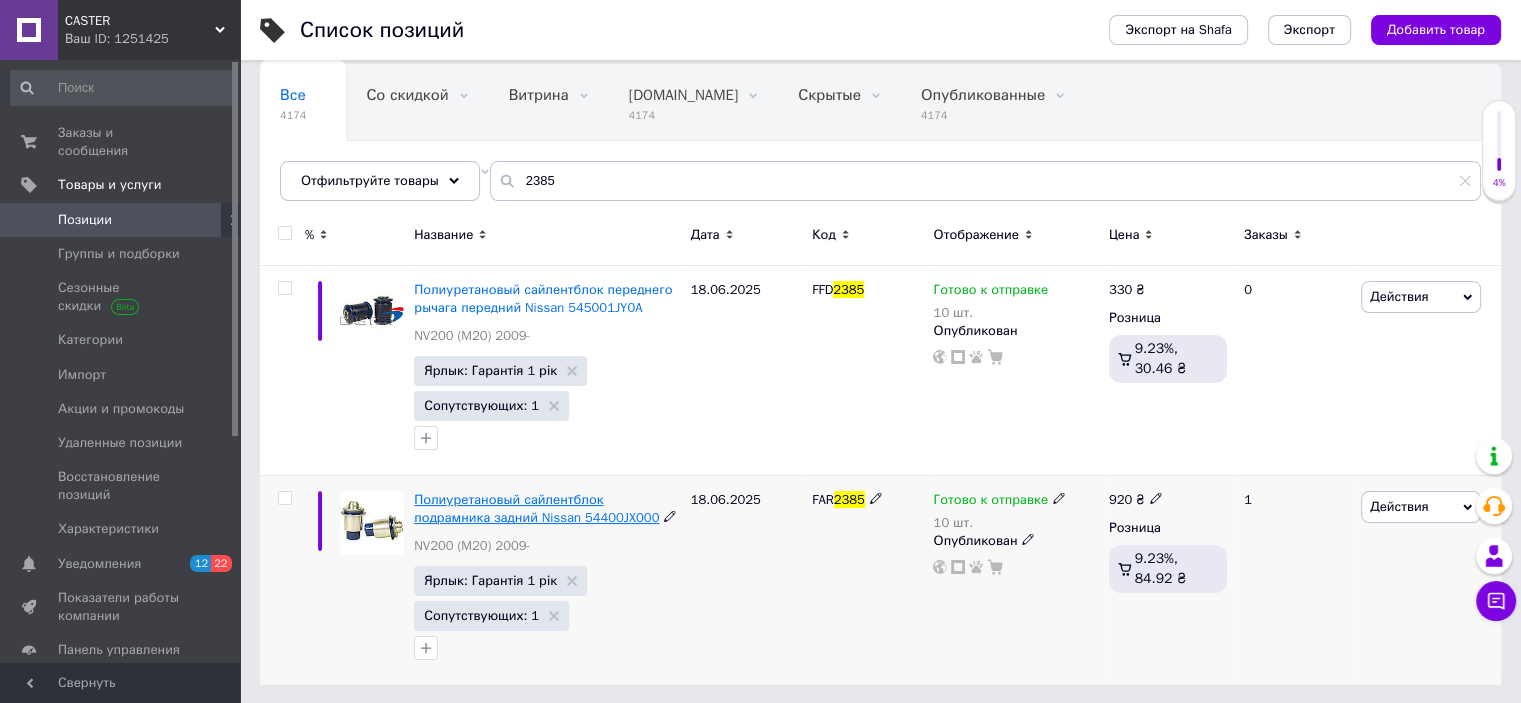 click on "Полиуретановый сайлентблок подрамника задний Nissan 54400JX000" at bounding box center [536, 508] 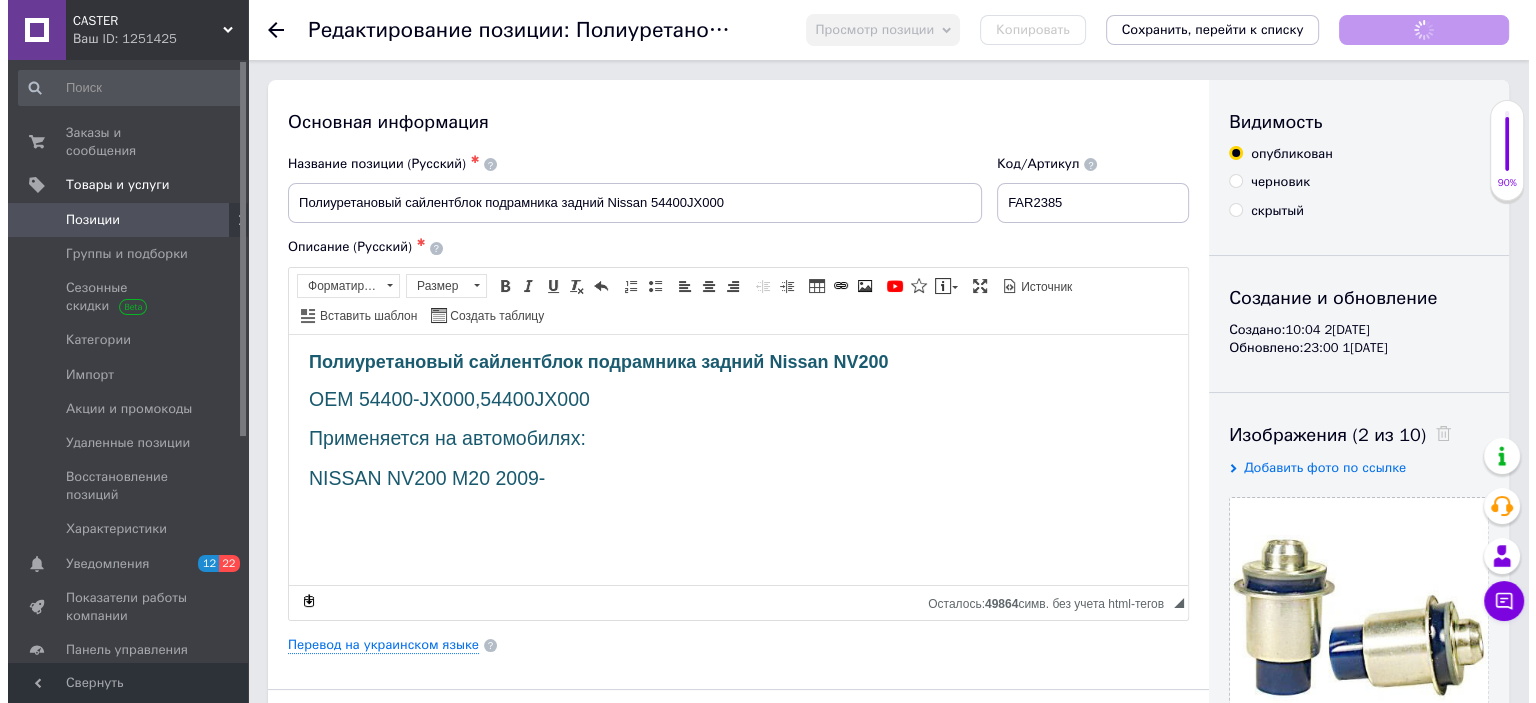 scroll, scrollTop: 0, scrollLeft: 0, axis: both 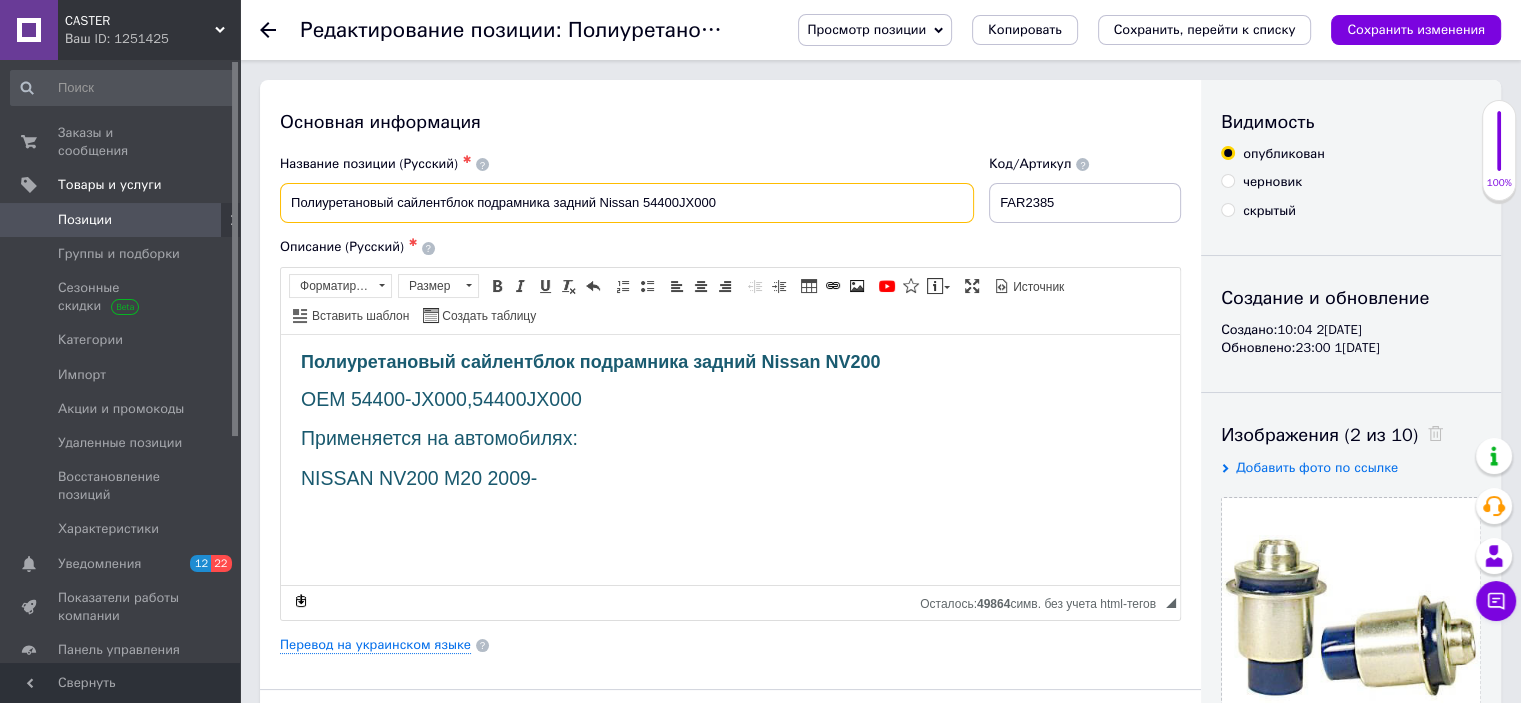 click on "Полиуретановый сайлентблок подрамника задний Nissan 54400JX000" at bounding box center (627, 203) 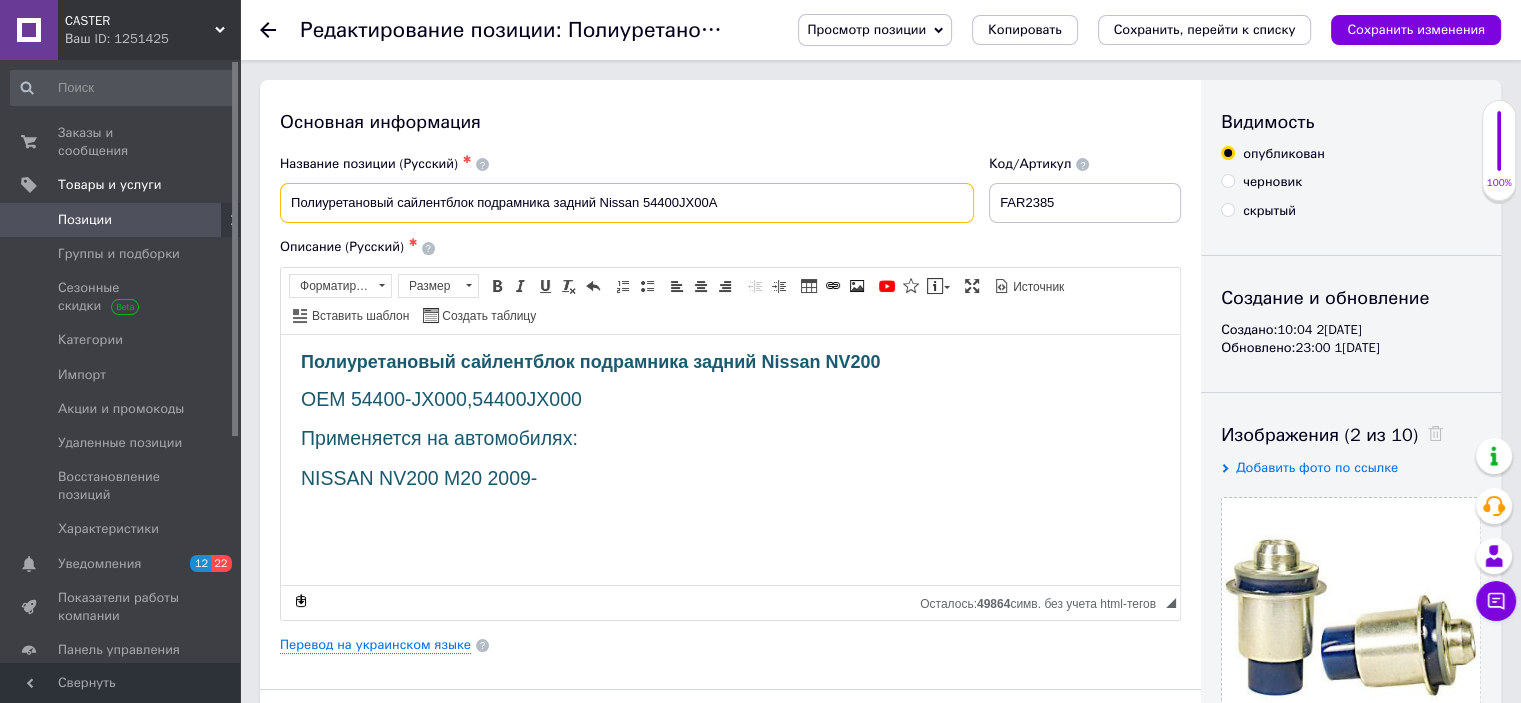 type on "Полиуретановый сайлентблок подрамника задний Nissan 54400JX00A" 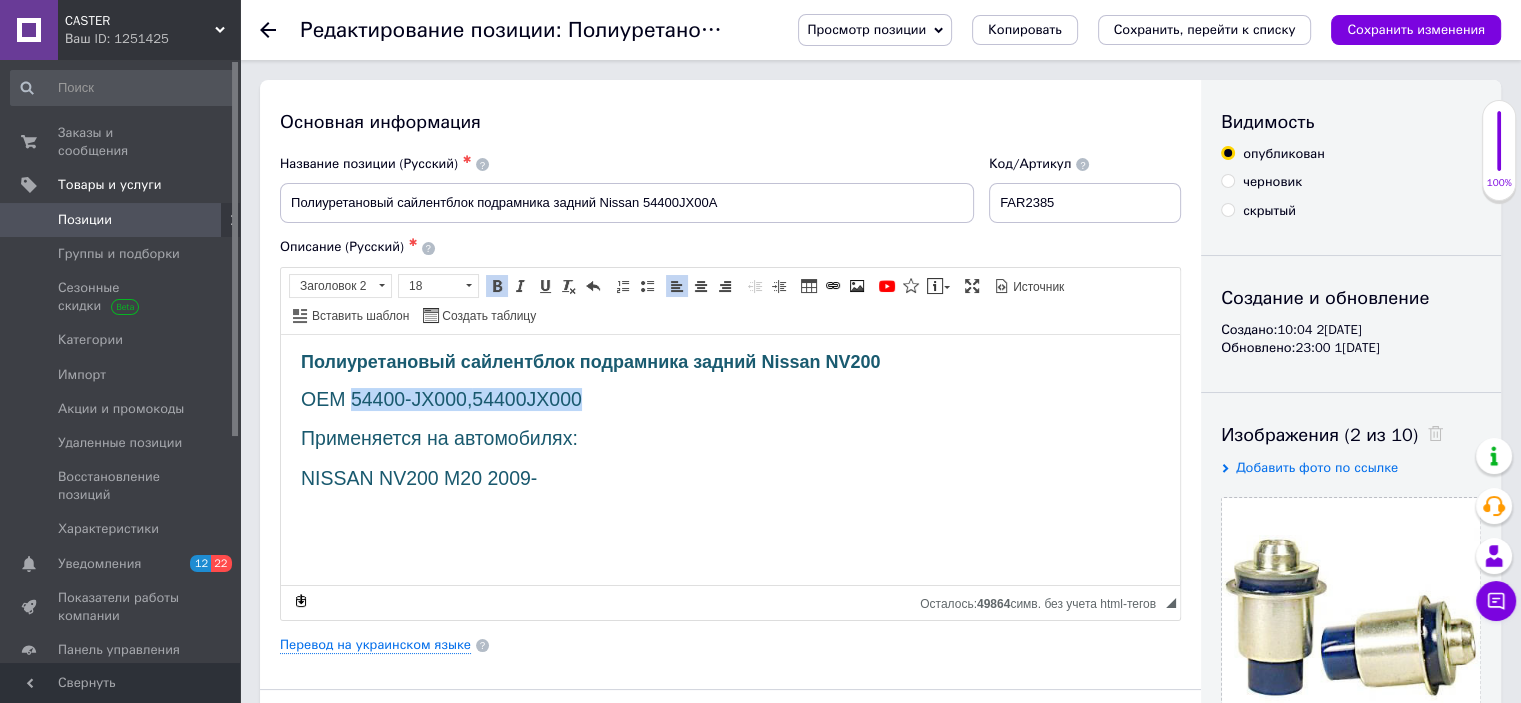 drag, startPoint x: 353, startPoint y: 395, endPoint x: 622, endPoint y: 387, distance: 269.11893 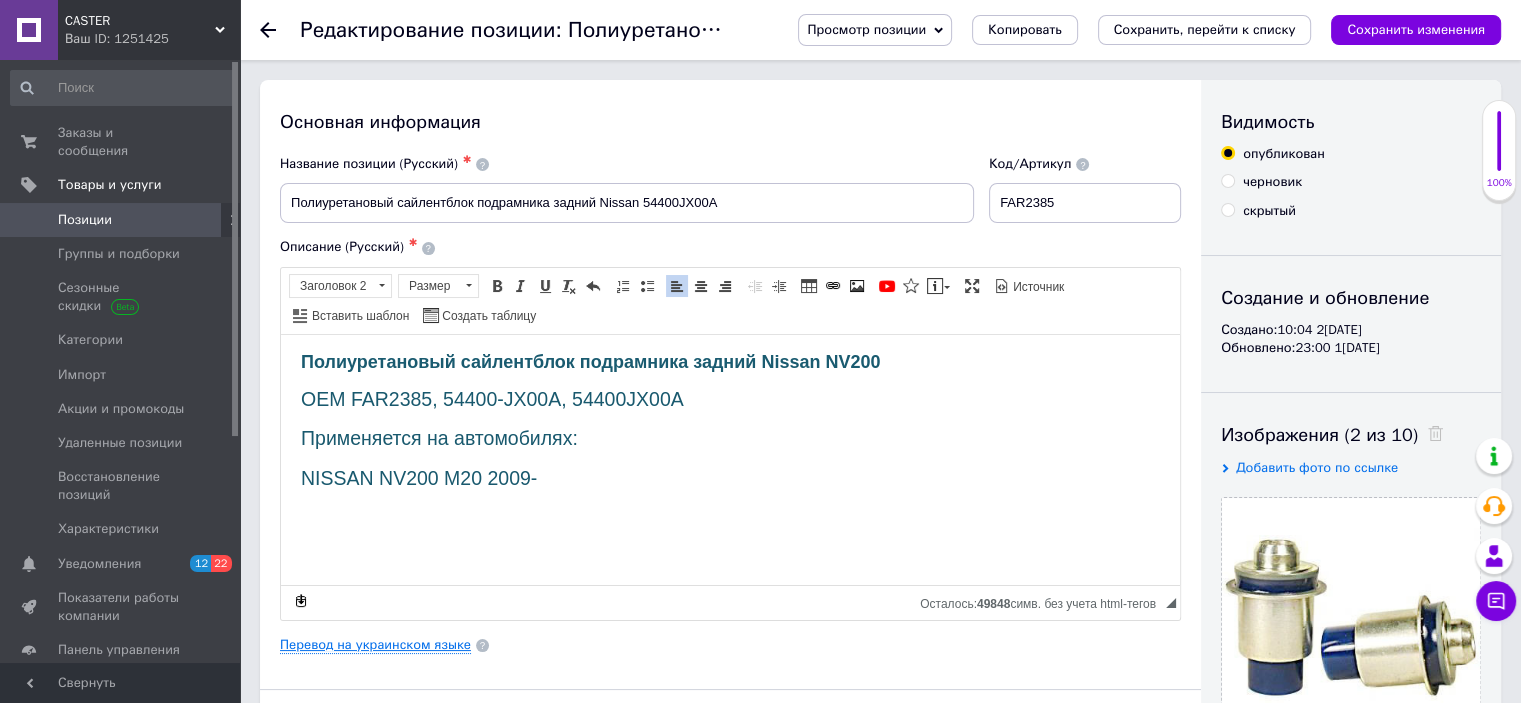 click on "Перевод на украинском языке" at bounding box center (375, 645) 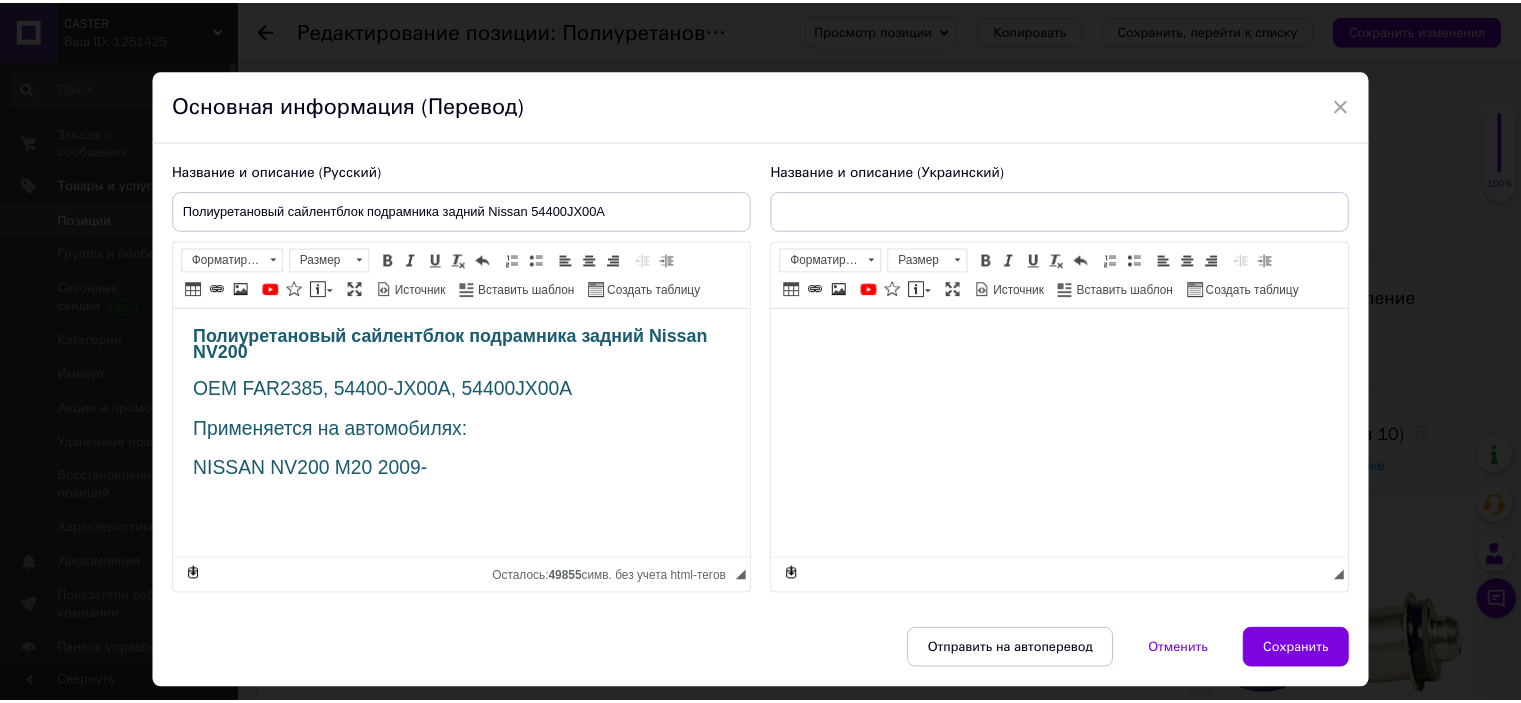 scroll, scrollTop: 0, scrollLeft: 0, axis: both 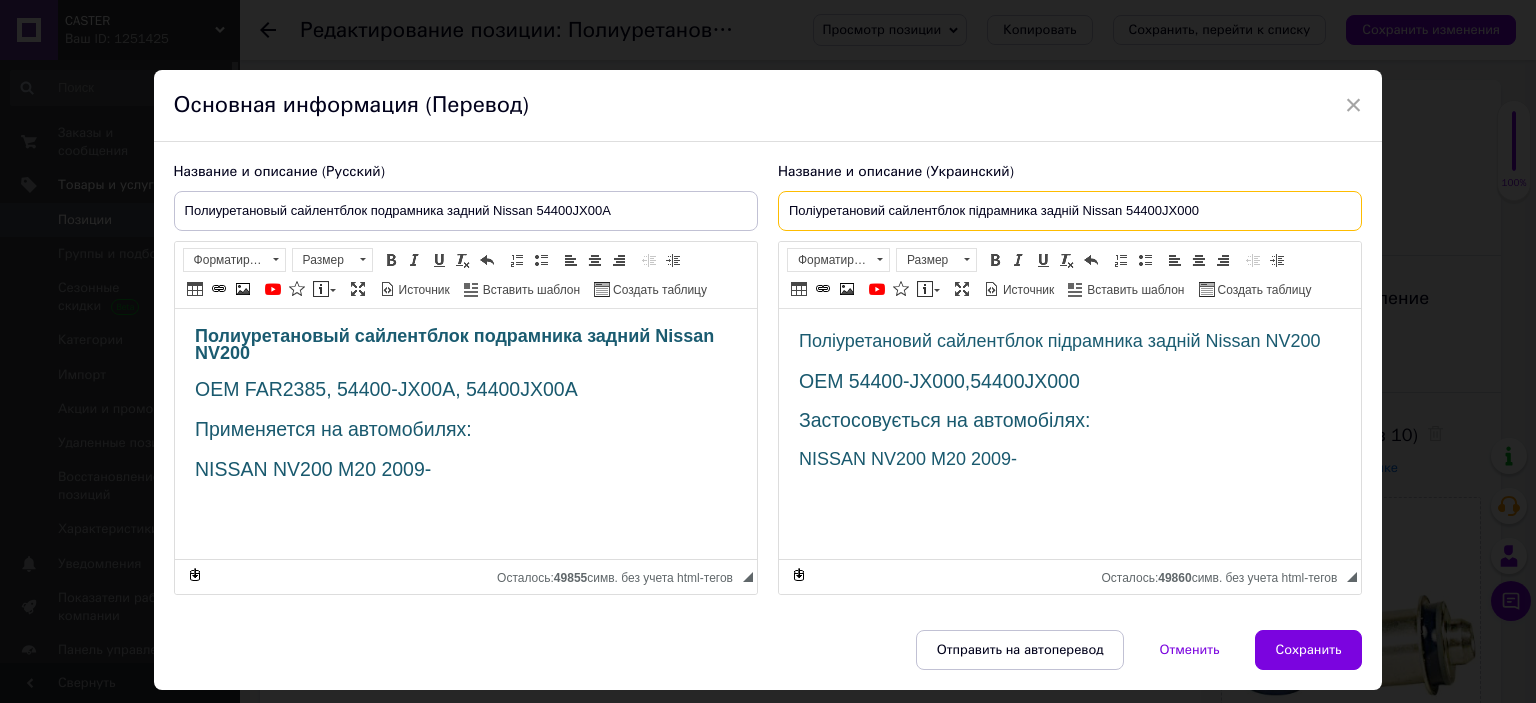 click on "Поліуретановий сайлентблок підрамника задній Nissan 54400JX000" at bounding box center (1070, 211) 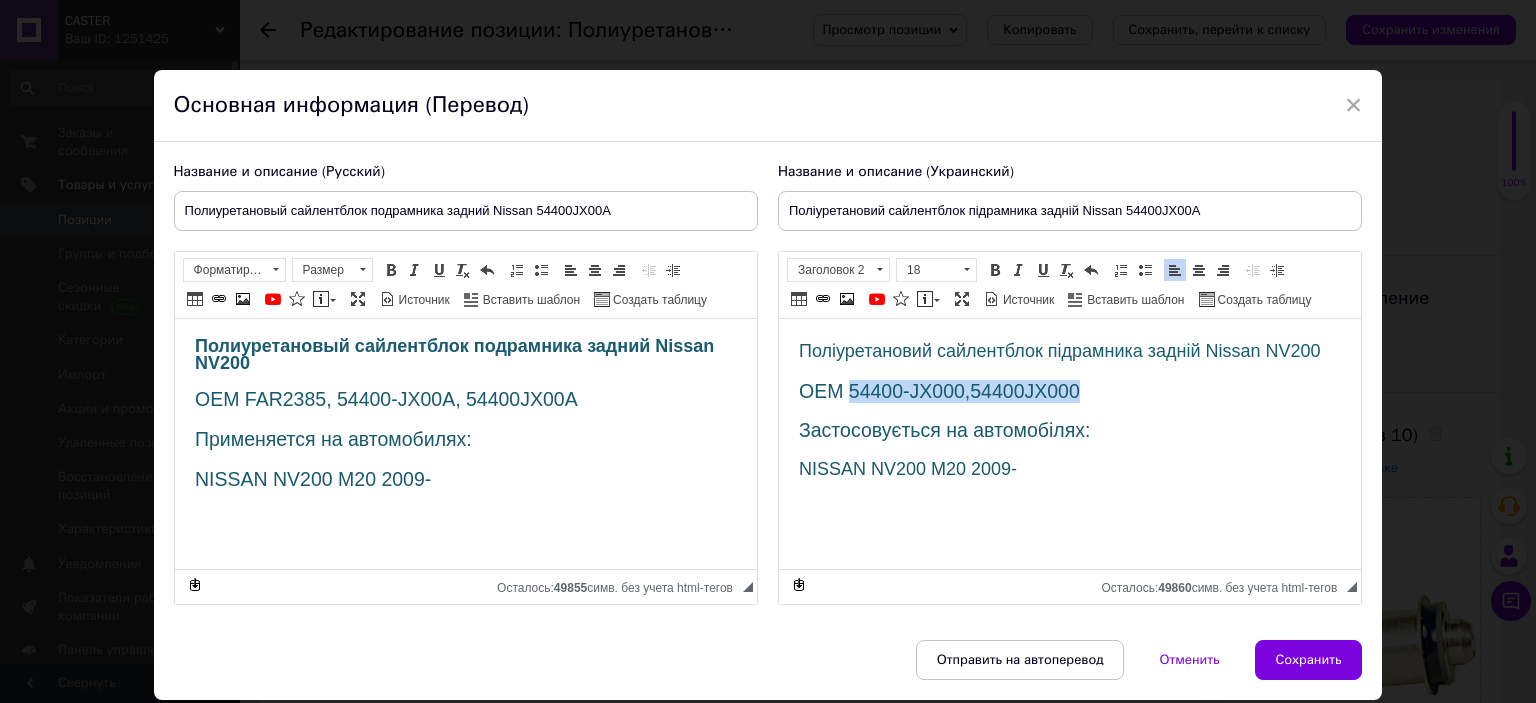 drag, startPoint x: 852, startPoint y: 386, endPoint x: 1104, endPoint y: 381, distance: 252.04959 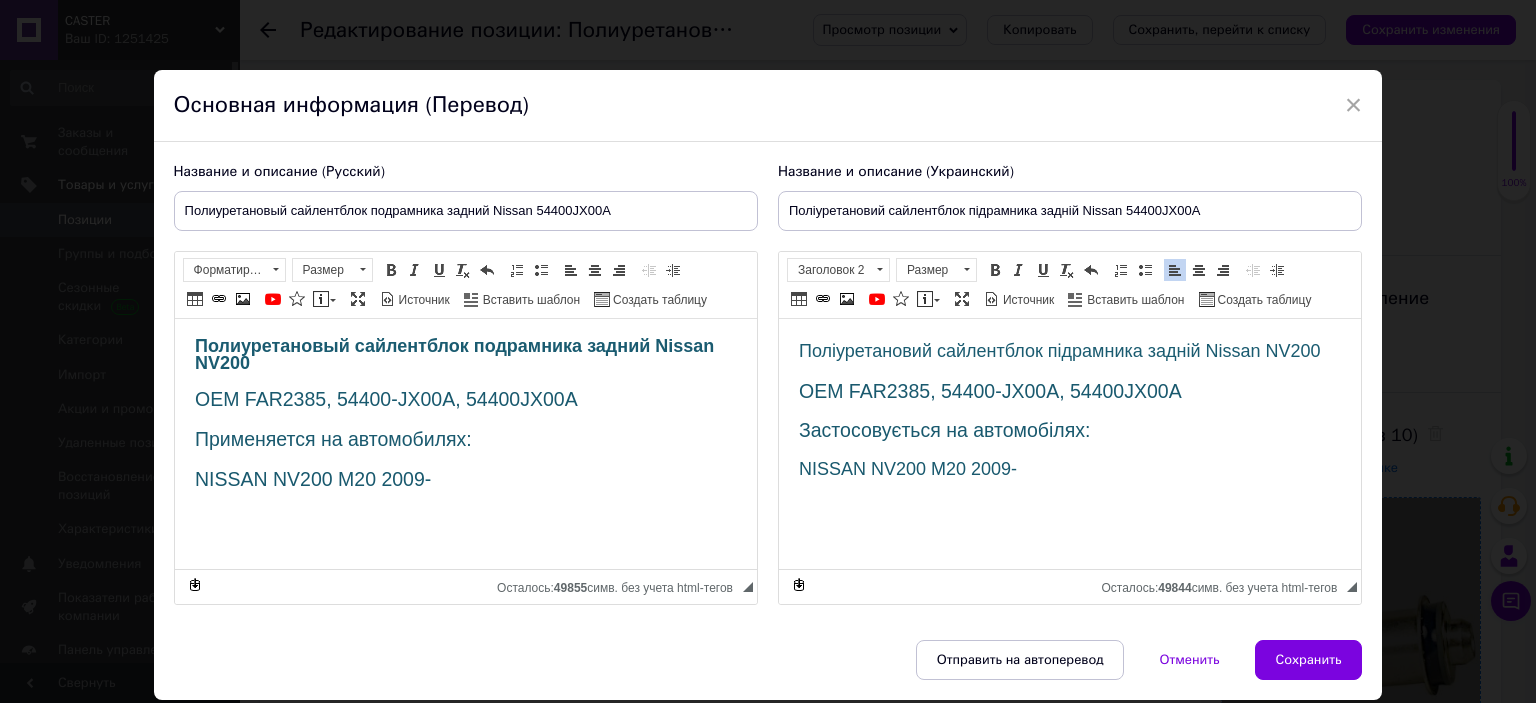 click on "Сохранить" at bounding box center [1309, 660] 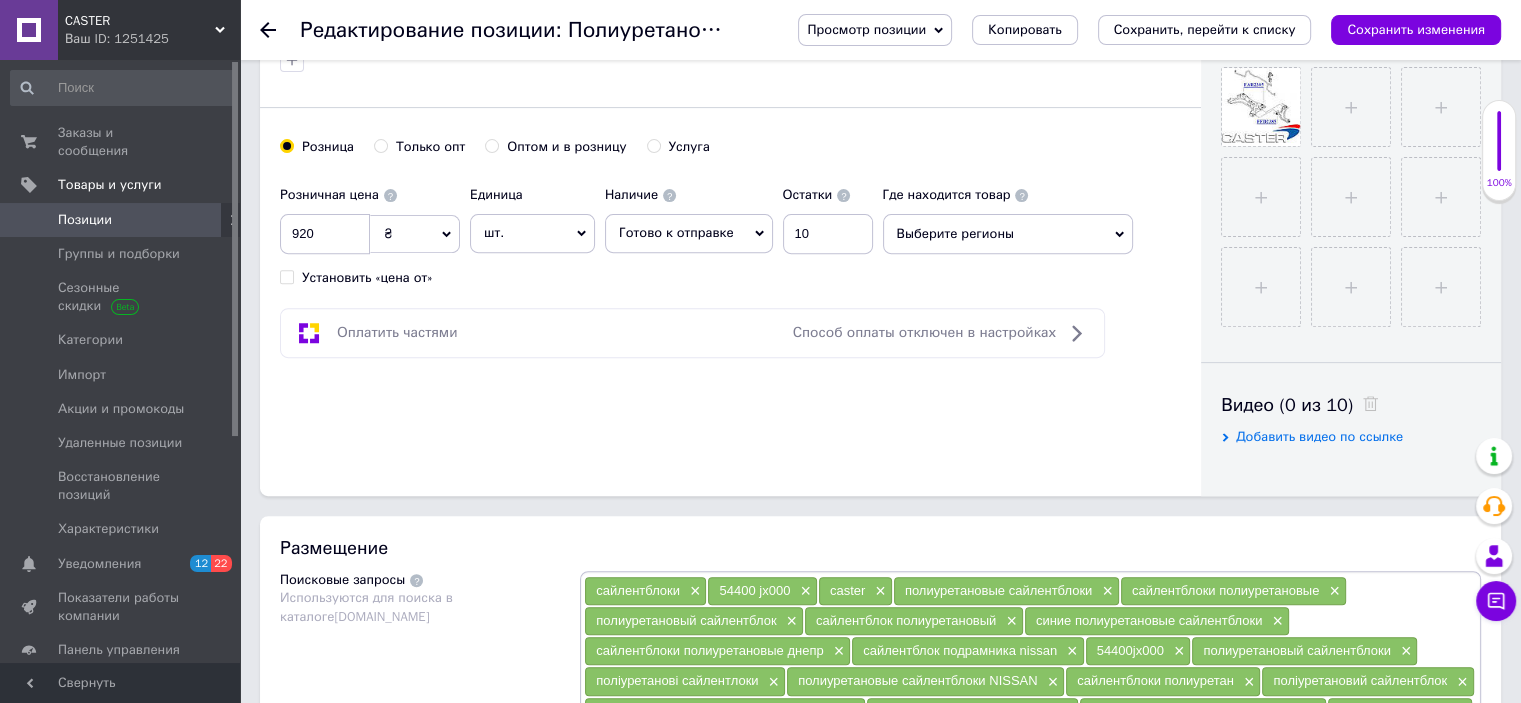 scroll, scrollTop: 700, scrollLeft: 0, axis: vertical 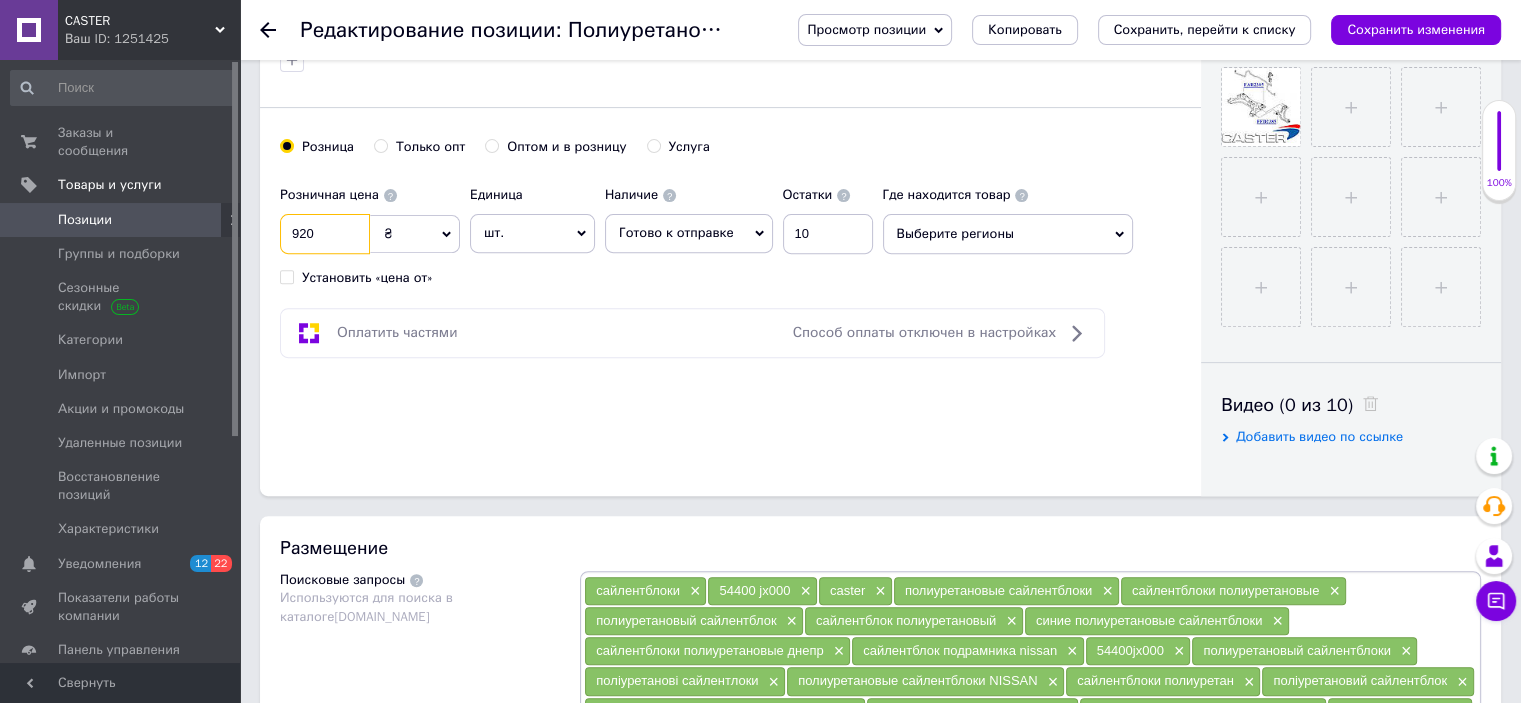 drag, startPoint x: 300, startPoint y: 223, endPoint x: 277, endPoint y: 206, distance: 28.600698 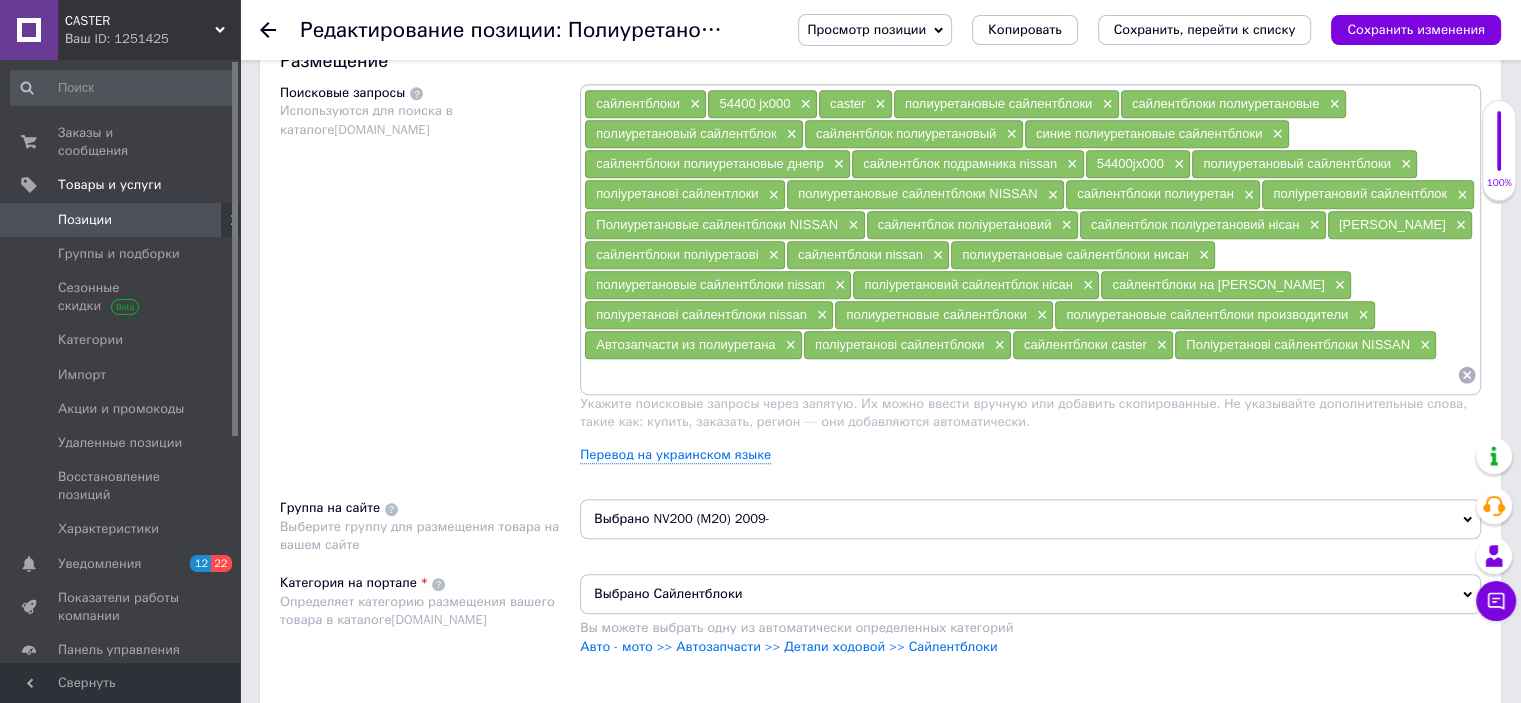 scroll, scrollTop: 1200, scrollLeft: 0, axis: vertical 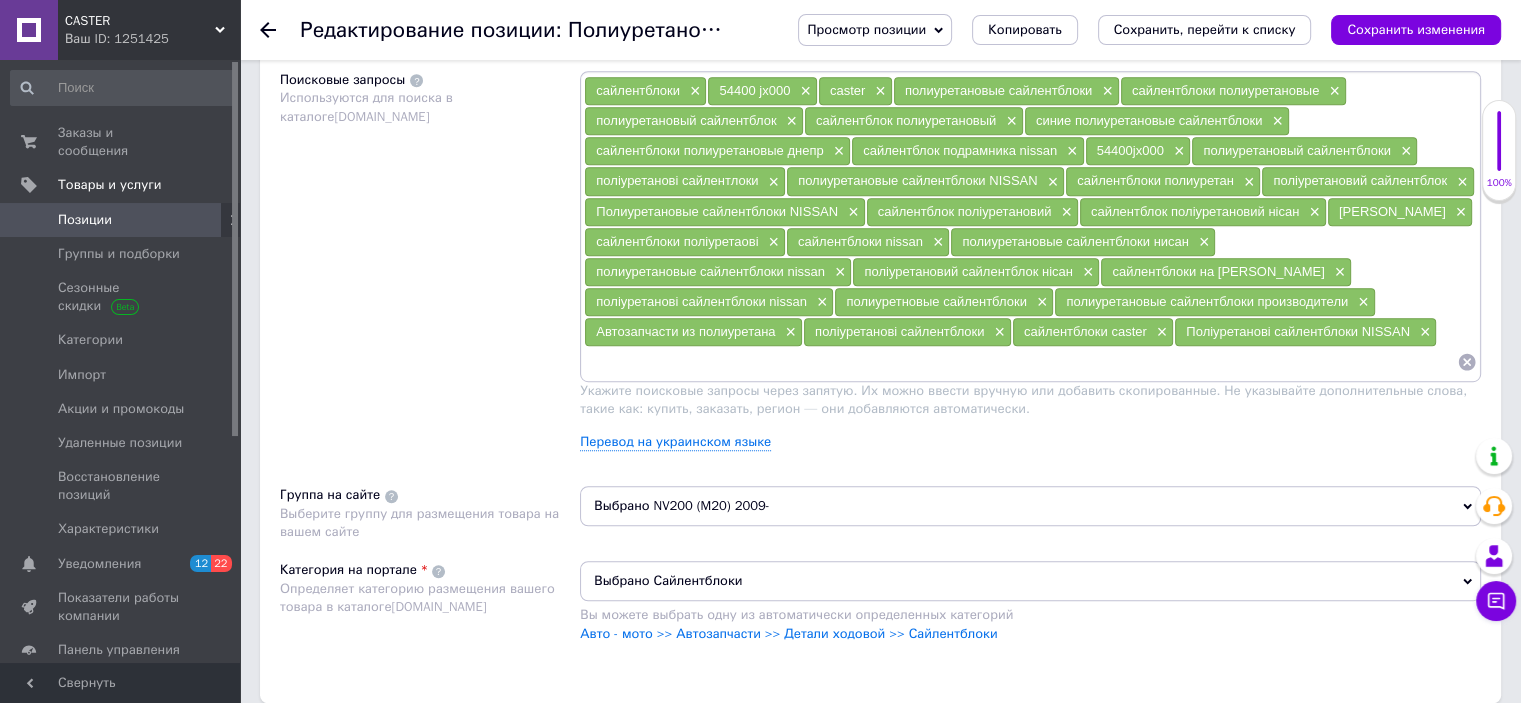 type on "1020" 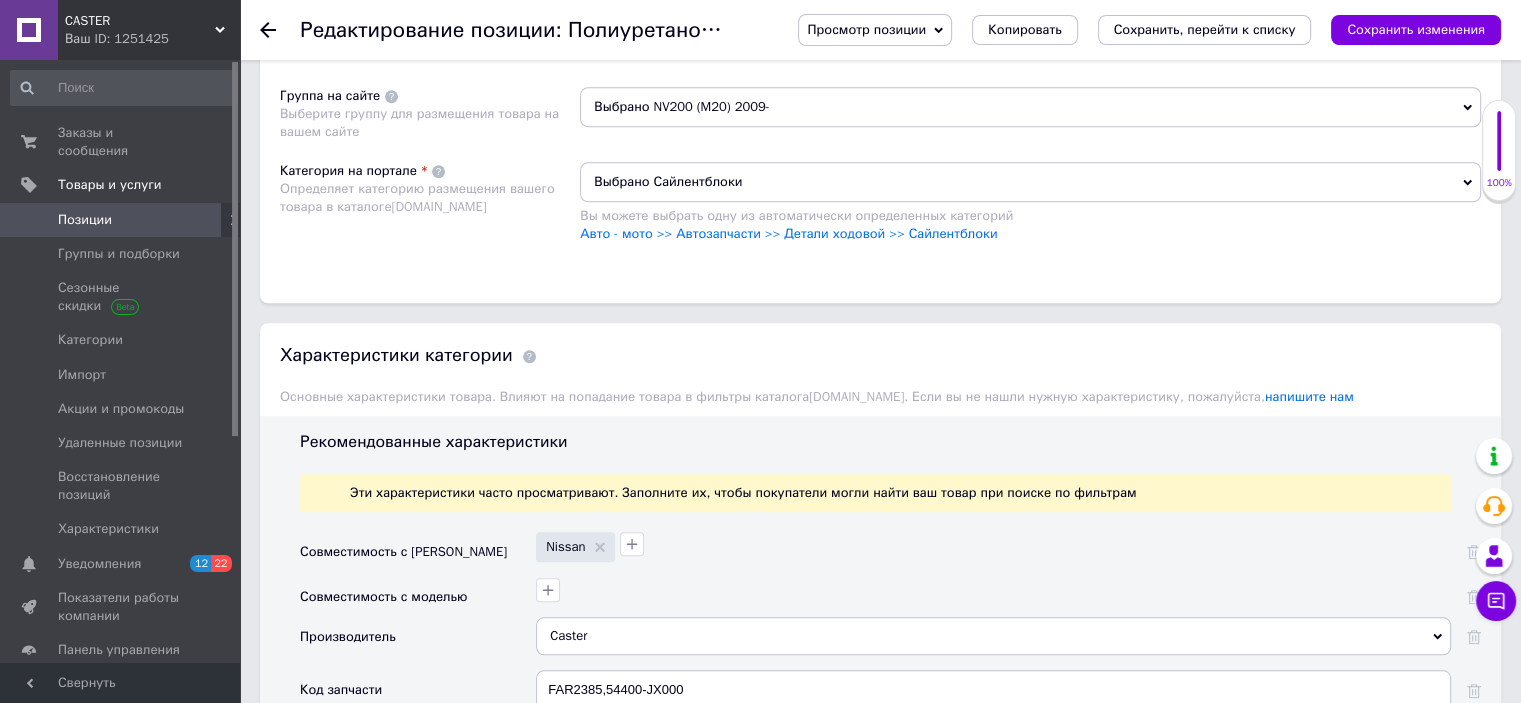 scroll, scrollTop: 1900, scrollLeft: 0, axis: vertical 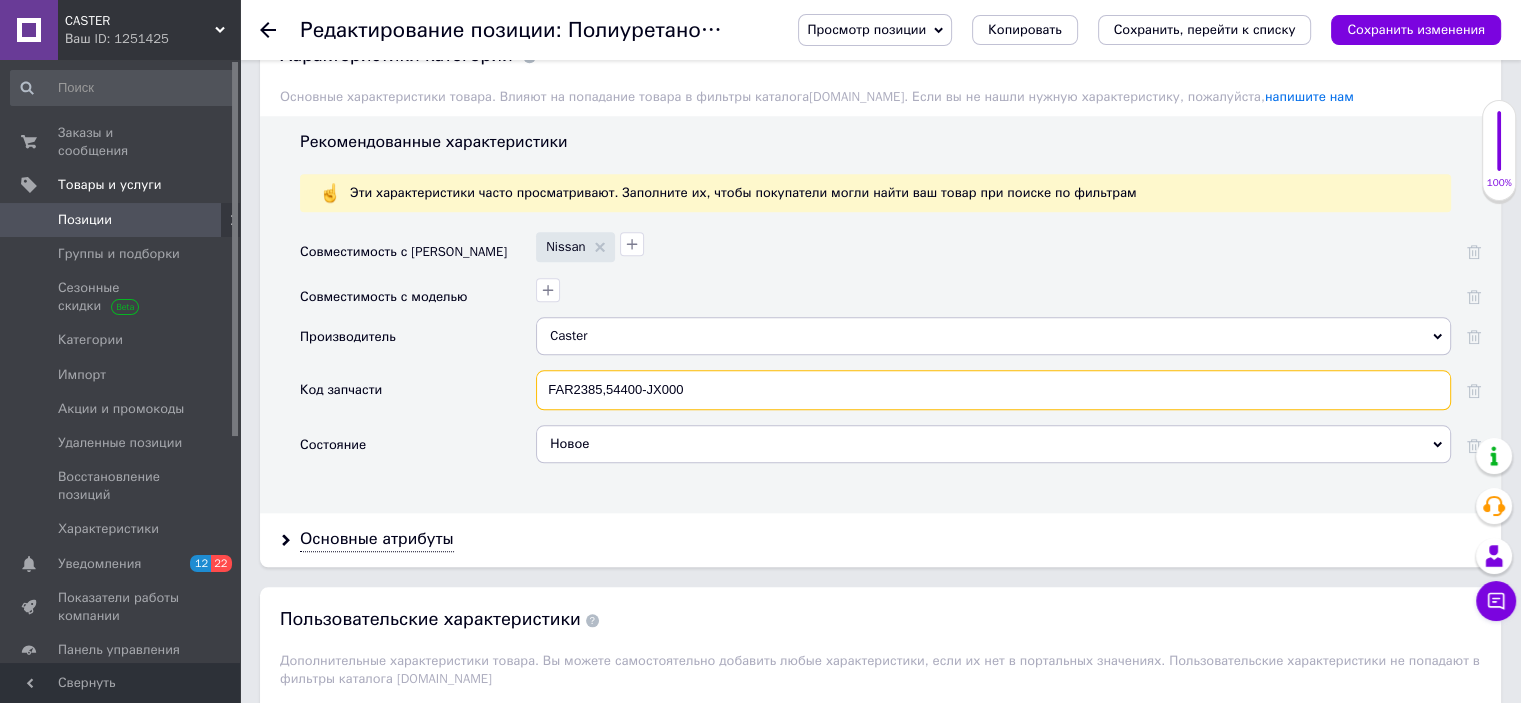 drag, startPoint x: 736, startPoint y: 386, endPoint x: 315, endPoint y: 335, distance: 424.07782 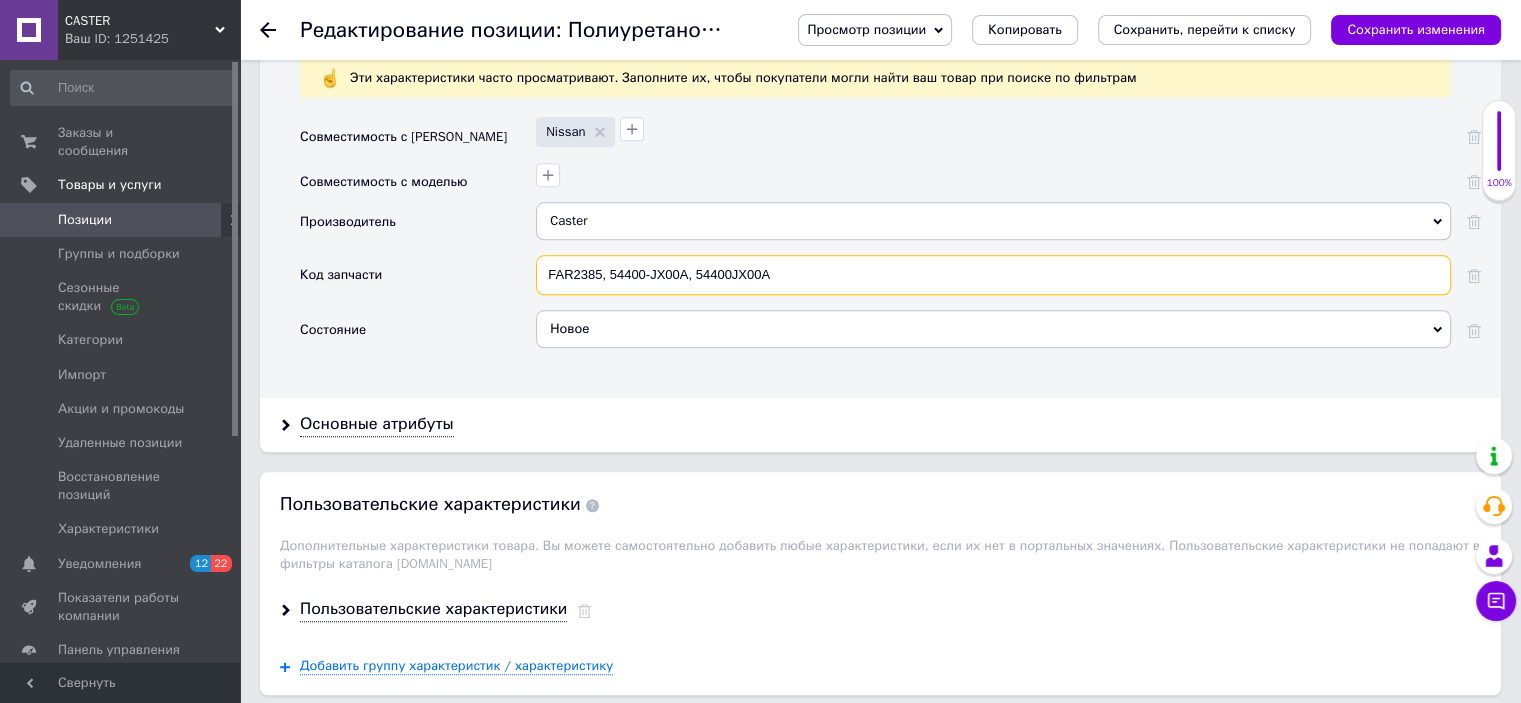 scroll, scrollTop: 2100, scrollLeft: 0, axis: vertical 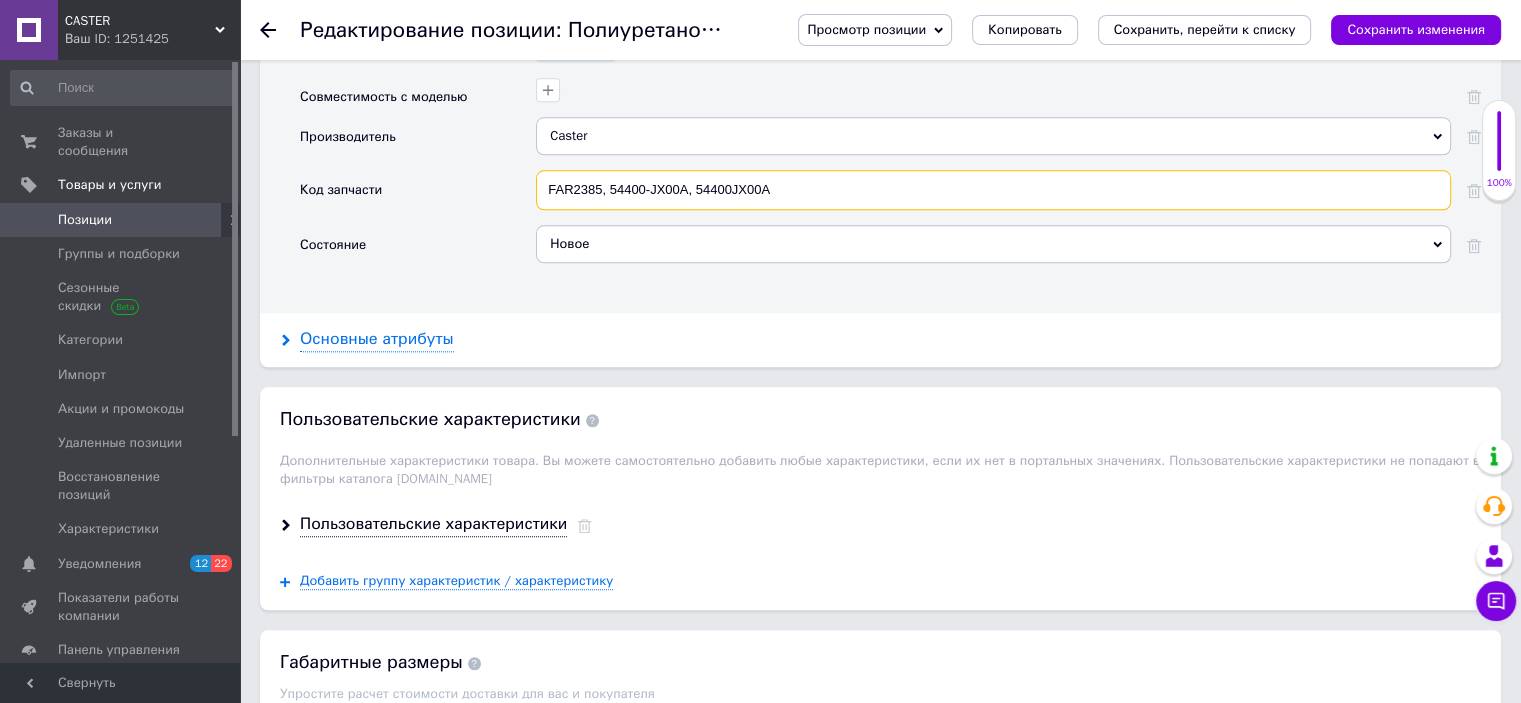 type on "FAR2385, 54400-JX00A, 54400JX00A" 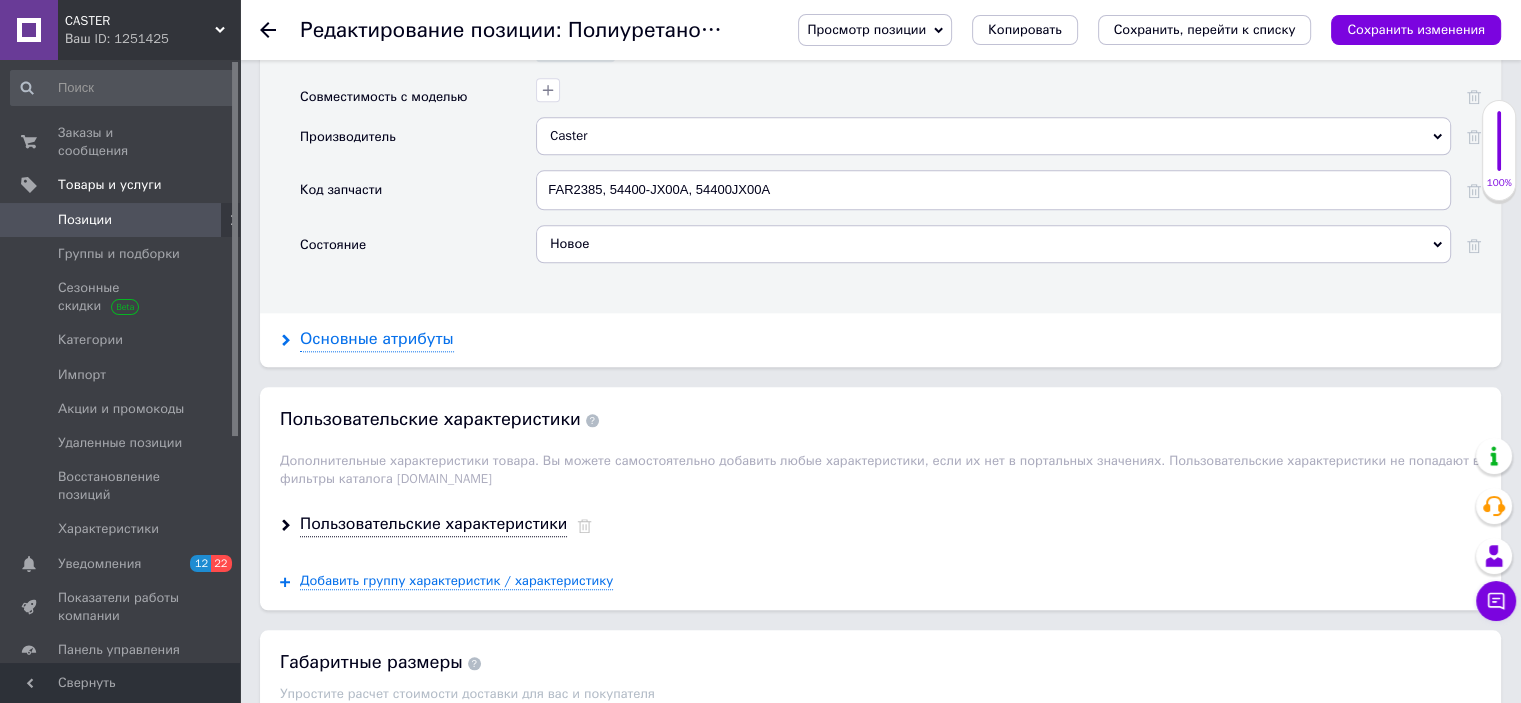 click on "Основные атрибуты" at bounding box center [377, 339] 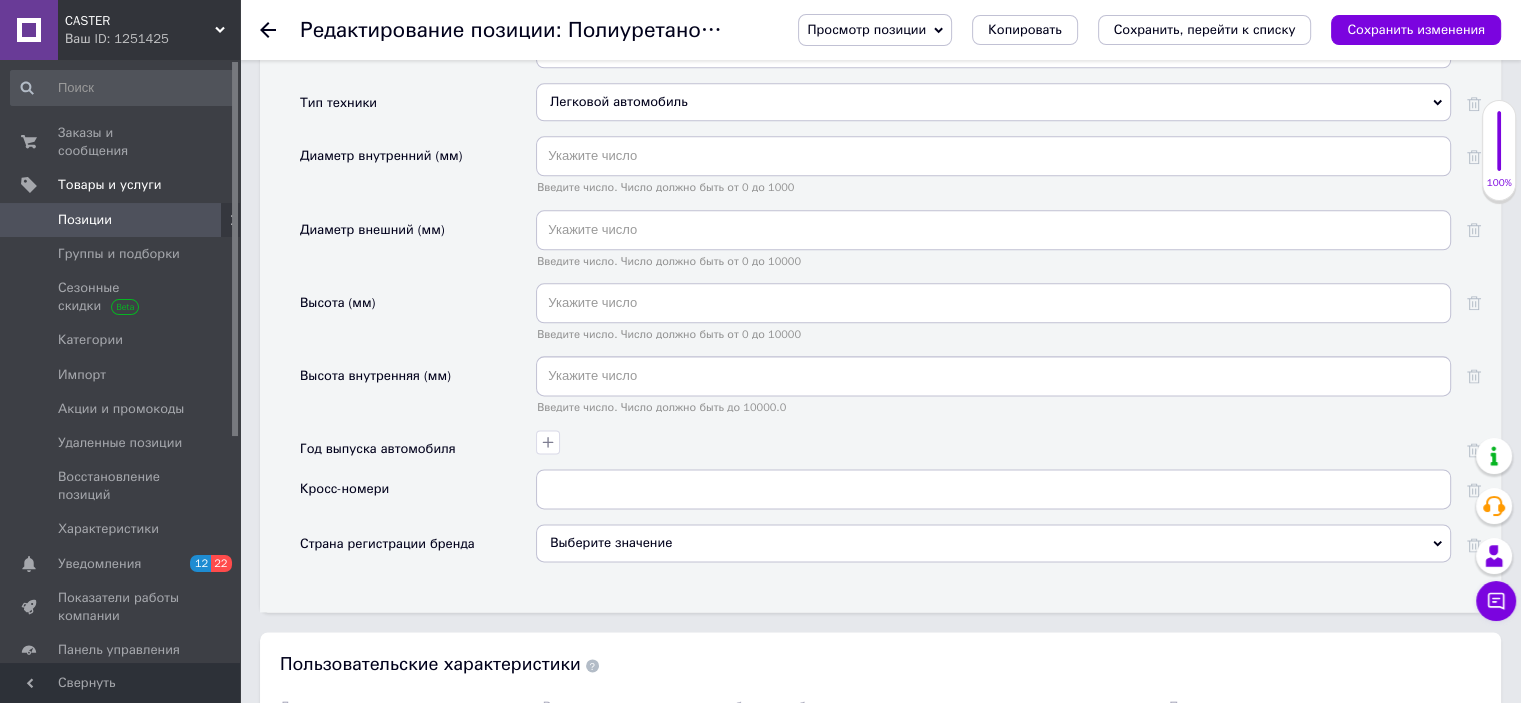 scroll, scrollTop: 2500, scrollLeft: 0, axis: vertical 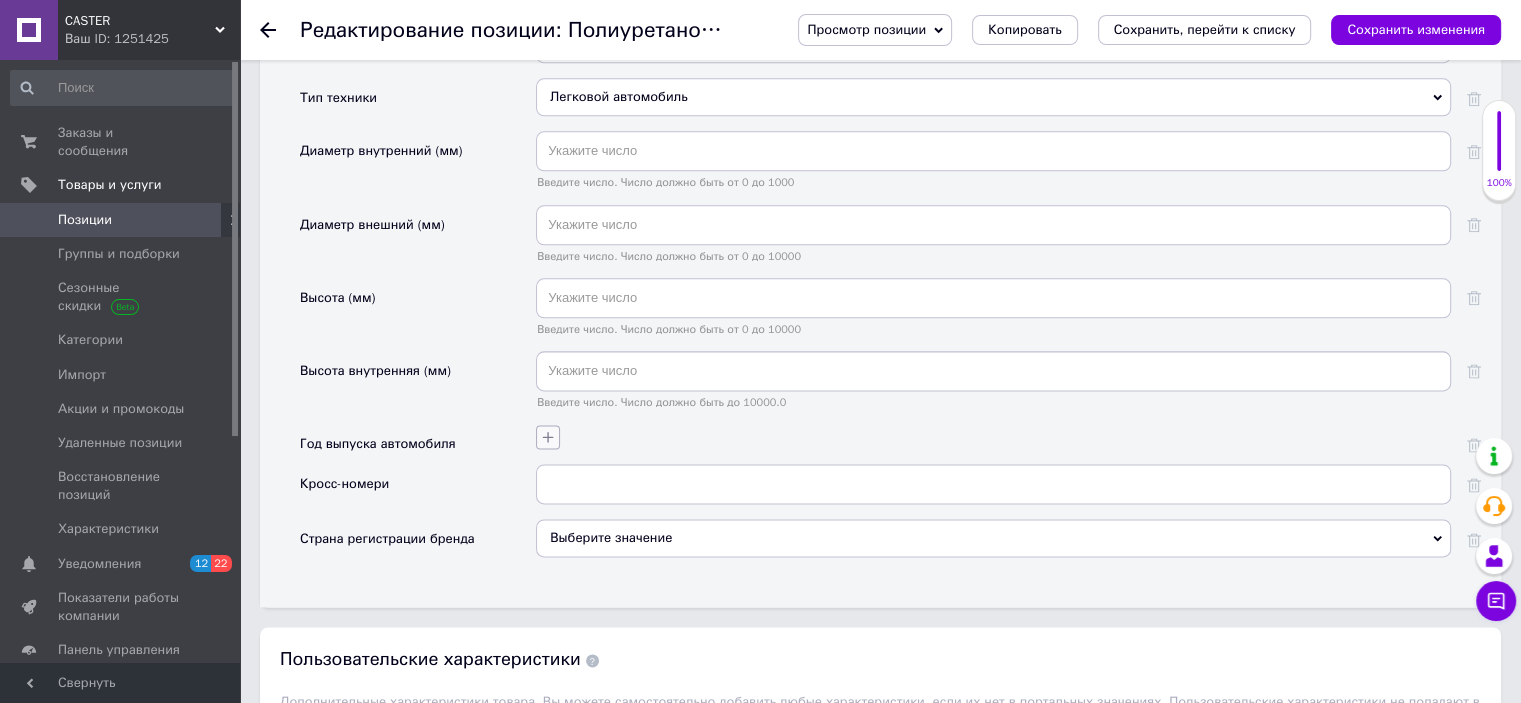 click 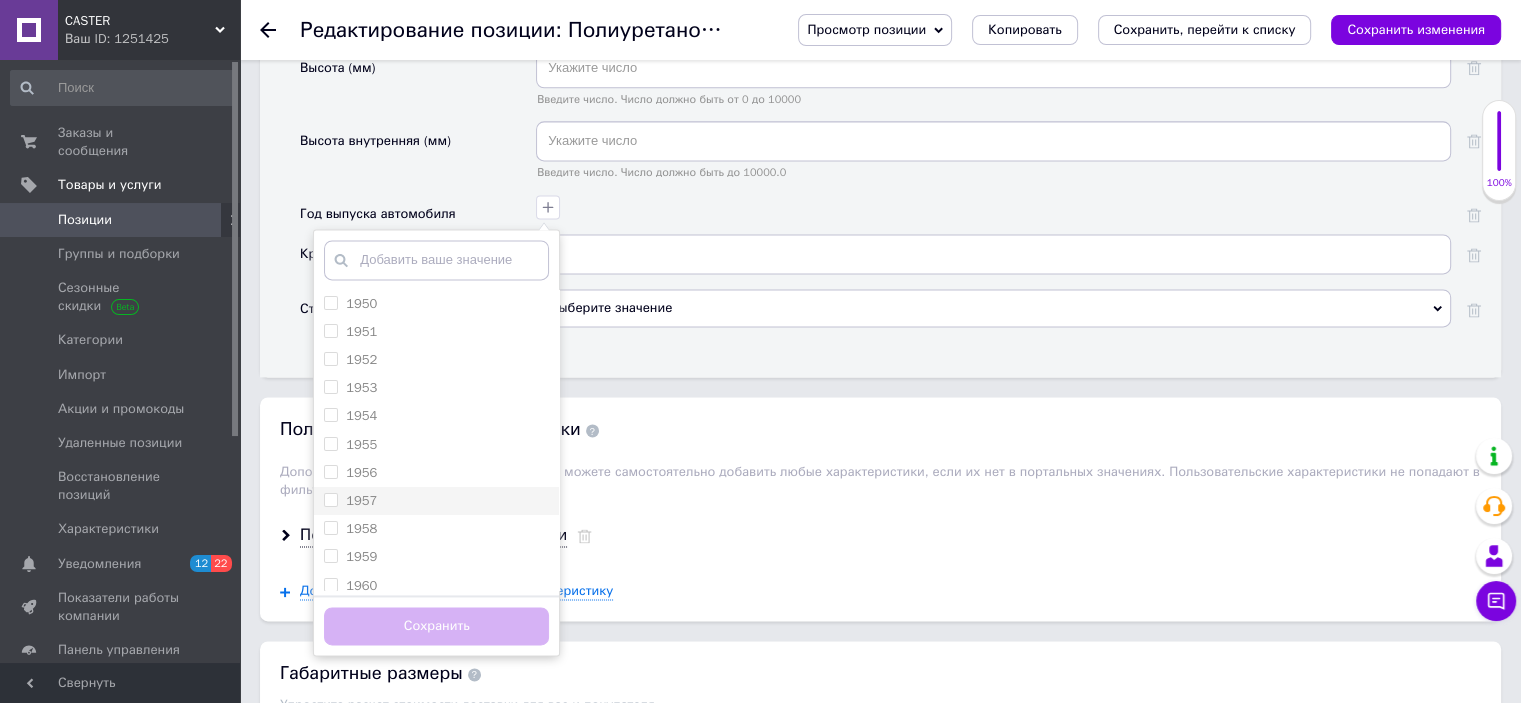 scroll, scrollTop: 2900, scrollLeft: 0, axis: vertical 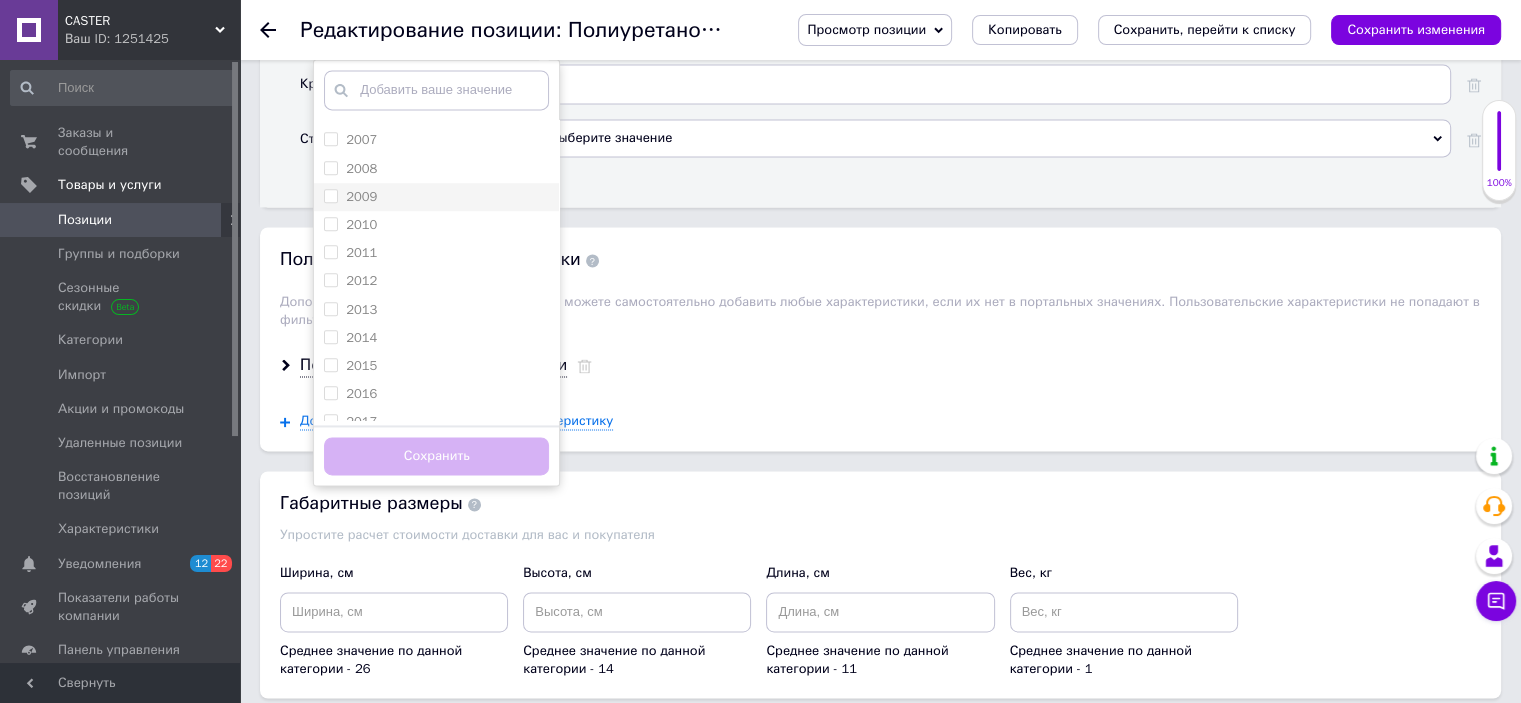 click on "2009" at bounding box center [436, 197] 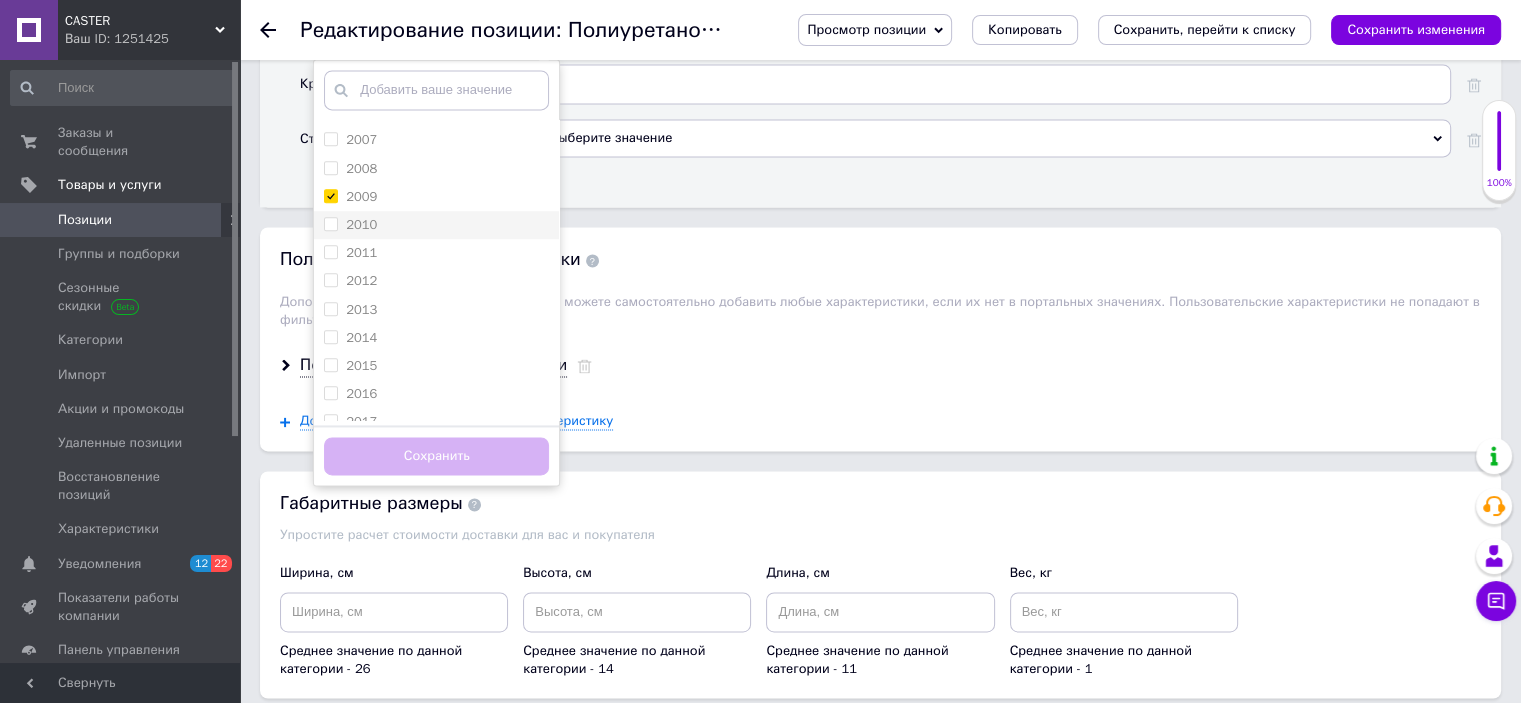 checkbox on "true" 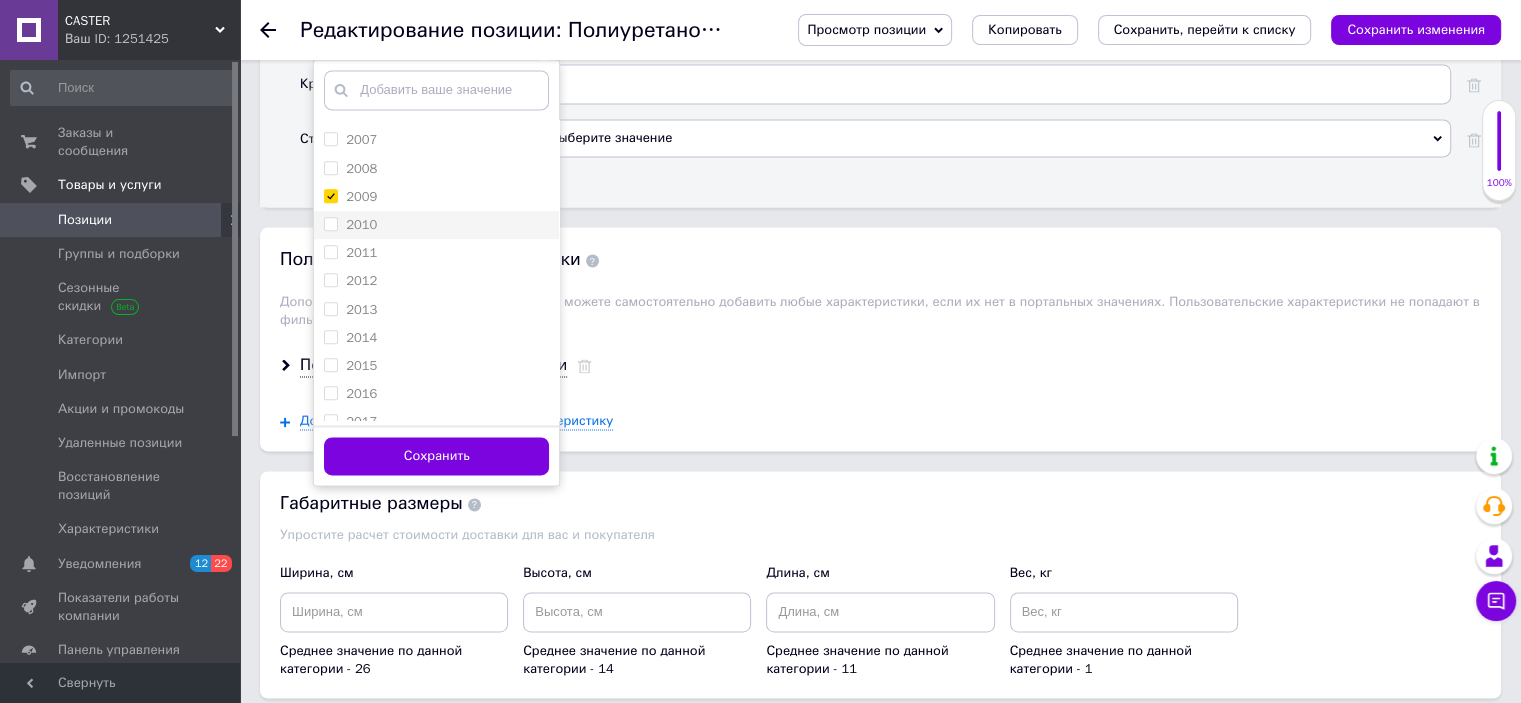 click on "2010" at bounding box center [436, 225] 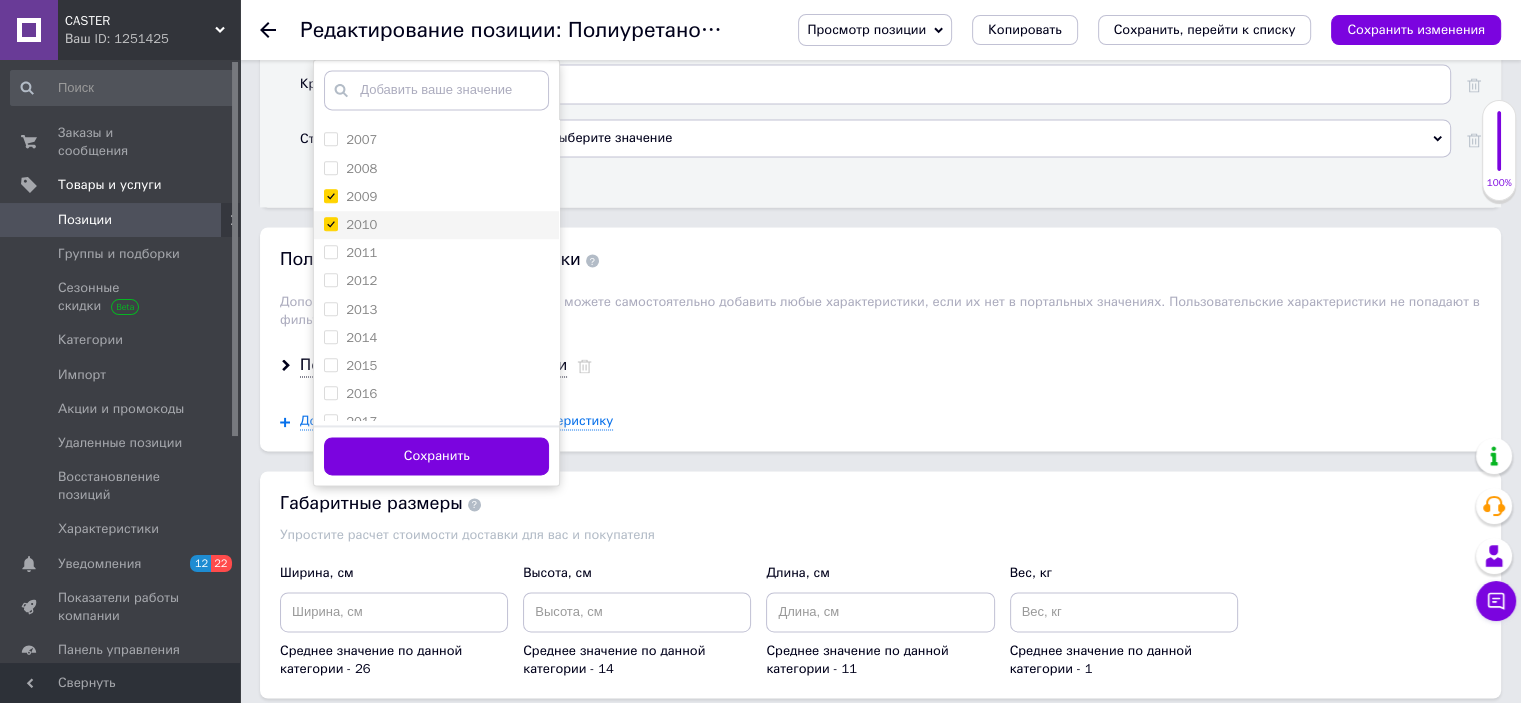 checkbox on "true" 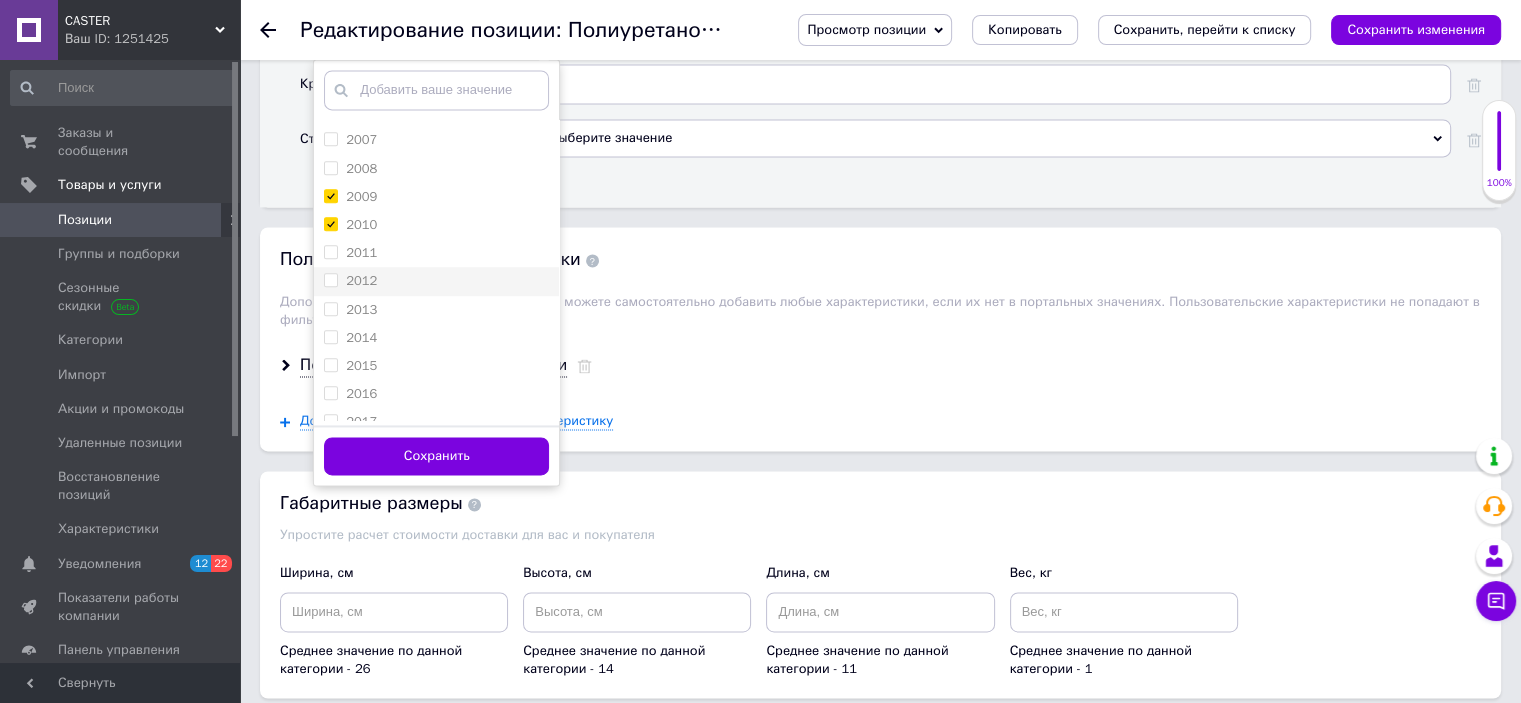 drag, startPoint x: 396, startPoint y: 243, endPoint x: 393, endPoint y: 265, distance: 22.203604 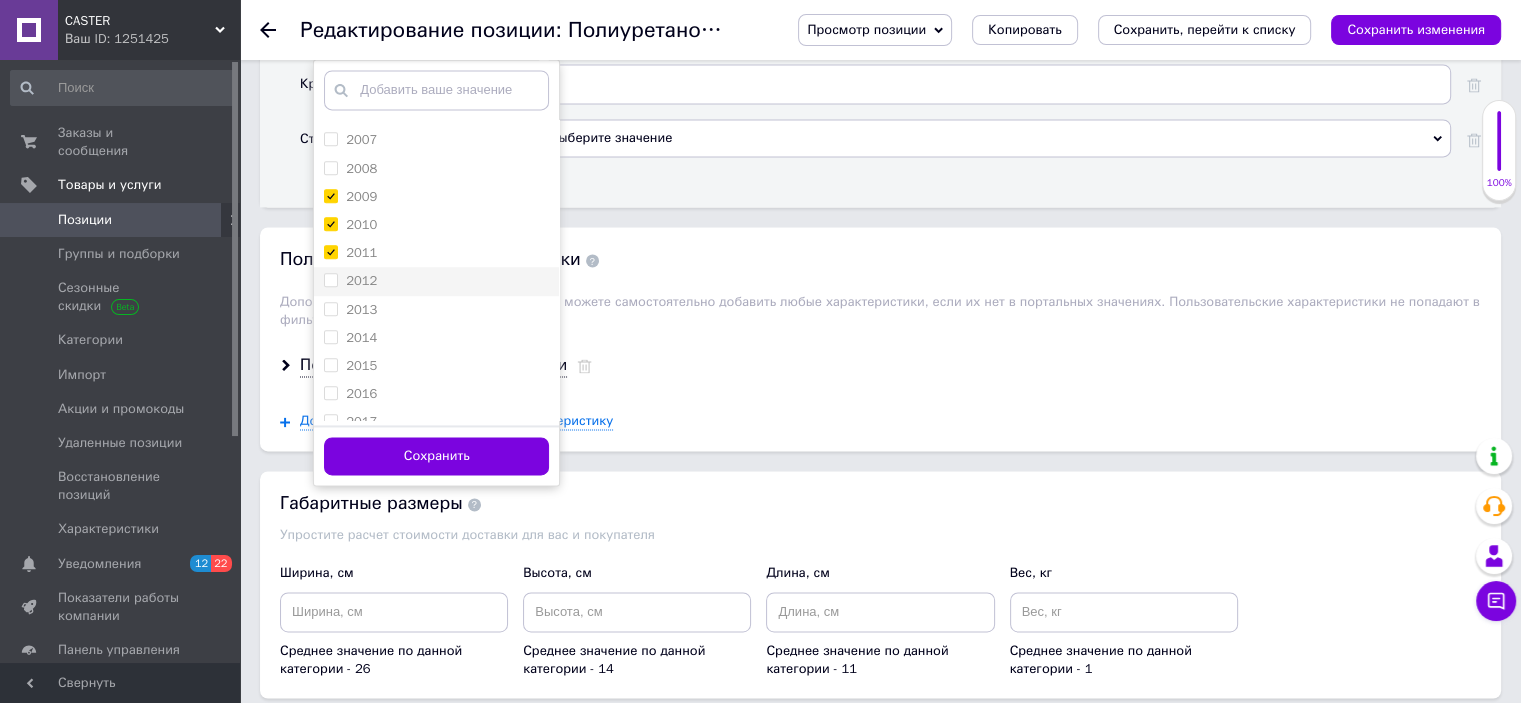 checkbox on "true" 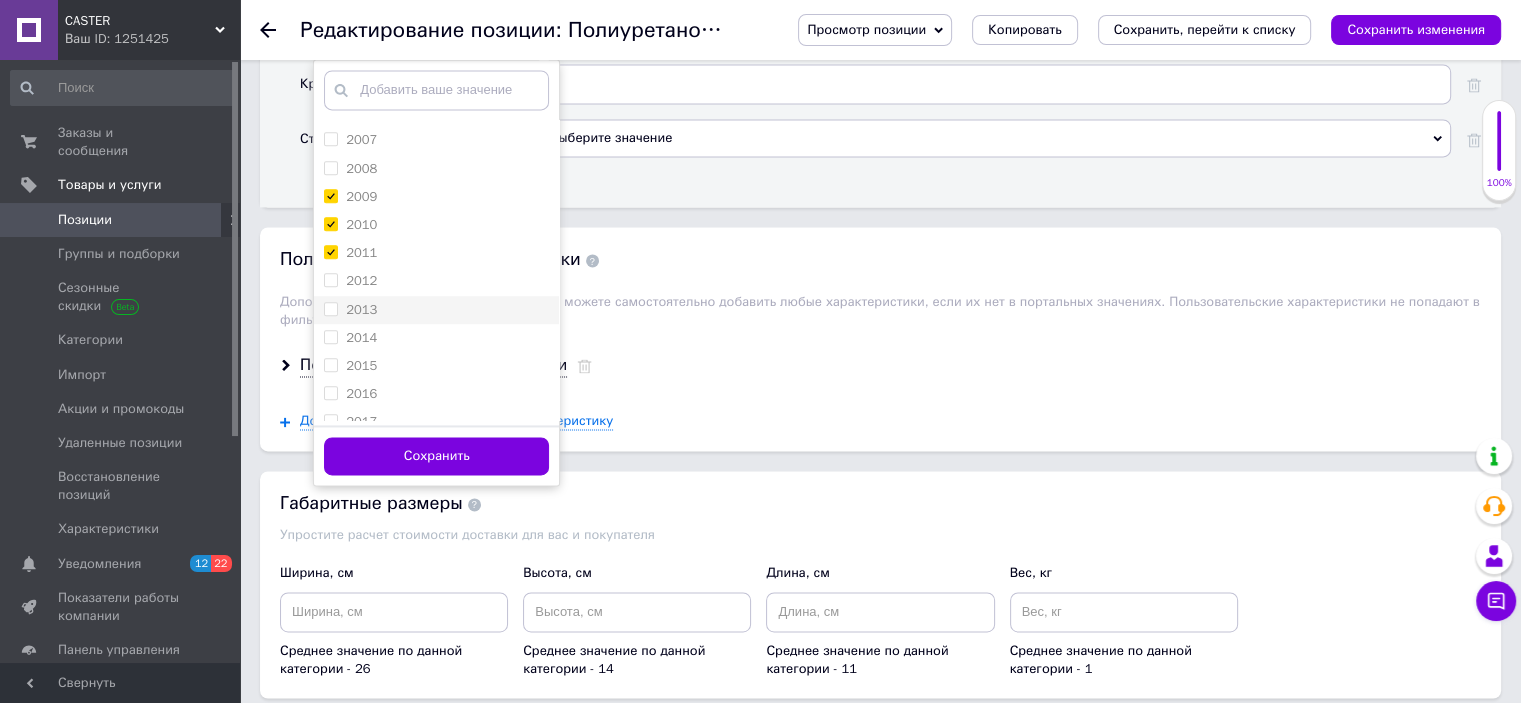 drag, startPoint x: 392, startPoint y: 275, endPoint x: 407, endPoint y: 300, distance: 29.15476 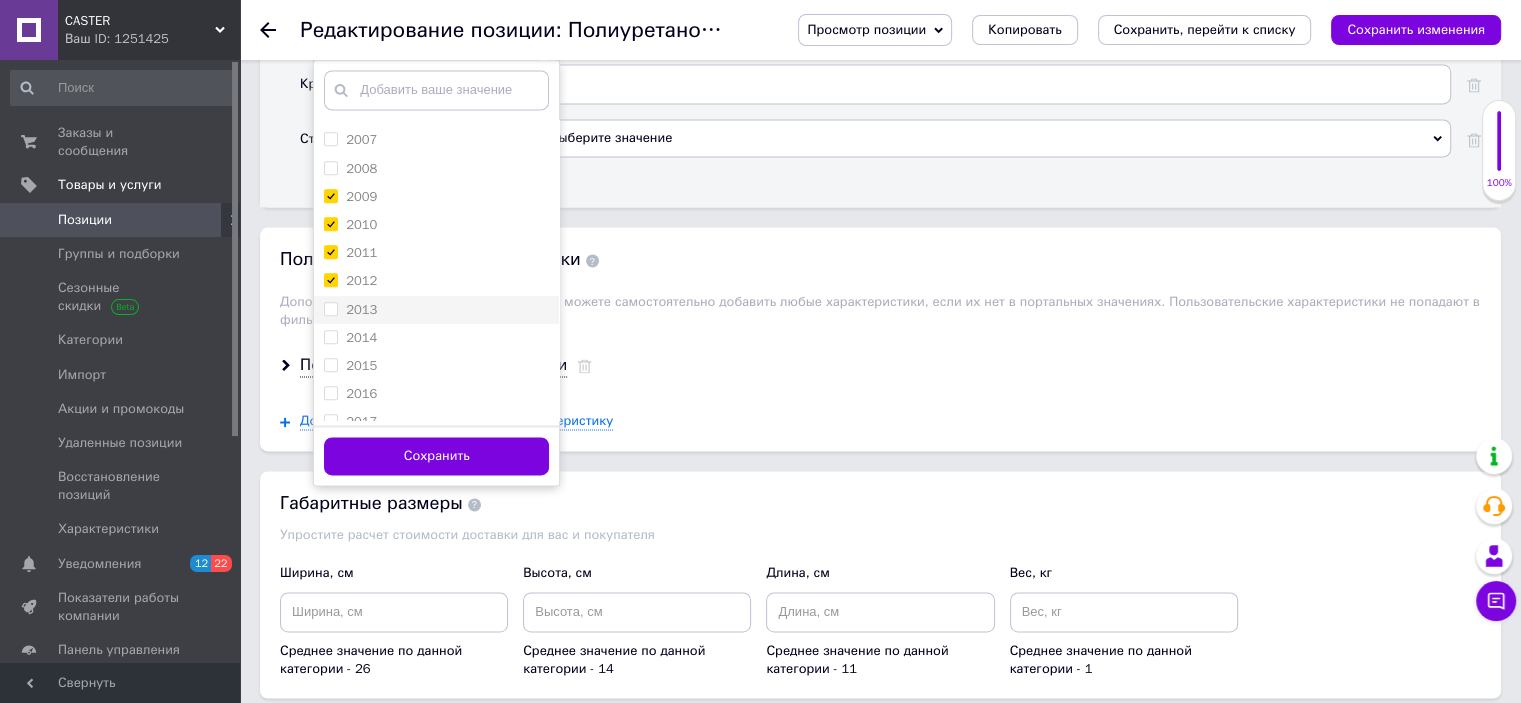 checkbox on "true" 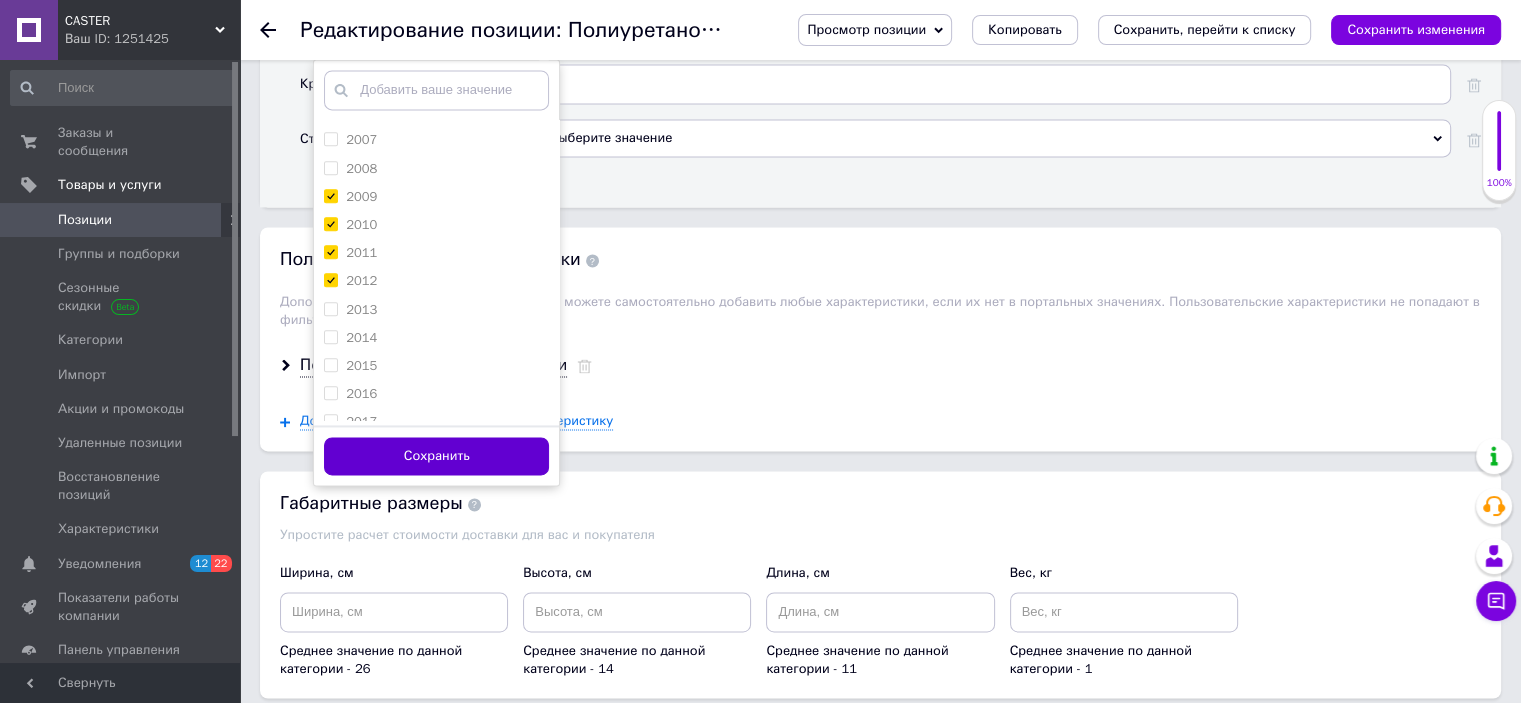 click on "Сохранить" at bounding box center (436, 456) 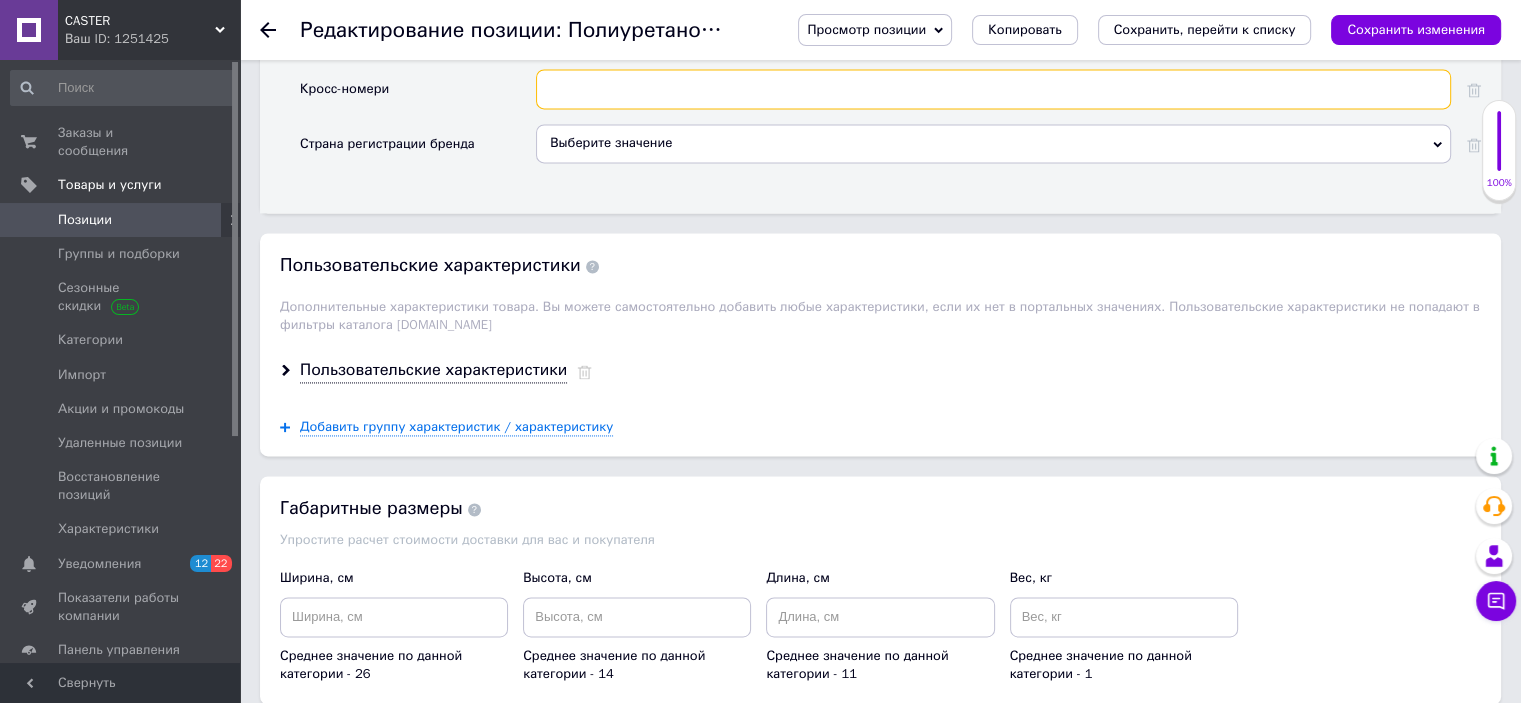 paste on "FAR2385, 54400-JX00A, 54400JX00A" 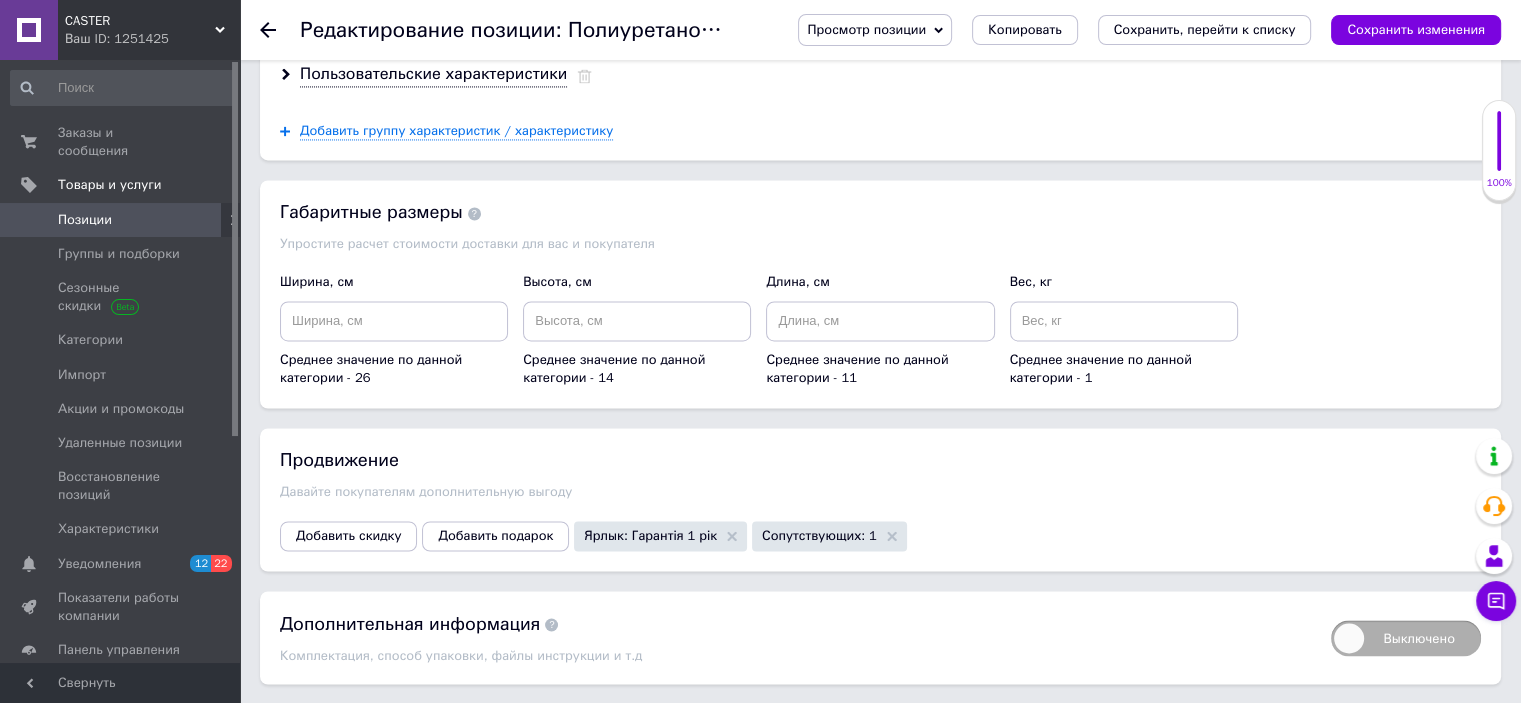 scroll, scrollTop: 3300, scrollLeft: 0, axis: vertical 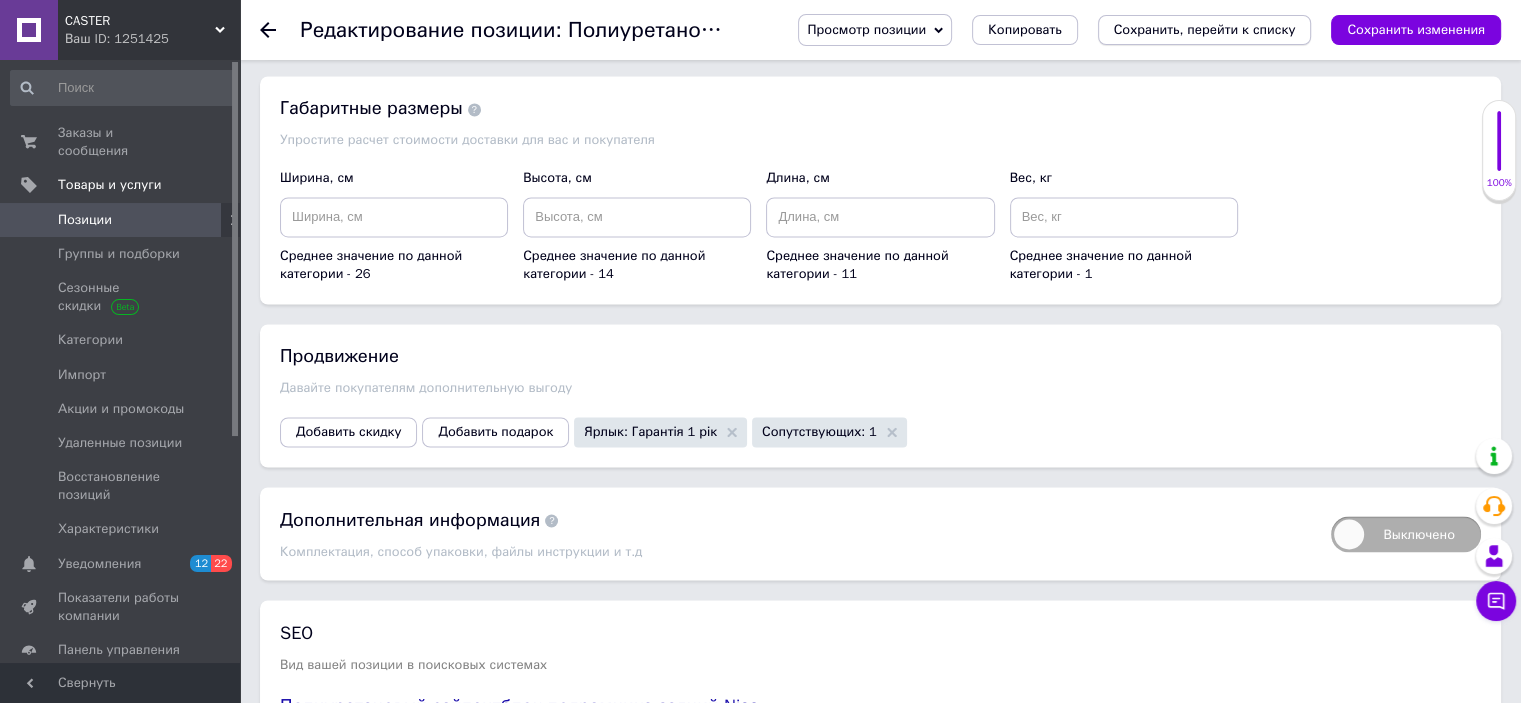 type on "FAR2385, 54400-JX00A, 54400JX00A" 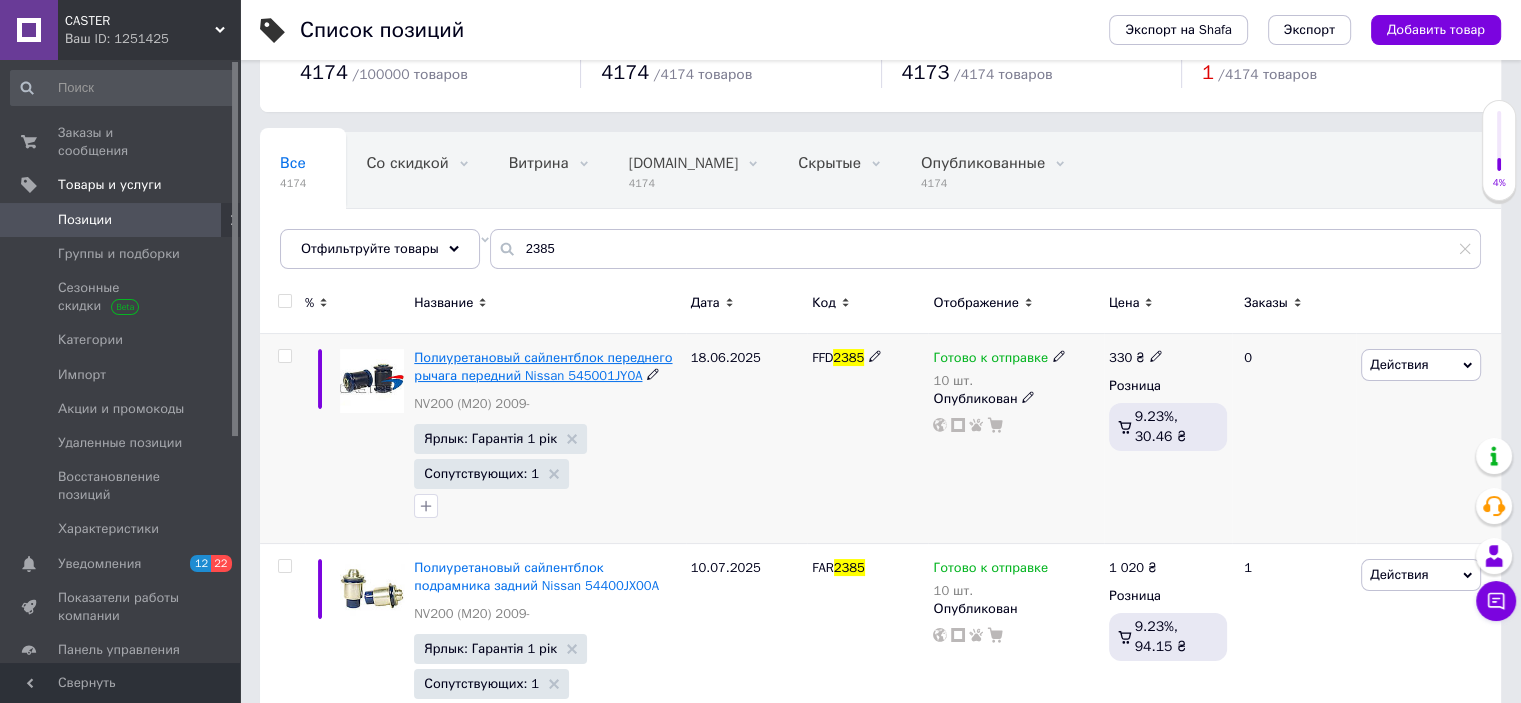 scroll, scrollTop: 100, scrollLeft: 0, axis: vertical 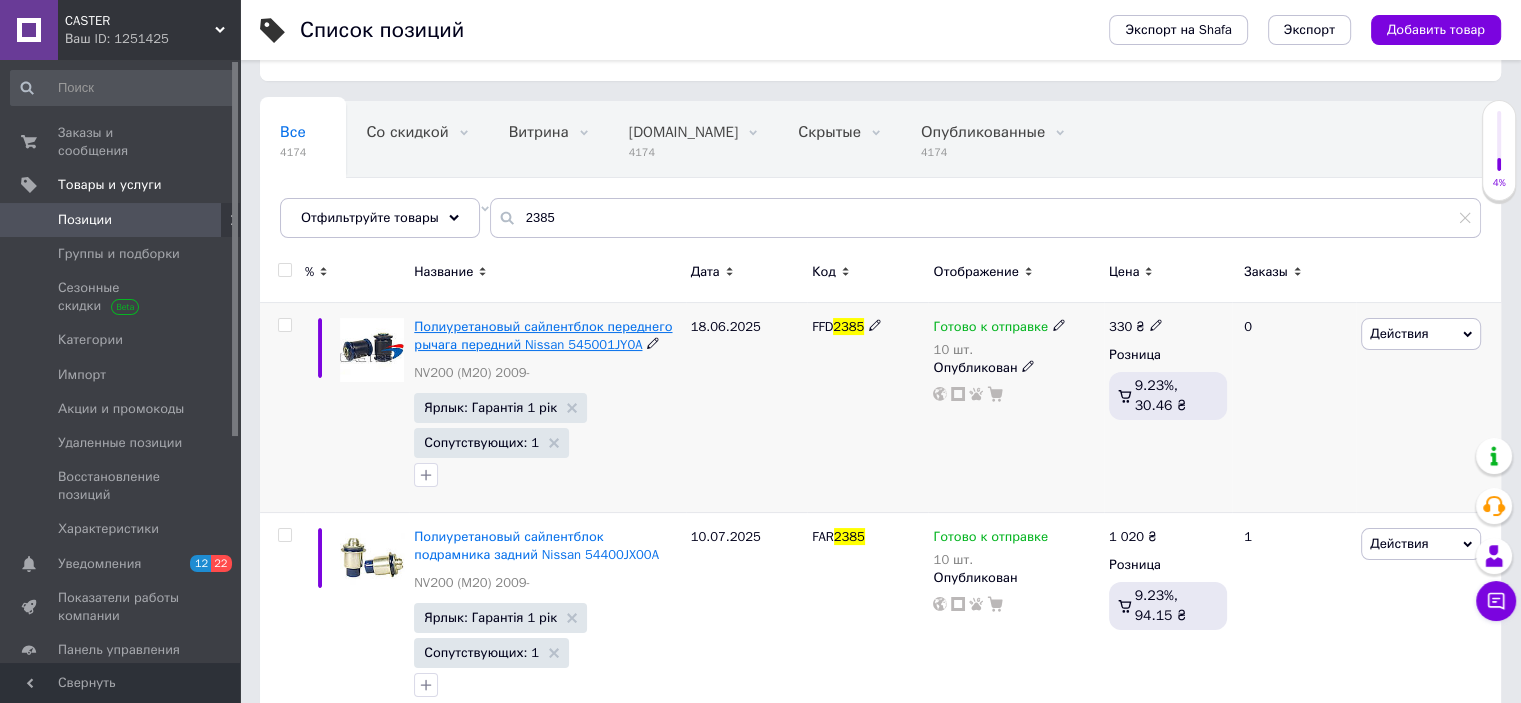click on "Полиуретановый сайлентблок переднего рычага передний Nissan 545001JY0A" at bounding box center (543, 335) 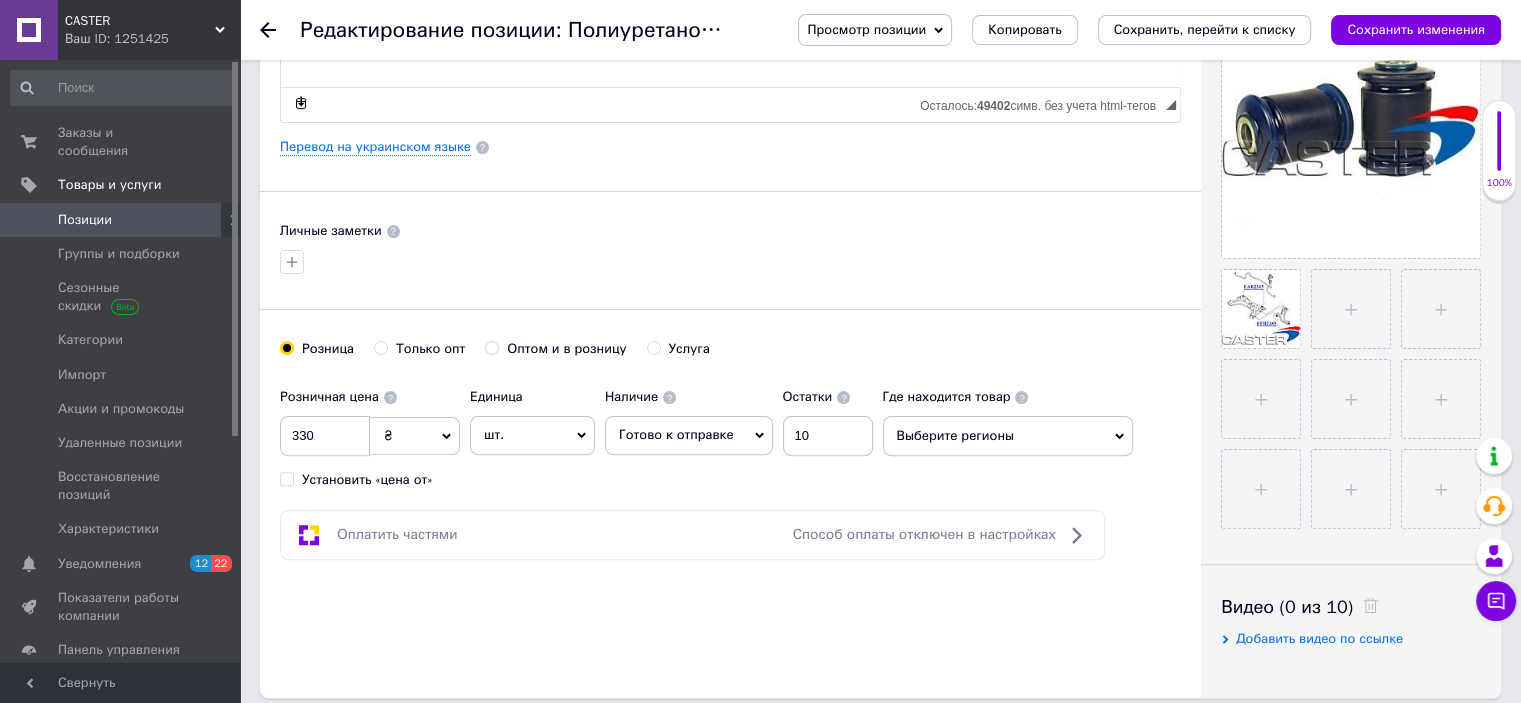 scroll, scrollTop: 500, scrollLeft: 0, axis: vertical 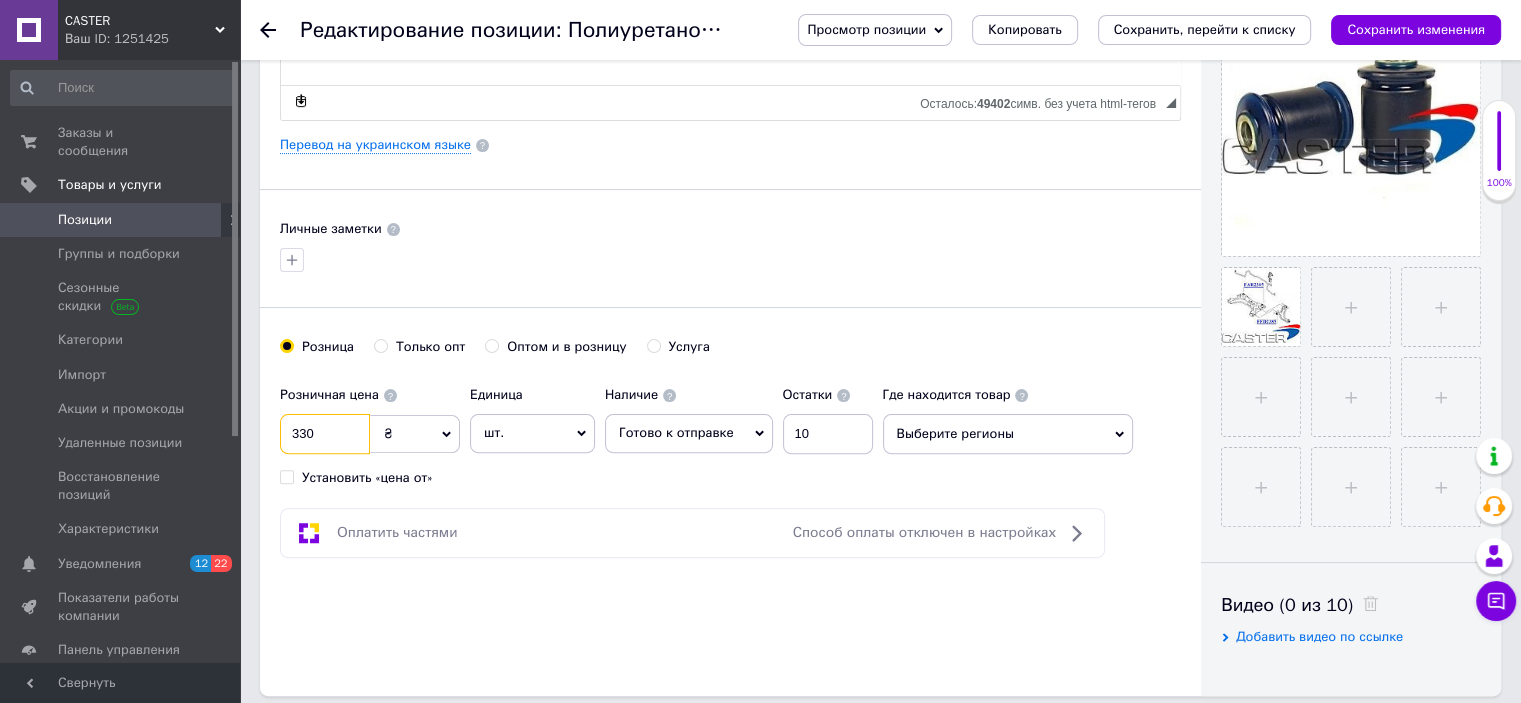 drag, startPoint x: 308, startPoint y: 425, endPoint x: 265, endPoint y: 405, distance: 47.423622 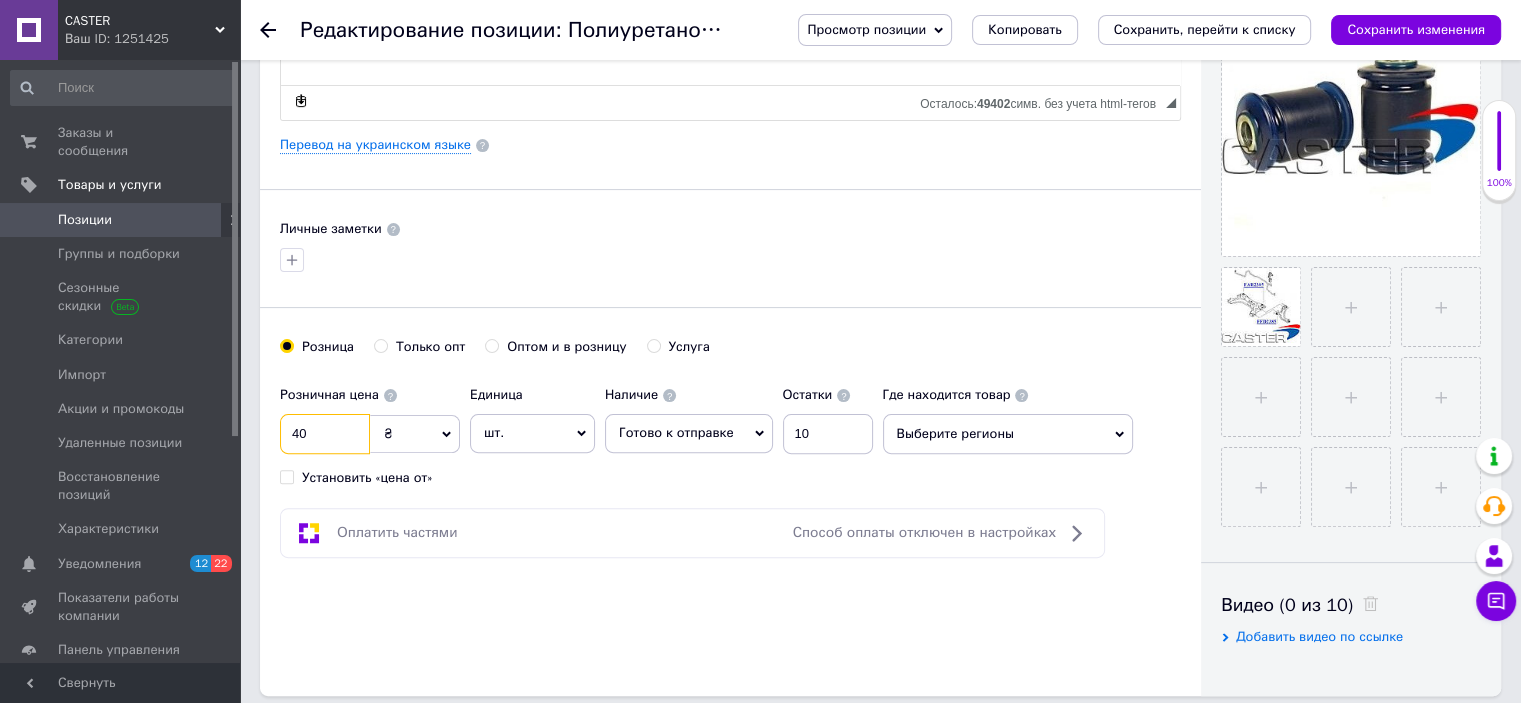 type on "420" 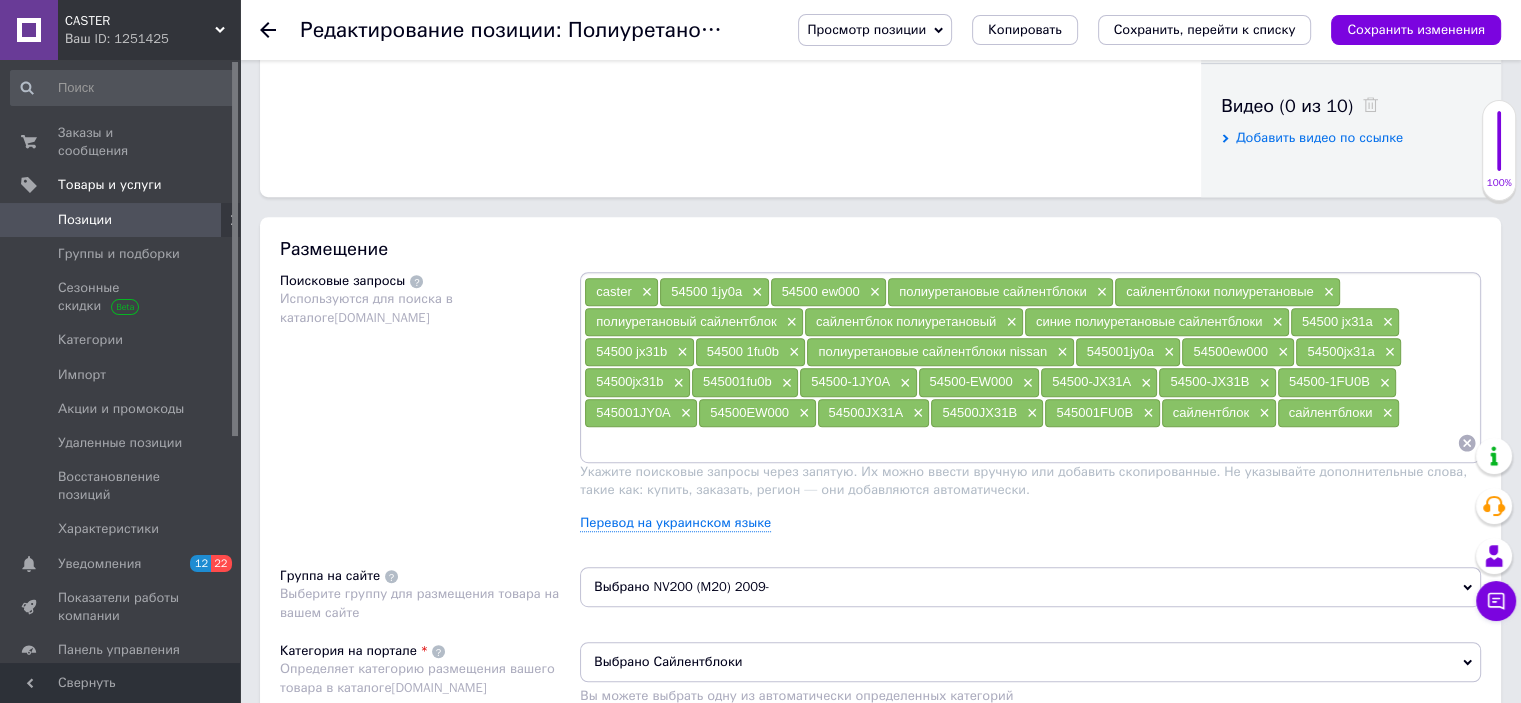 scroll, scrollTop: 1000, scrollLeft: 0, axis: vertical 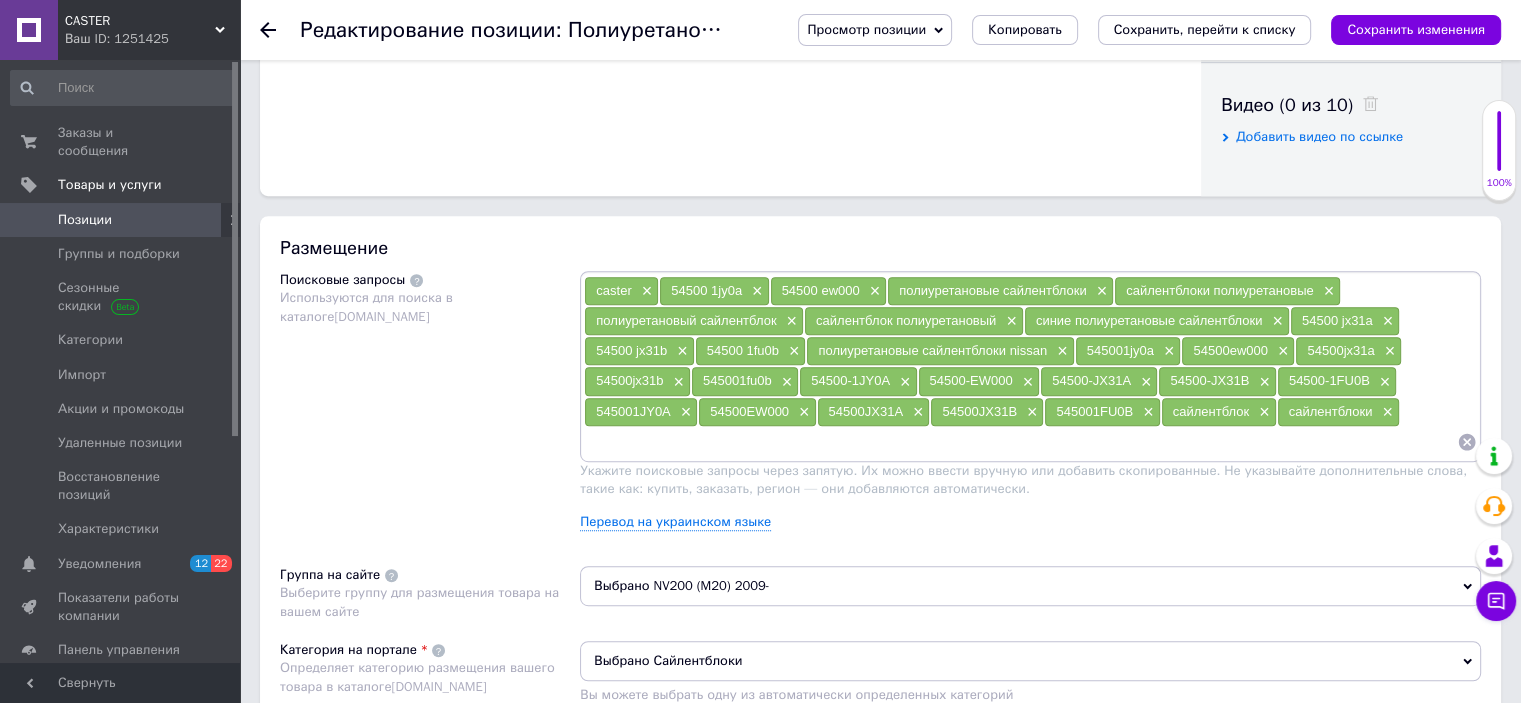 type on "420" 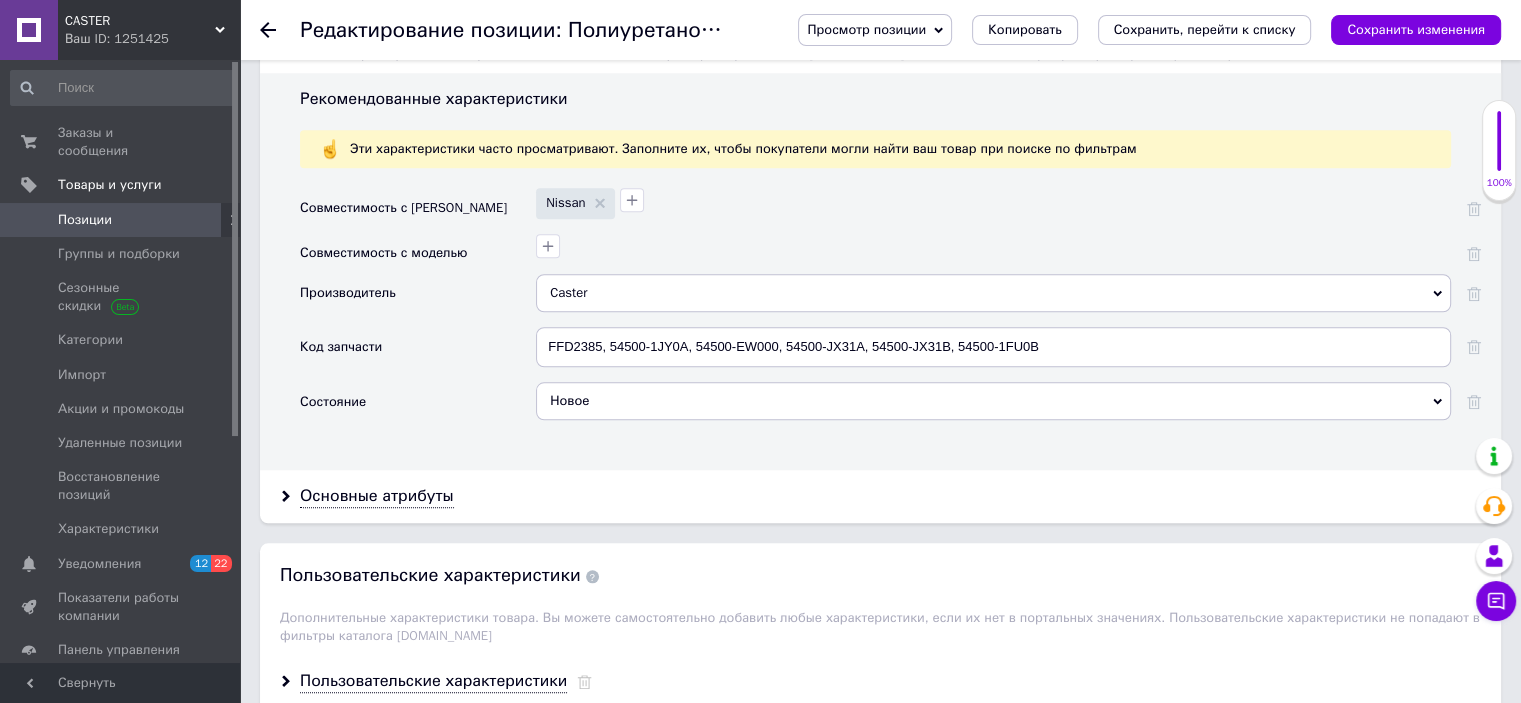 scroll, scrollTop: 1823, scrollLeft: 0, axis: vertical 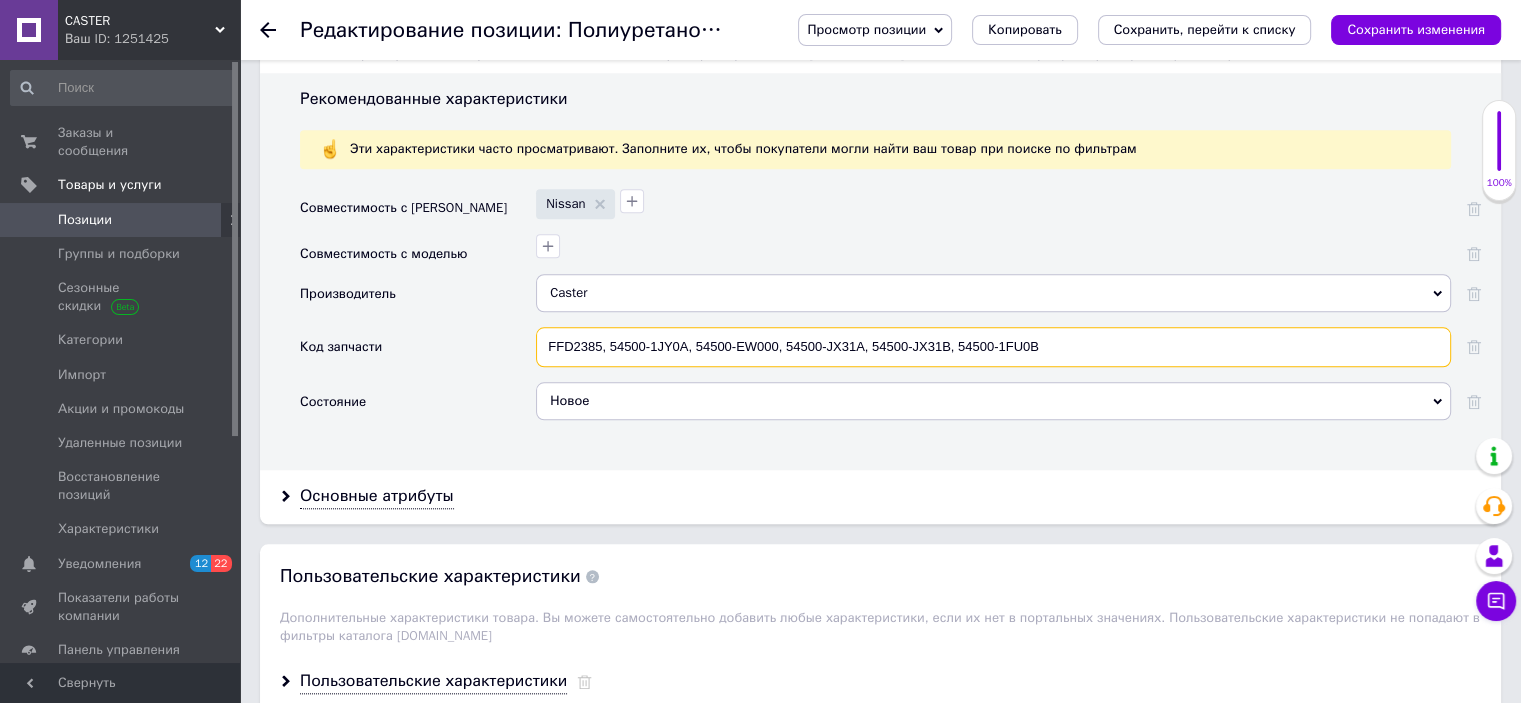 drag, startPoint x: 613, startPoint y: 336, endPoint x: 1155, endPoint y: 343, distance: 542.0452 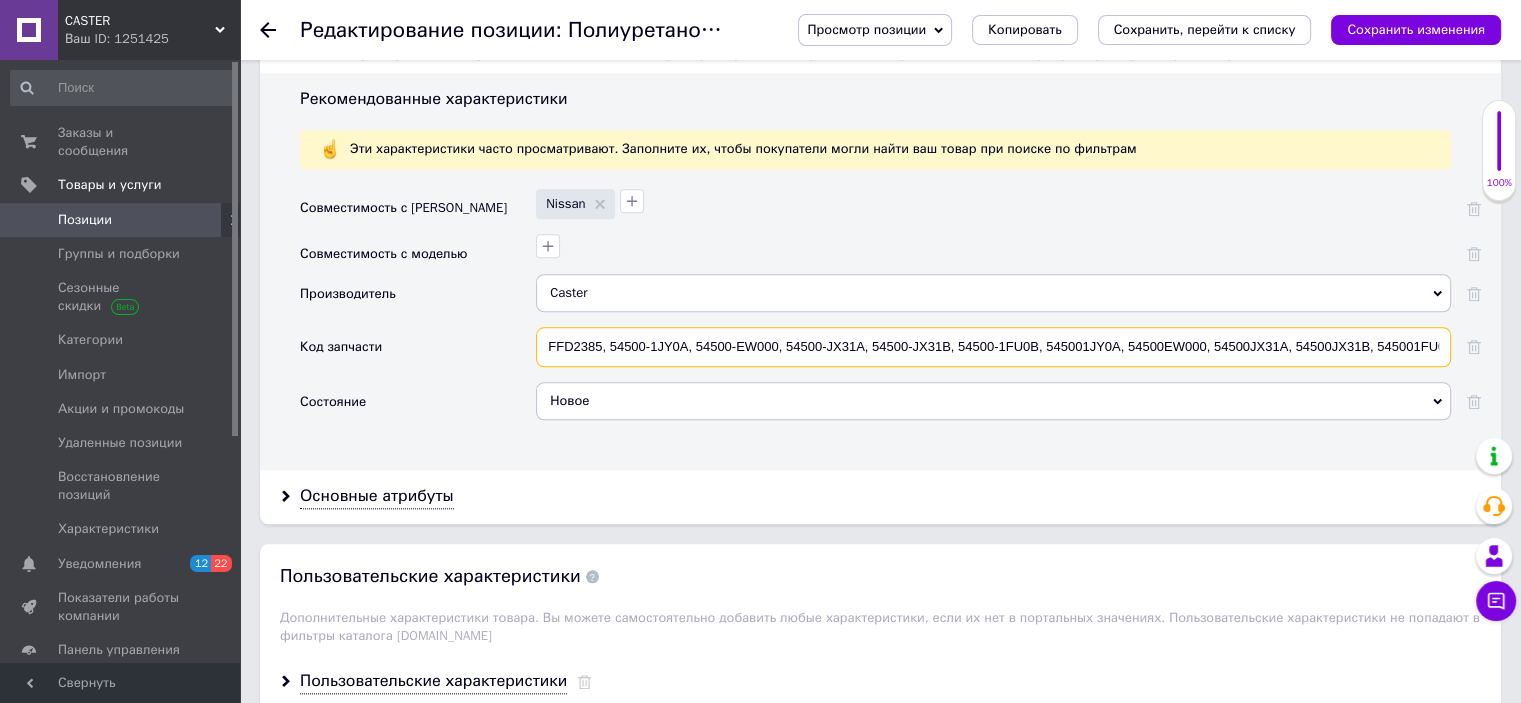 scroll, scrollTop: 0, scrollLeft: 17, axis: horizontal 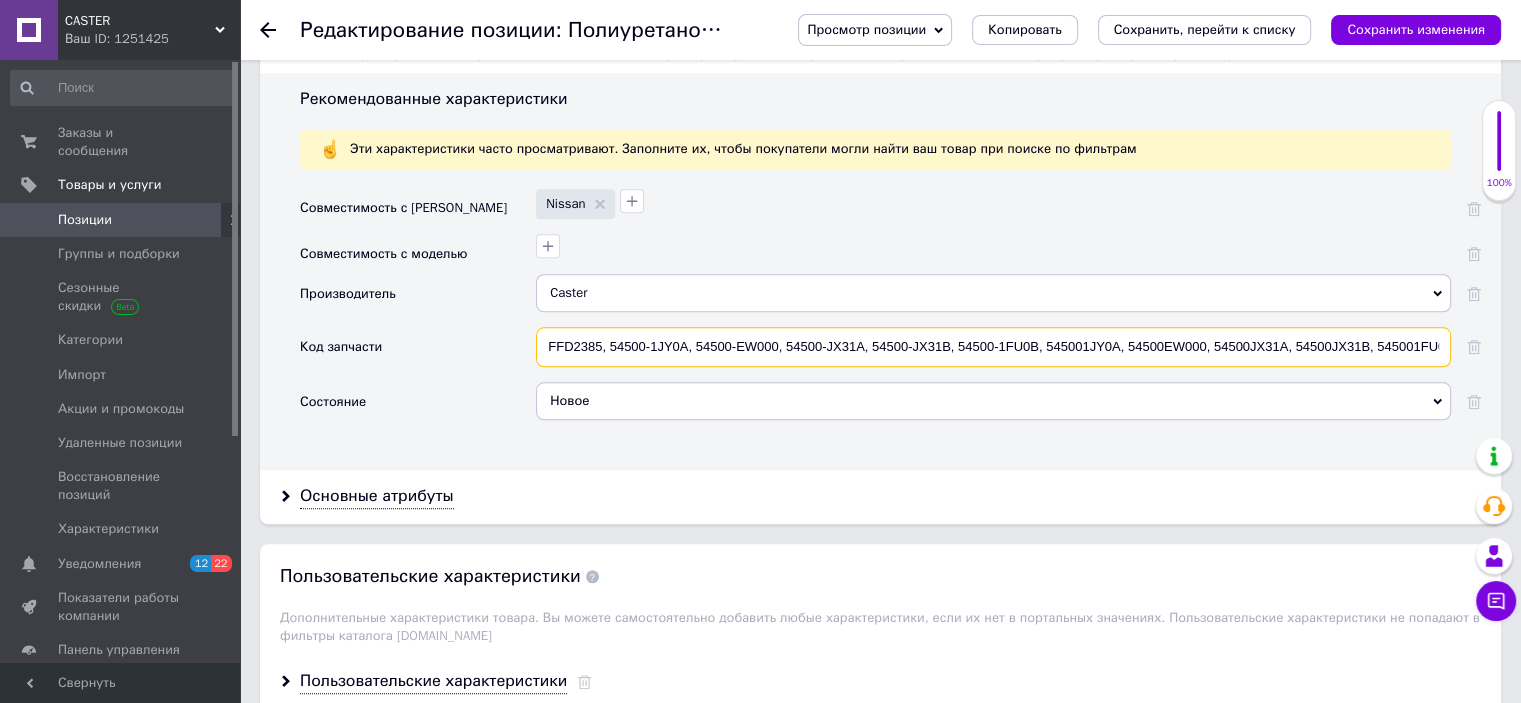 drag, startPoint x: 1439, startPoint y: 341, endPoint x: 500, endPoint y: 337, distance: 939.00854 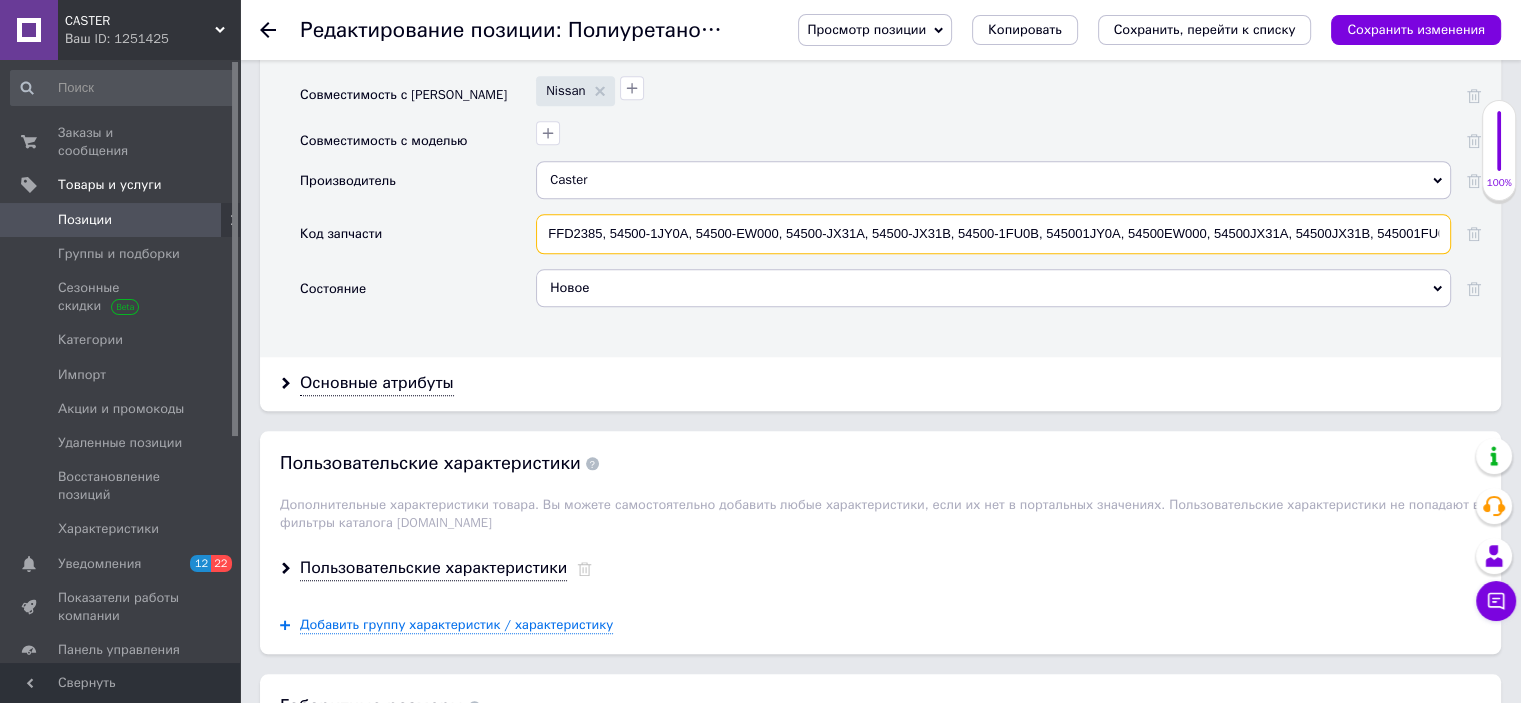 scroll, scrollTop: 2023, scrollLeft: 0, axis: vertical 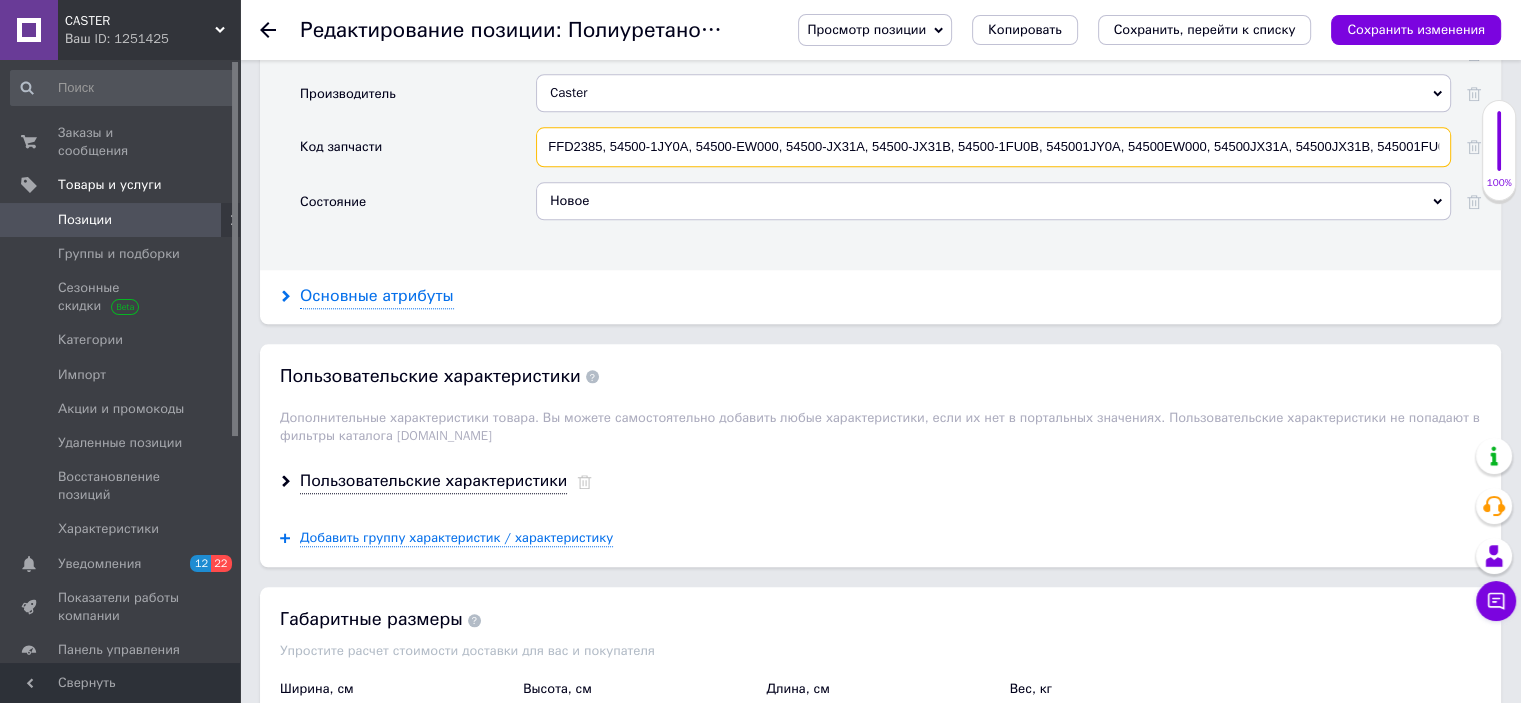 type on "FFD2385, 54500-1JY0A, 54500-EW000, 54500-JX31A, 54500-JX31B, 54500-1FU0B, 545001JY0A, 54500EW000, 54500JX31A, 54500JX31B, 545001FU0B" 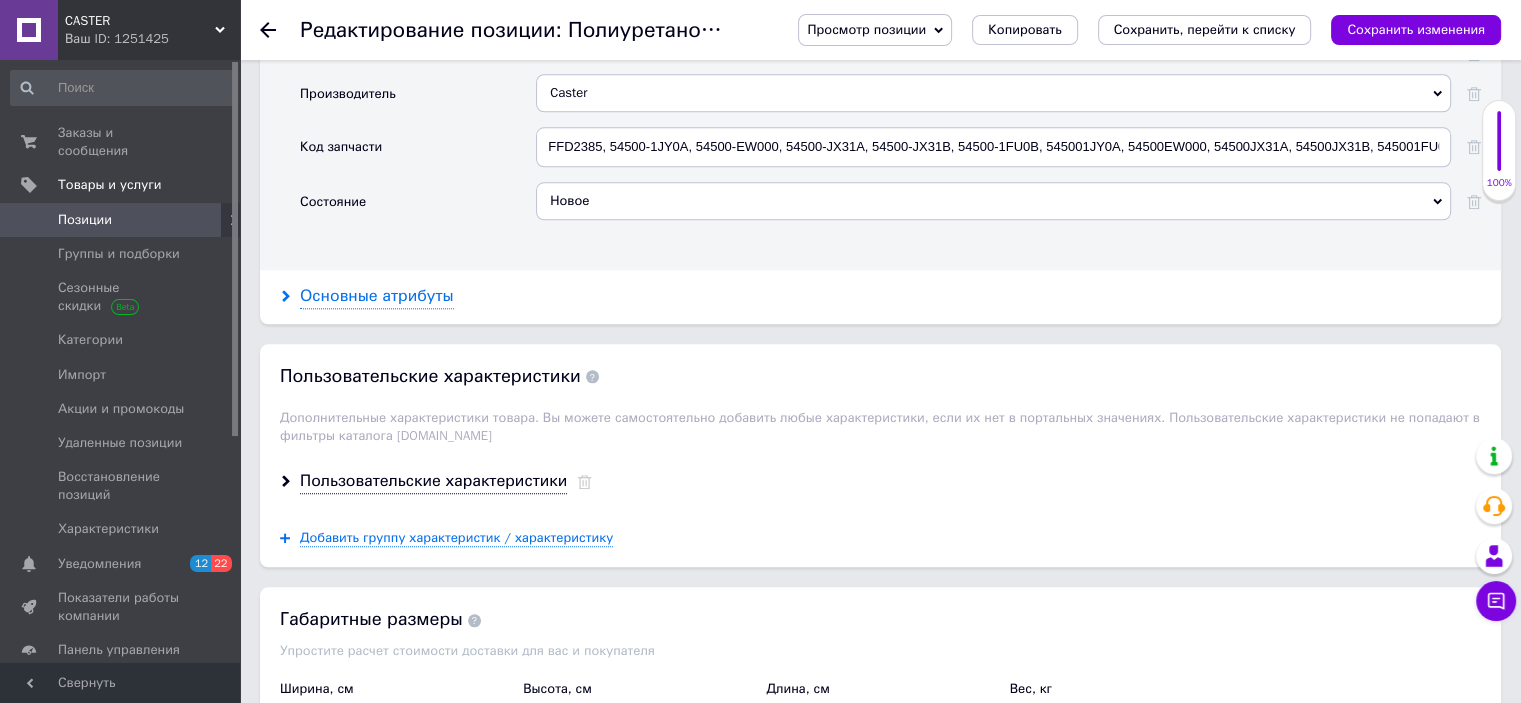 click on "Основные атрибуты" at bounding box center [377, 296] 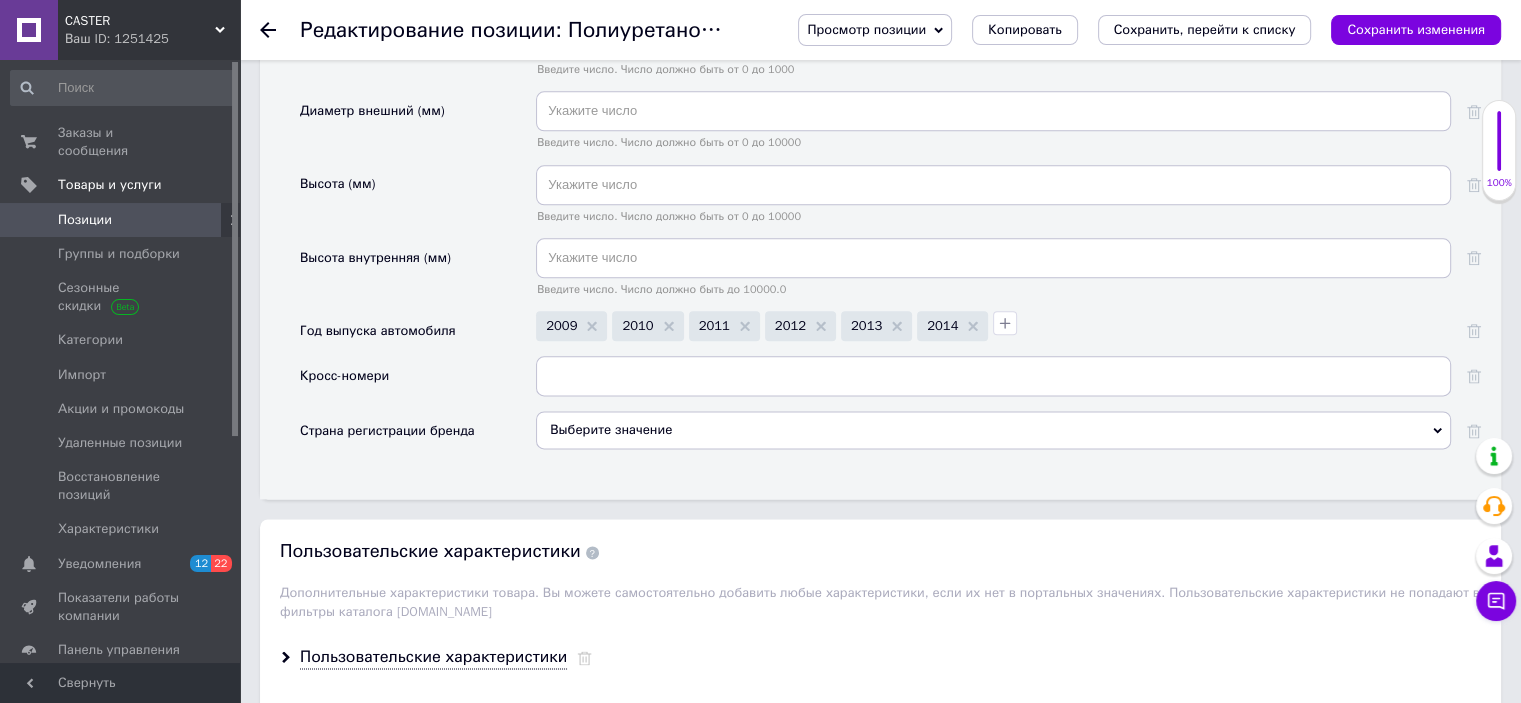 scroll, scrollTop: 2523, scrollLeft: 0, axis: vertical 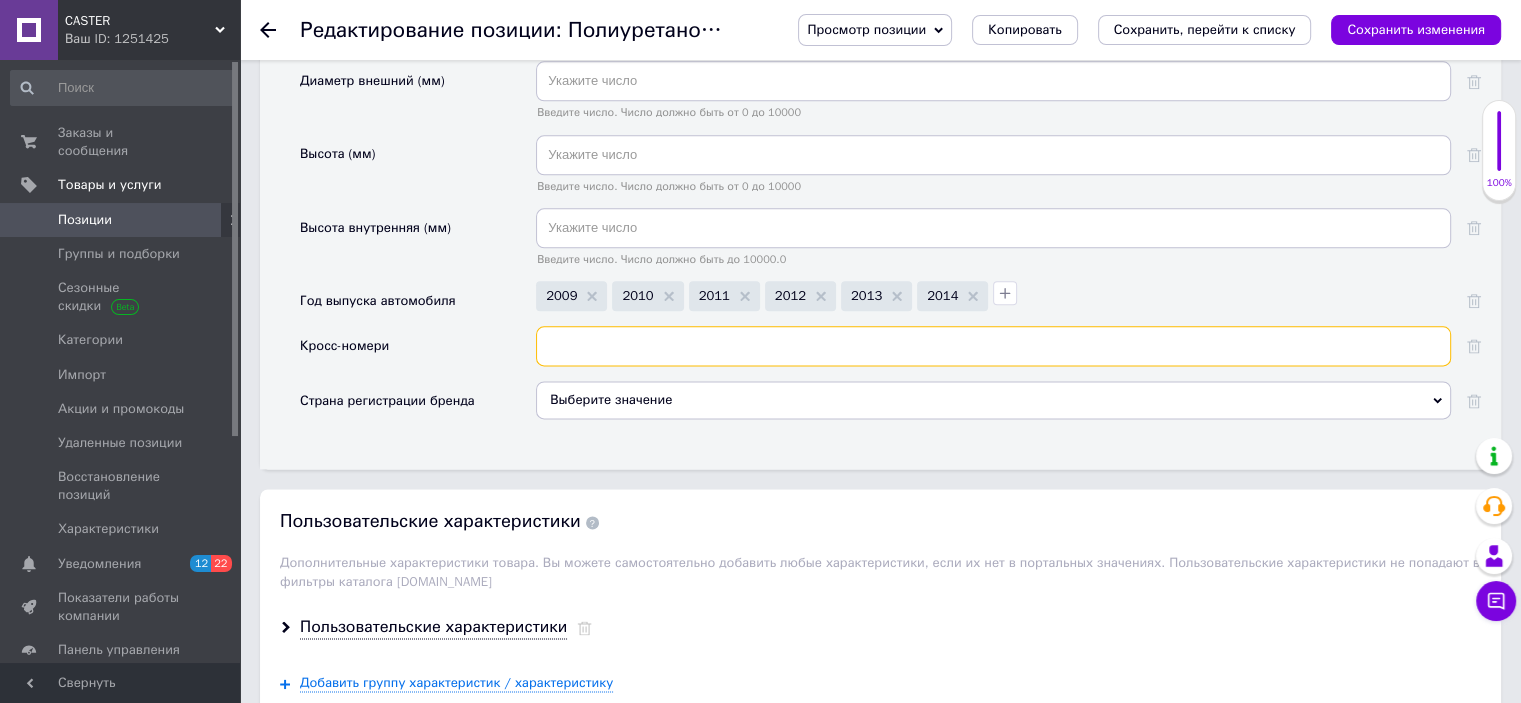 paste on "FFD2385, 54500-1JY0A, 54500-EW000, 54500-JX31A, 54500-JX31B, 54500-1FU0B, 545001JY0A, 54500EW000, 54500JX31A, 54500JX31B, 545001FU0B" 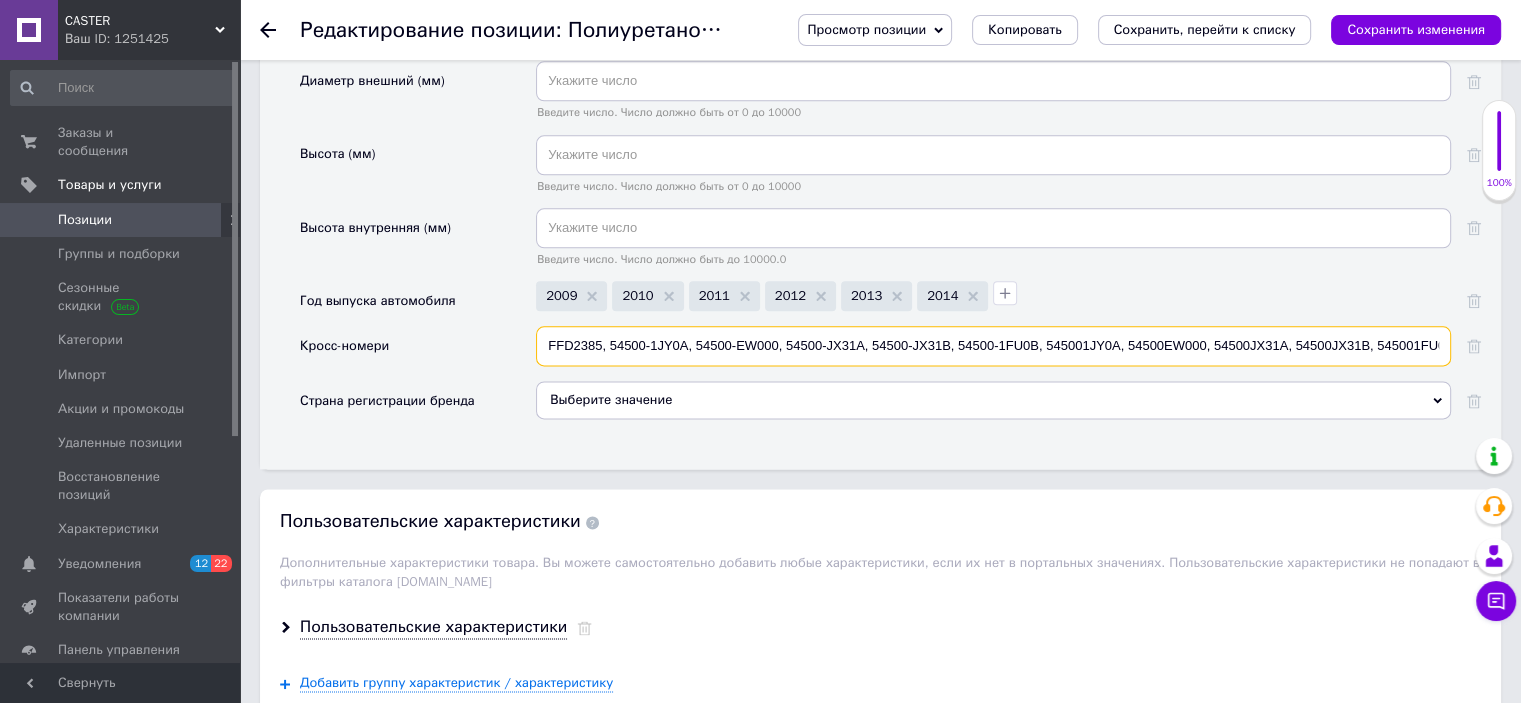 scroll, scrollTop: 0, scrollLeft: 17, axis: horizontal 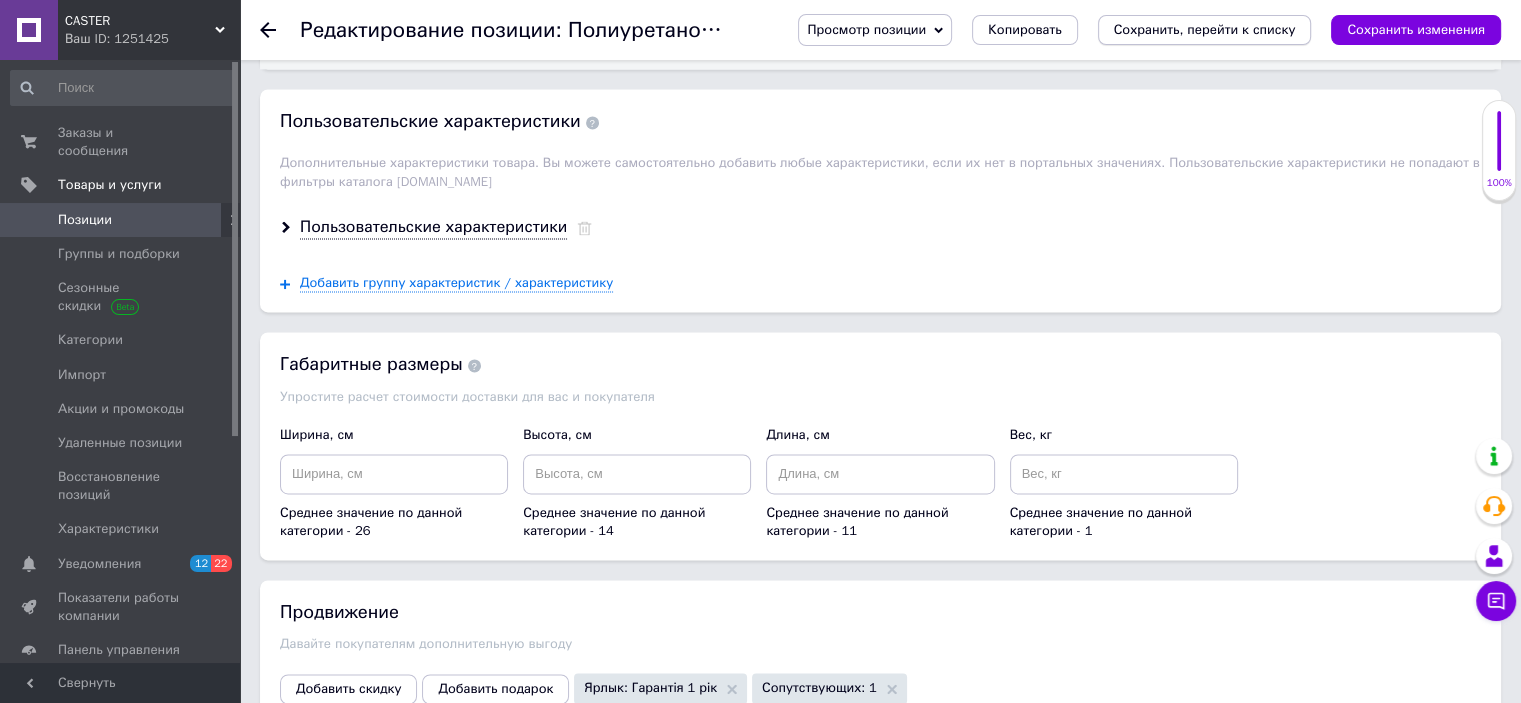 type on "FFD2385, 54500-1JY0A, 54500-EW000, 54500-JX31A, 54500-JX31B, 54500-1FU0B, 545001JY0A, 54500EW000, 54500JX31A, 54500JX31B, 545001FU0B" 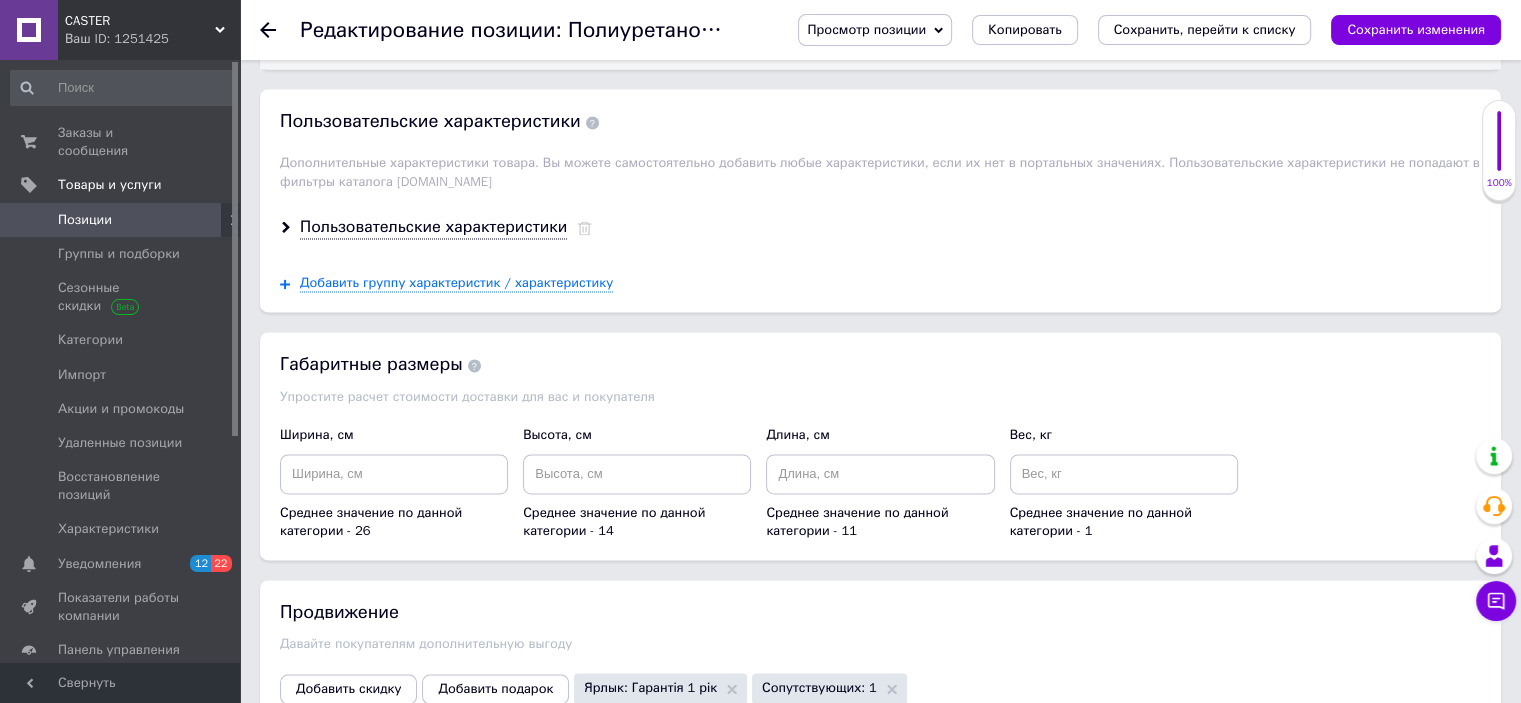 checkbox on "true" 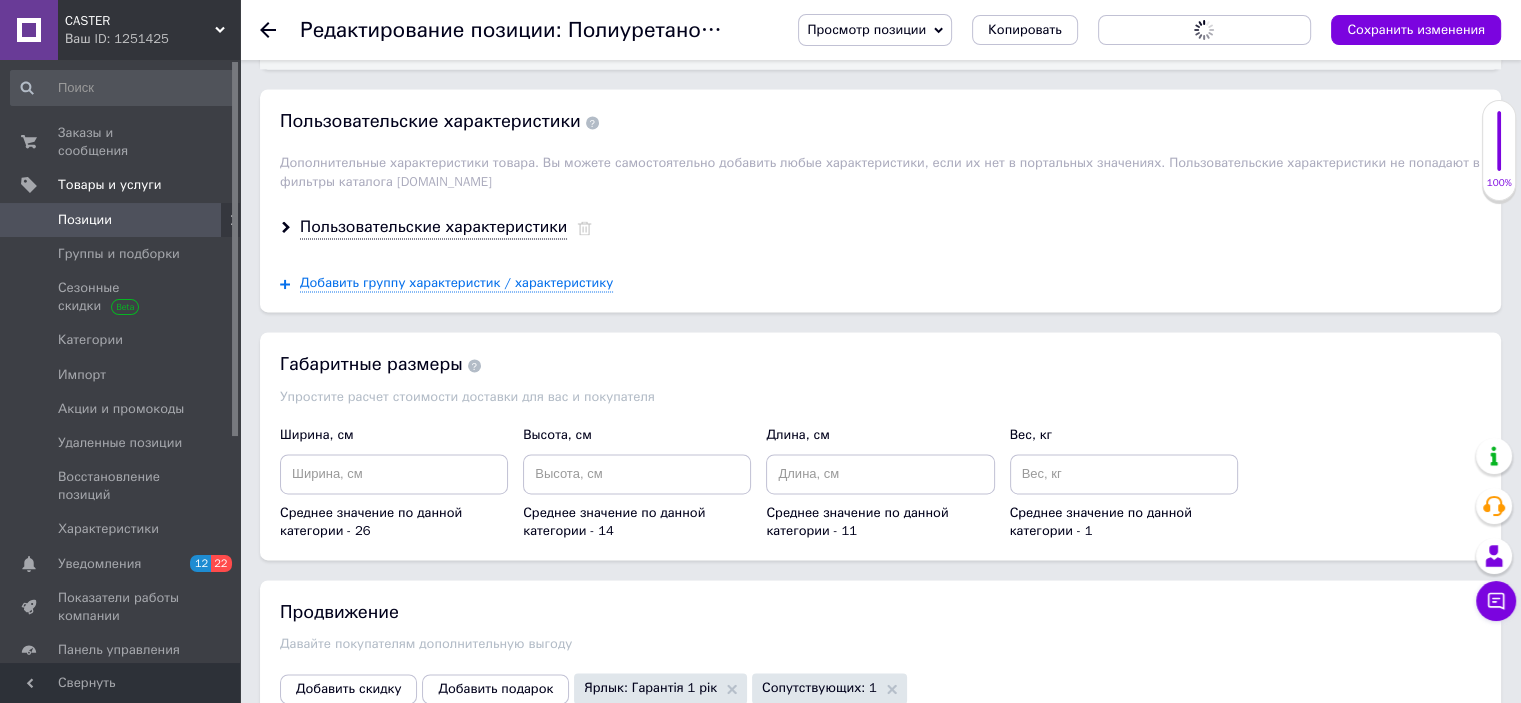 scroll, scrollTop: 0, scrollLeft: 0, axis: both 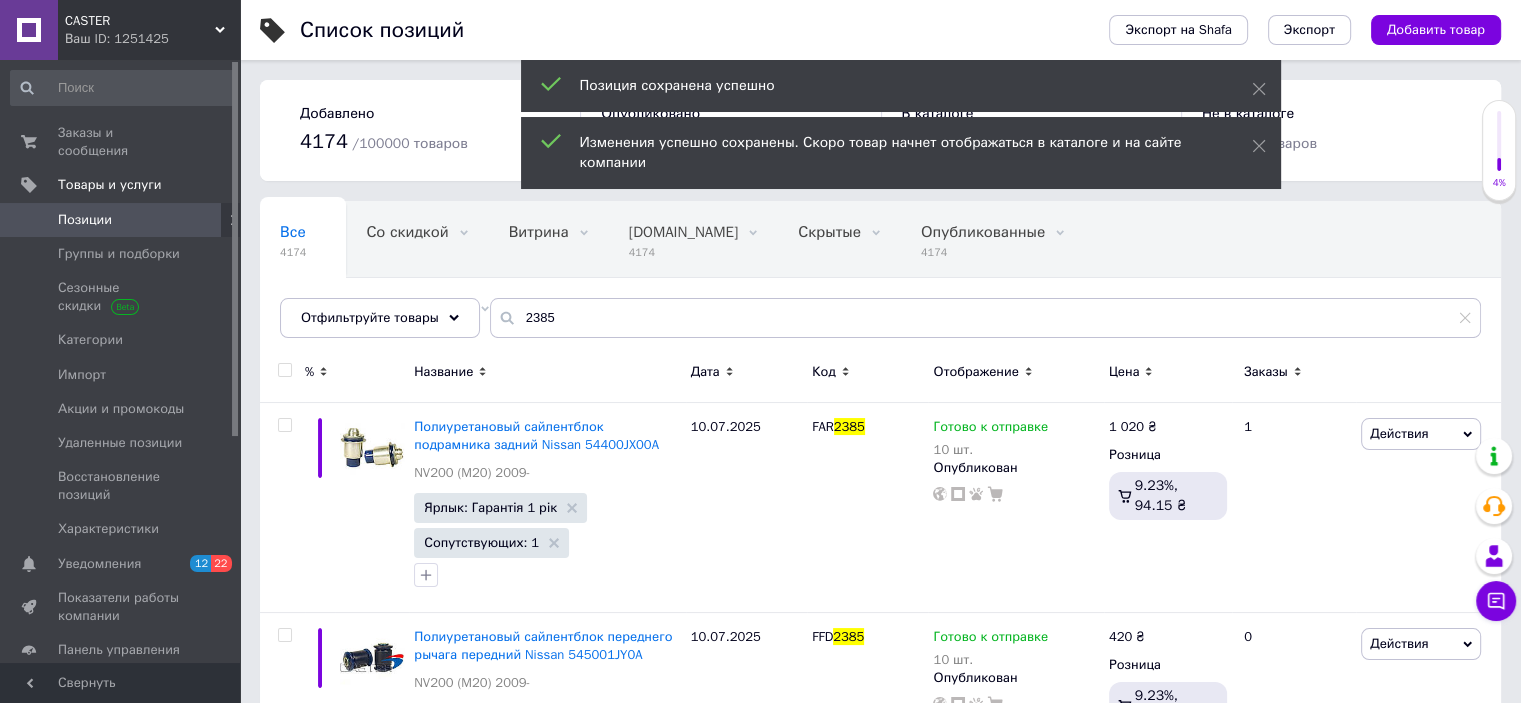 click on "CASTER" at bounding box center [140, 21] 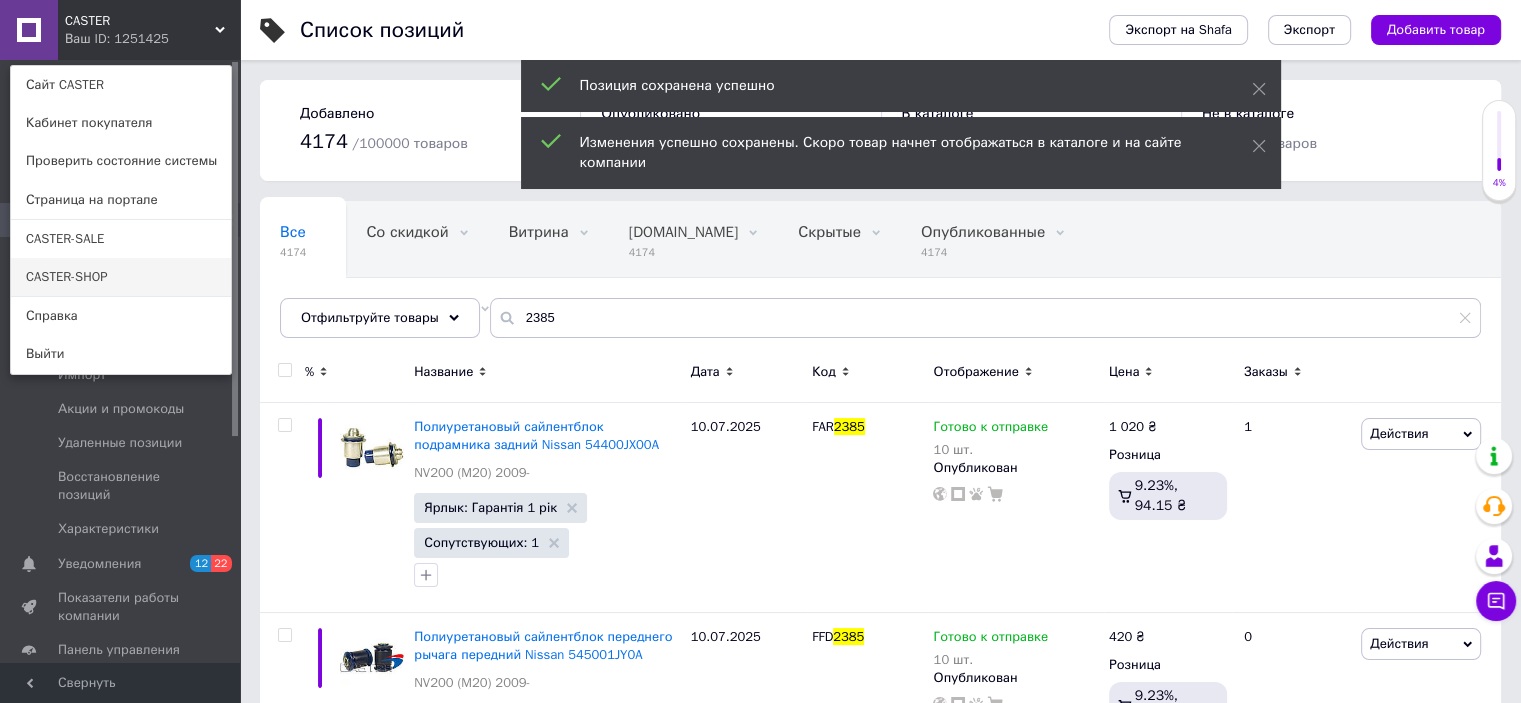 click on "CASTER-SHOP" at bounding box center [121, 277] 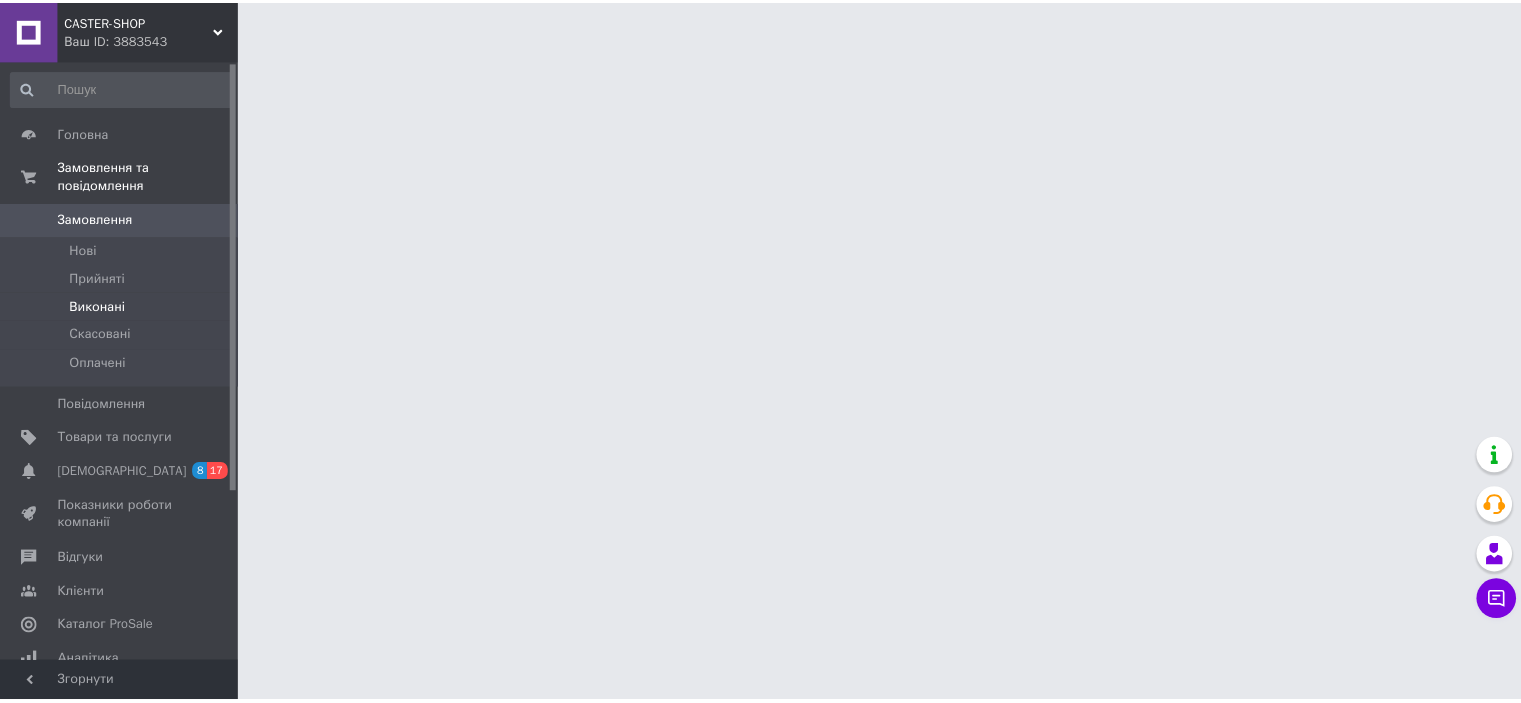 scroll, scrollTop: 0, scrollLeft: 0, axis: both 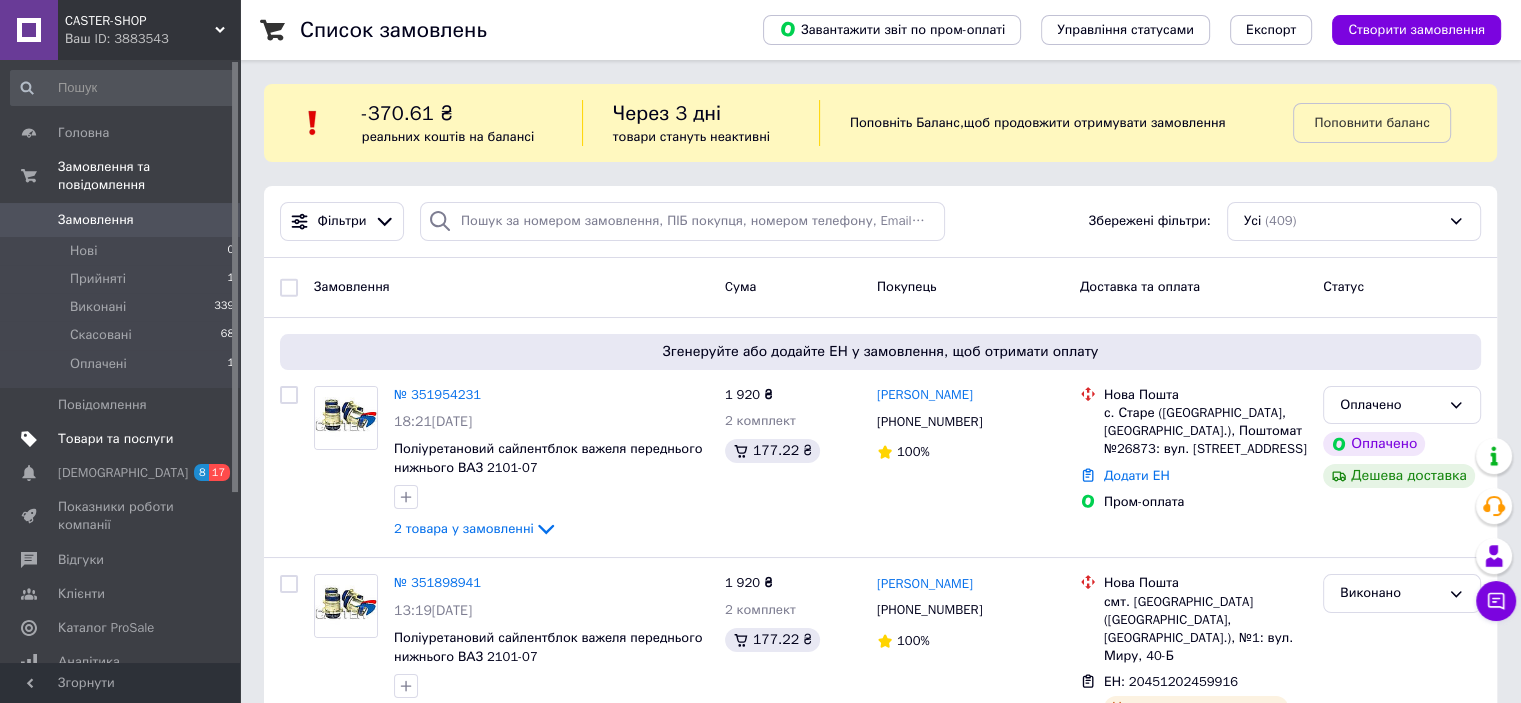 click on "Товари та послуги" at bounding box center (115, 439) 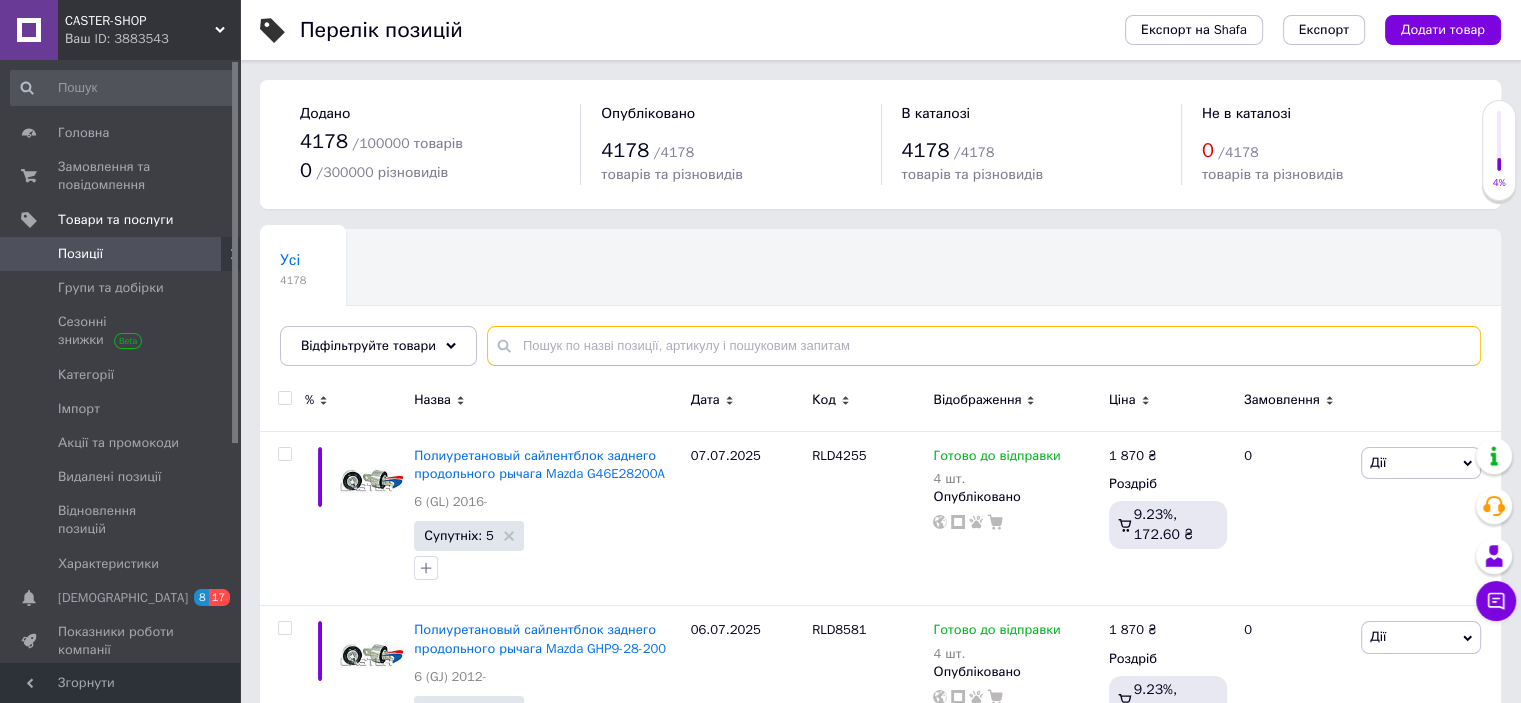 click at bounding box center (984, 346) 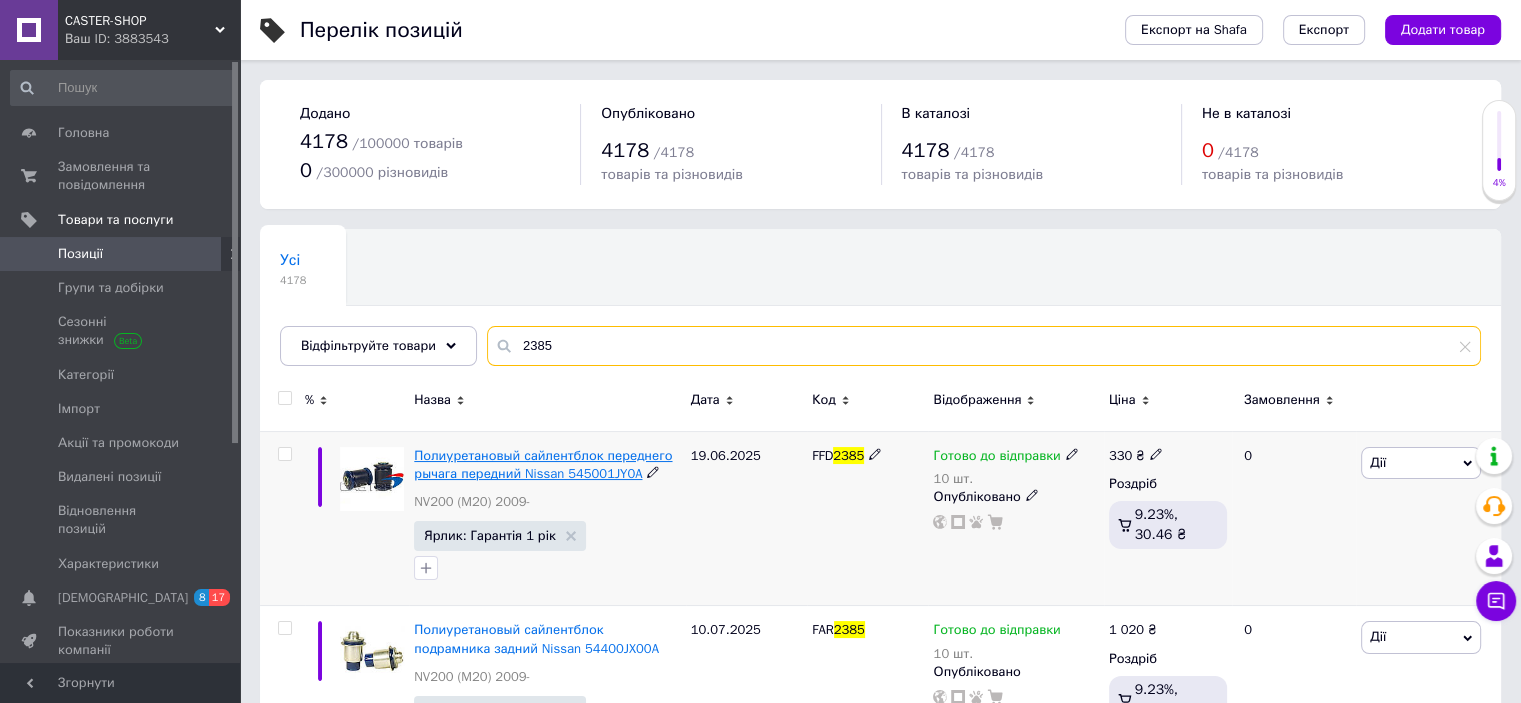 type on "2385" 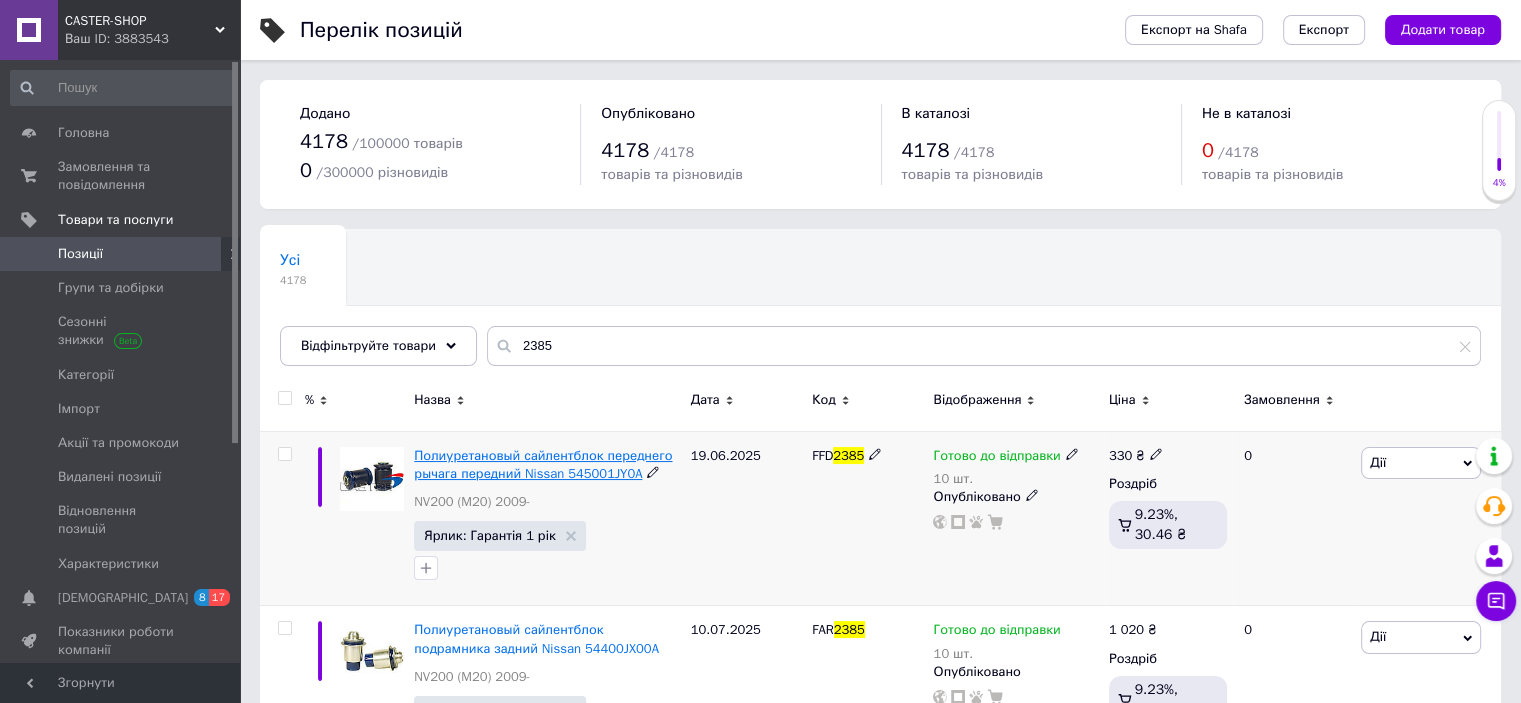 click on "Полиуретановый сайлентблок переднего рычага передний Nissan 545001JY0A" at bounding box center [543, 464] 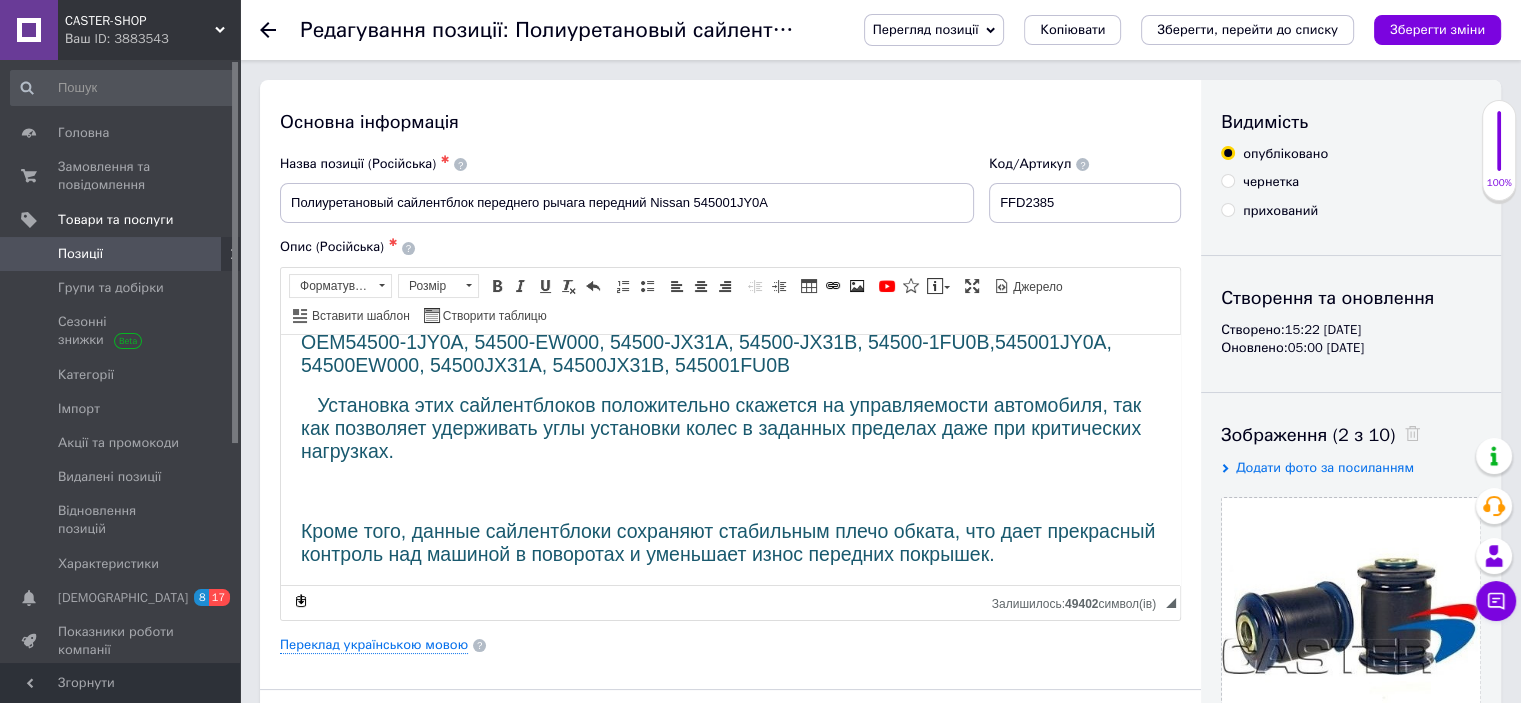 scroll, scrollTop: 100, scrollLeft: 0, axis: vertical 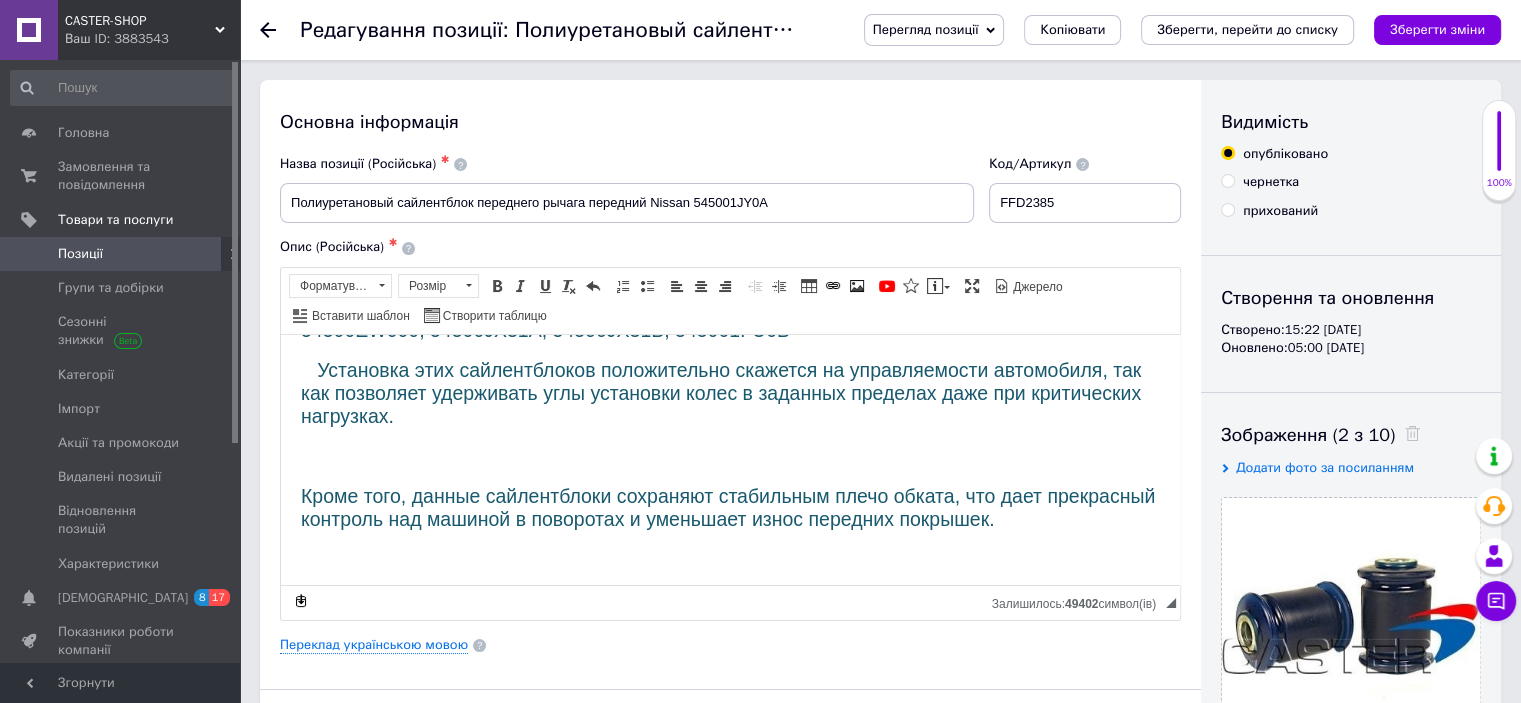 click on "Установка этих сайлентблоков положительно скажется на управляемости автомобиля, так как позволяет удерживать углы установки колес в заданных пределах даже при критических нагрузках." at bounding box center (730, 393) 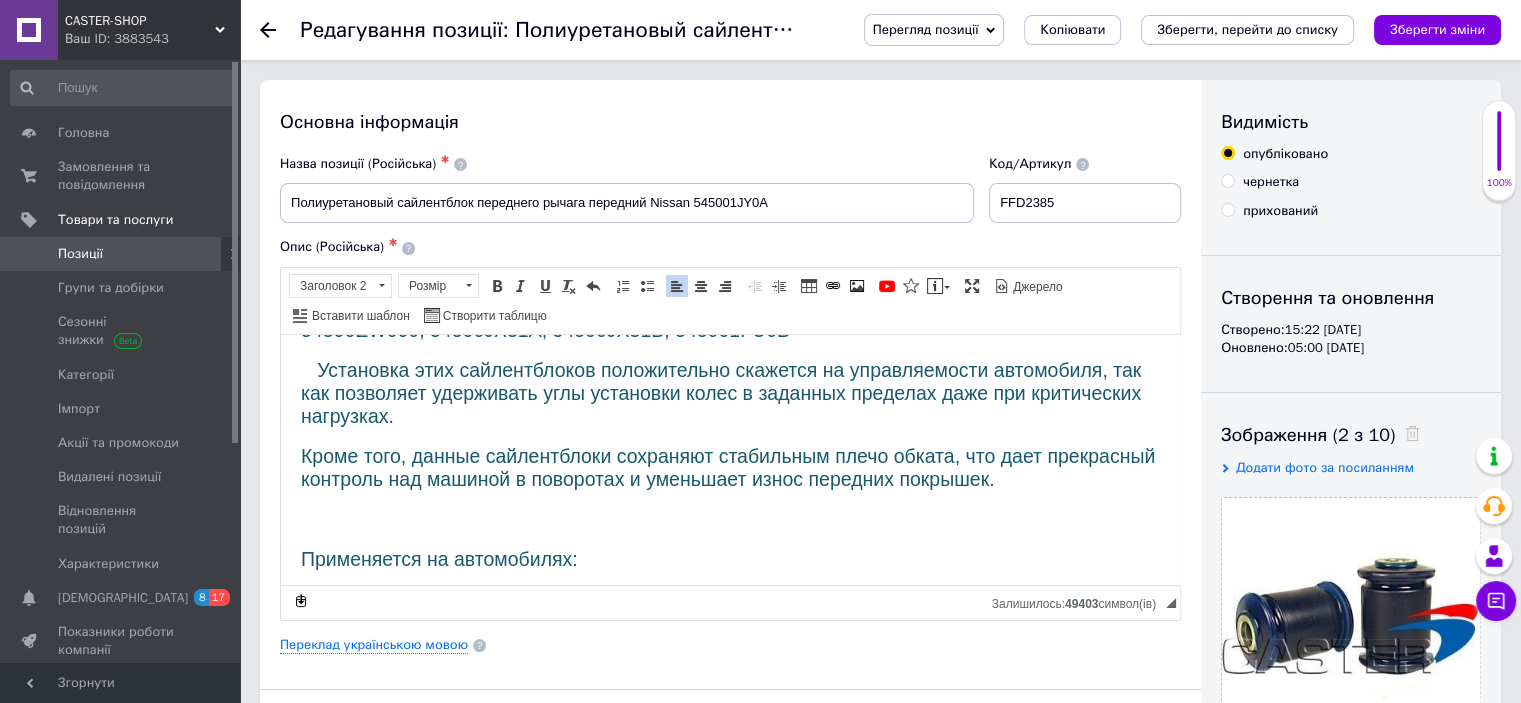 click on "Кроме того, данные сайлентблоки сохраняют стабильным плечо обката, что дает прекрасный контроль над машиной в поворотах и уменьшает износ передних покрышек." at bounding box center [730, 467] 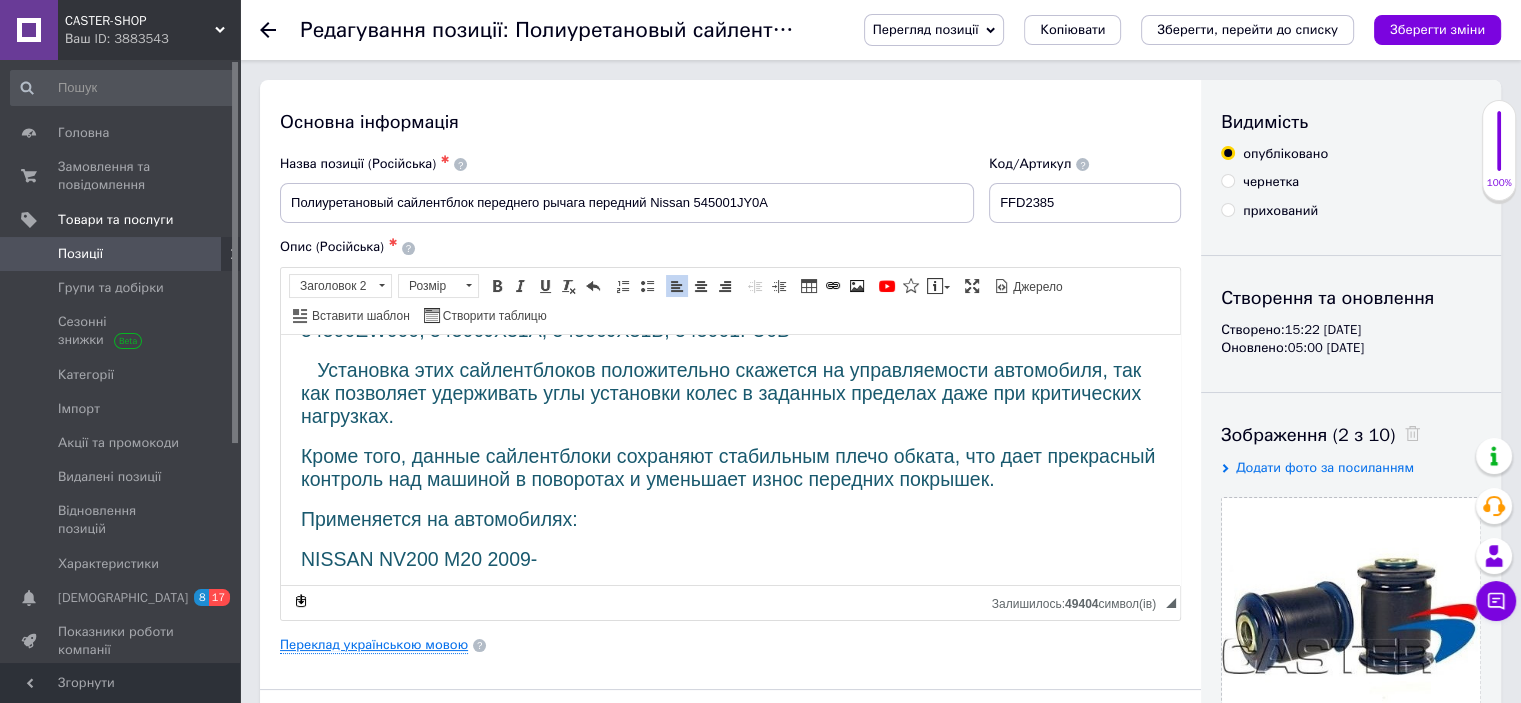 click on "Переклад українською мовою" at bounding box center [374, 645] 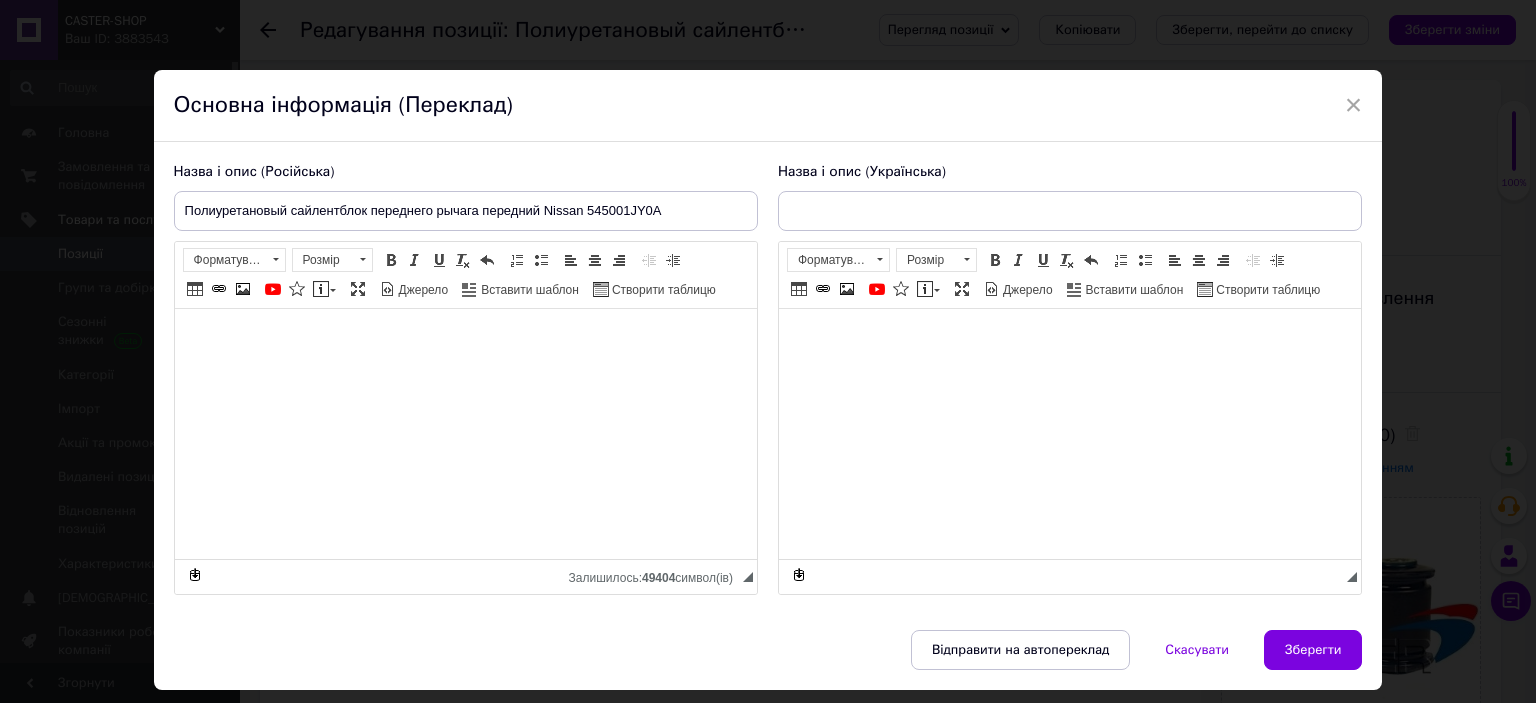 checkbox on "true" 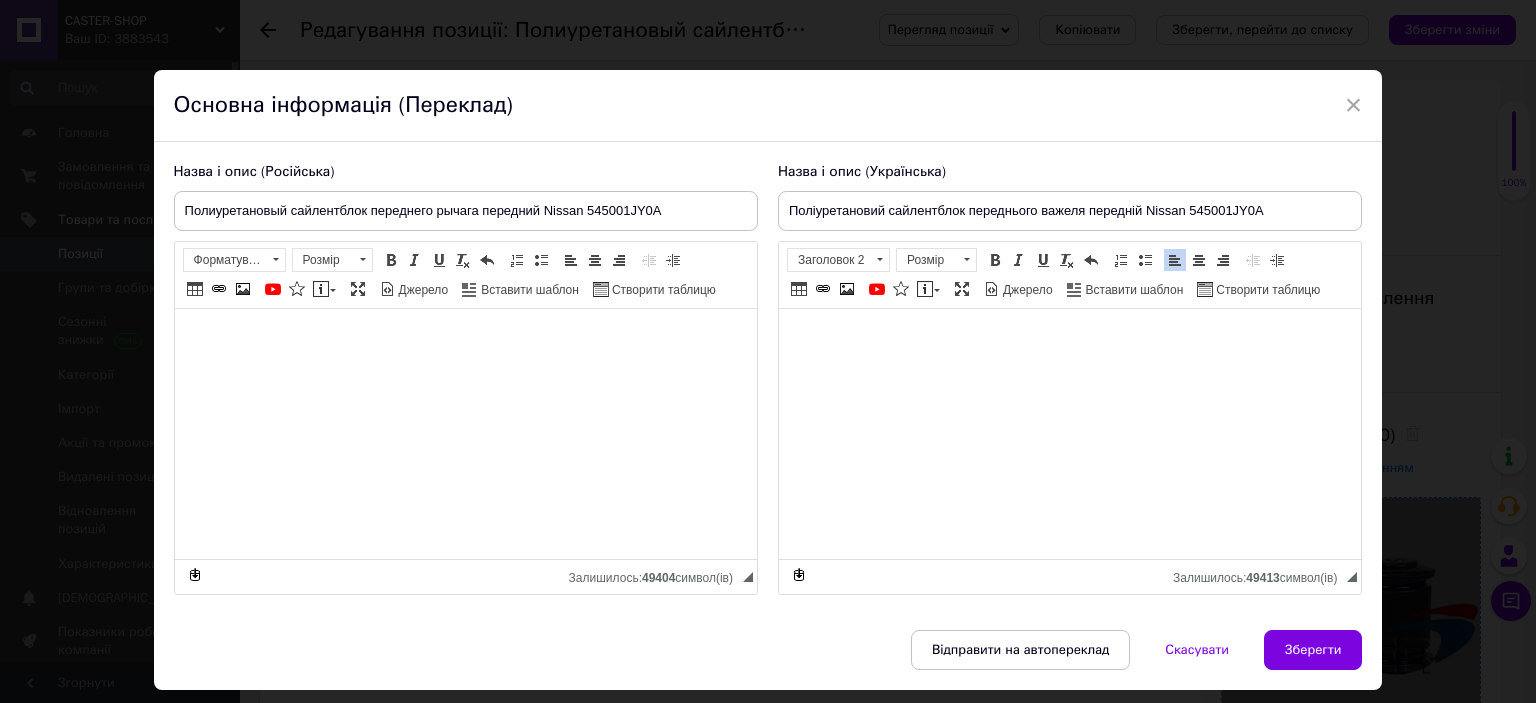 click on "Зберегти" at bounding box center (1313, 650) 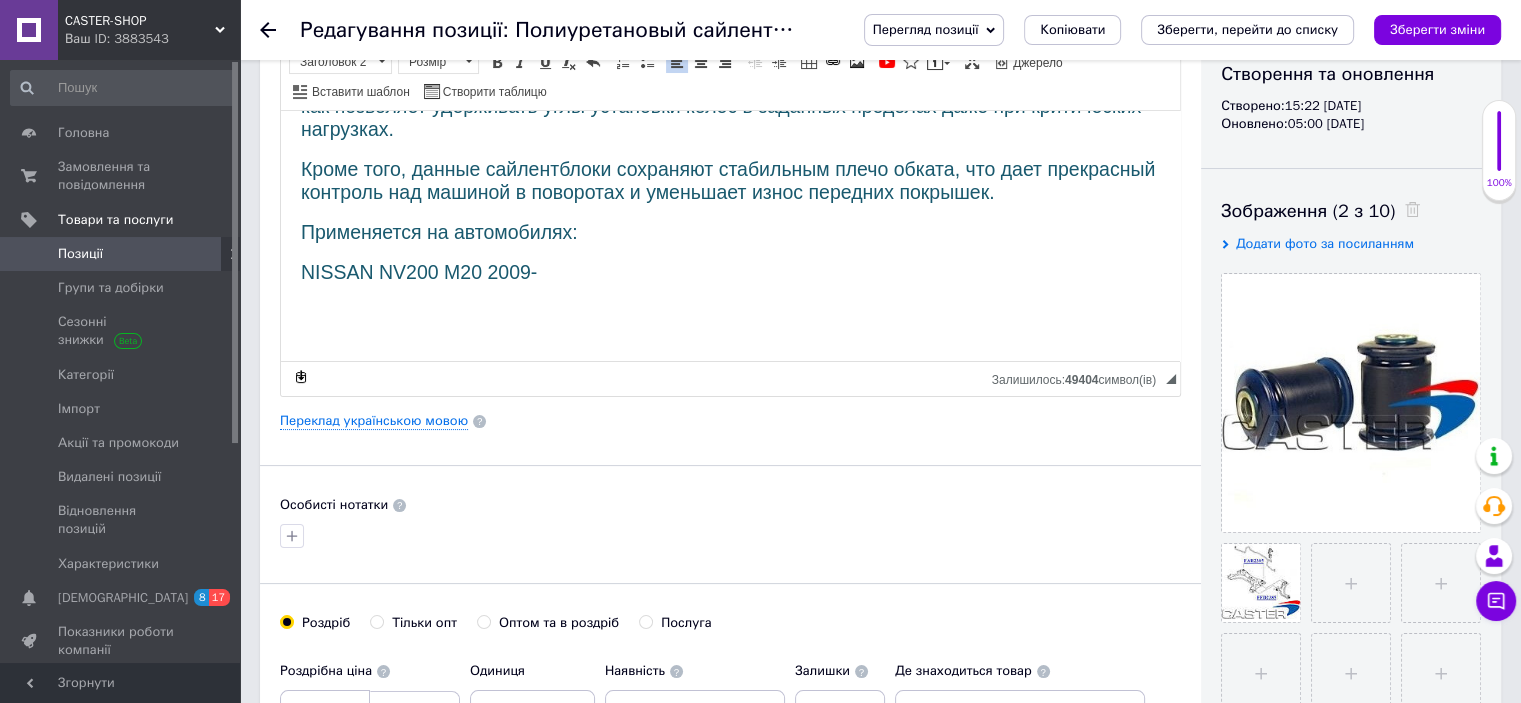 scroll, scrollTop: 400, scrollLeft: 0, axis: vertical 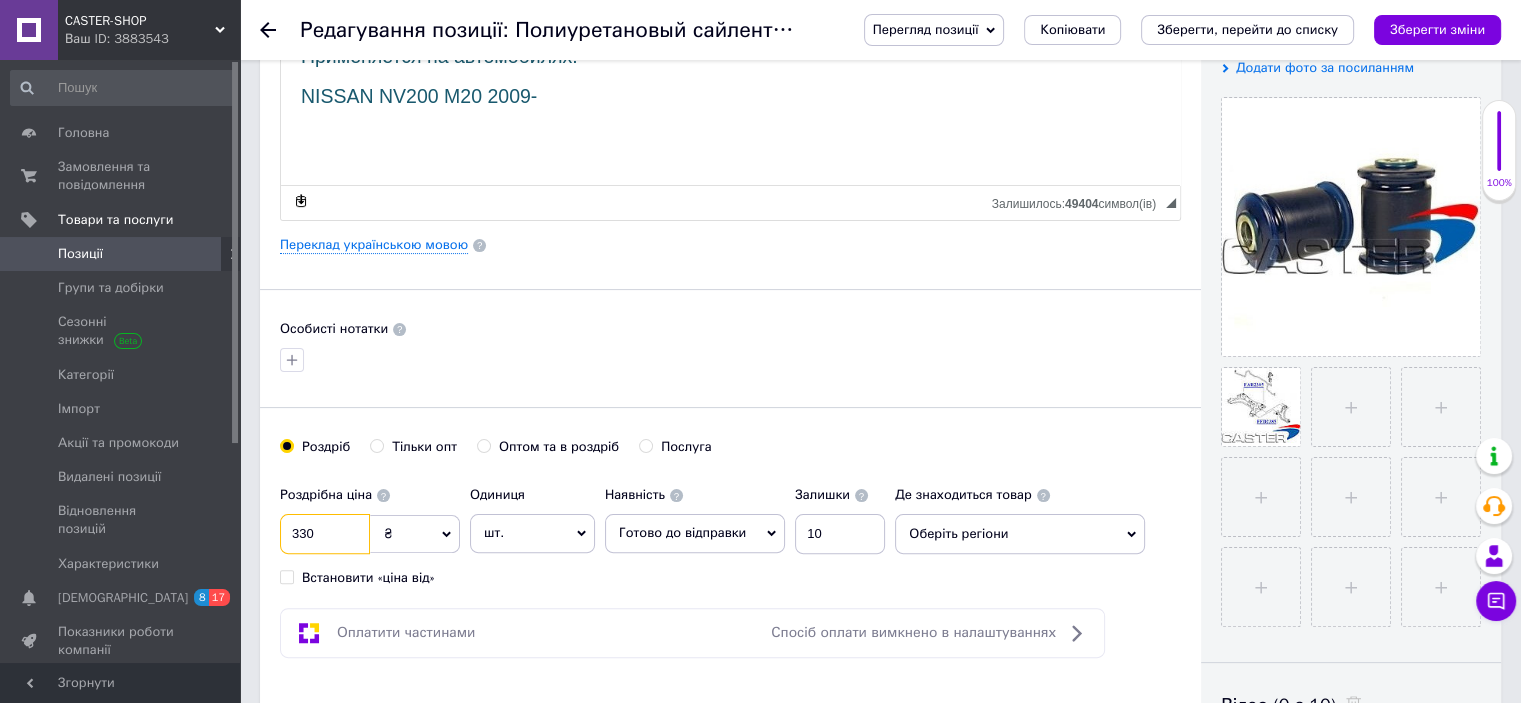 drag, startPoint x: 306, startPoint y: 528, endPoint x: 270, endPoint y: 507, distance: 41.677334 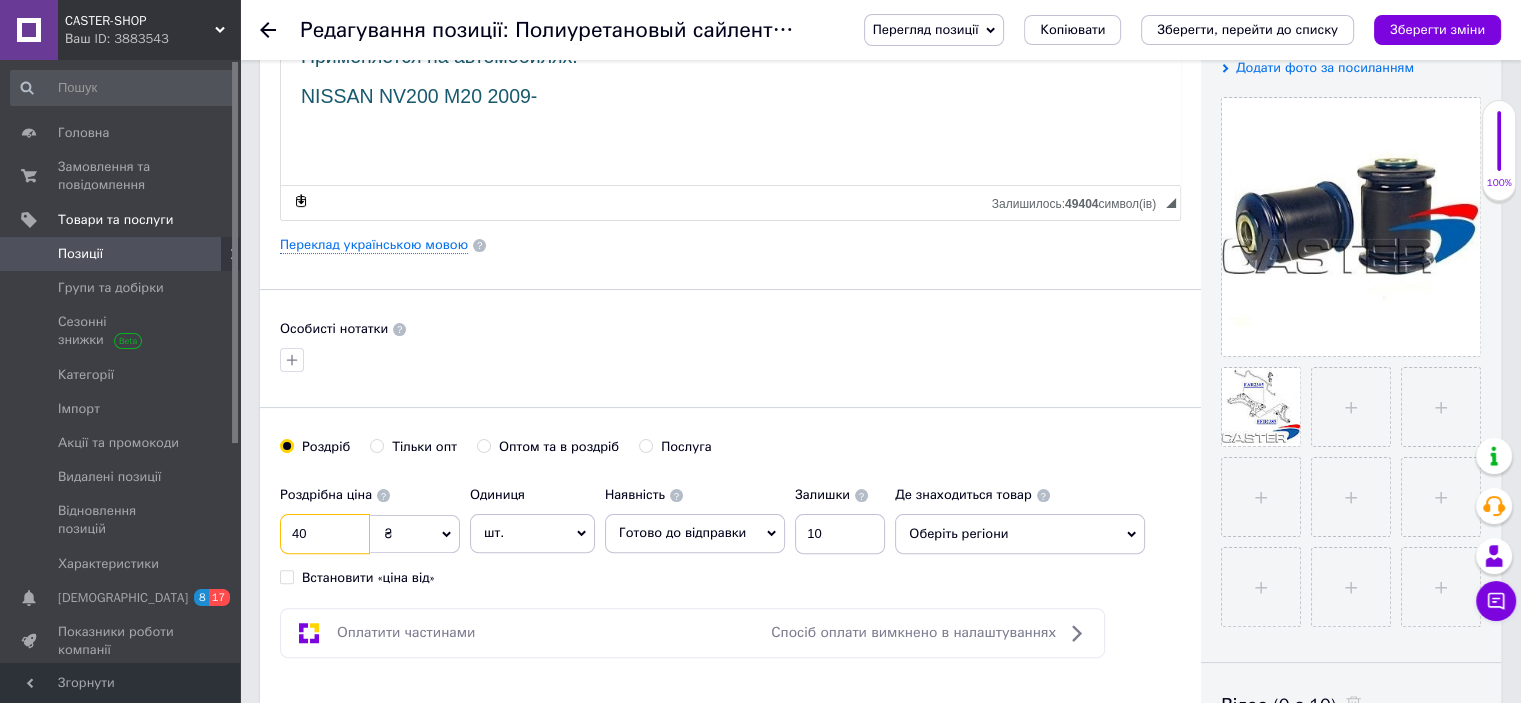 type on "420" 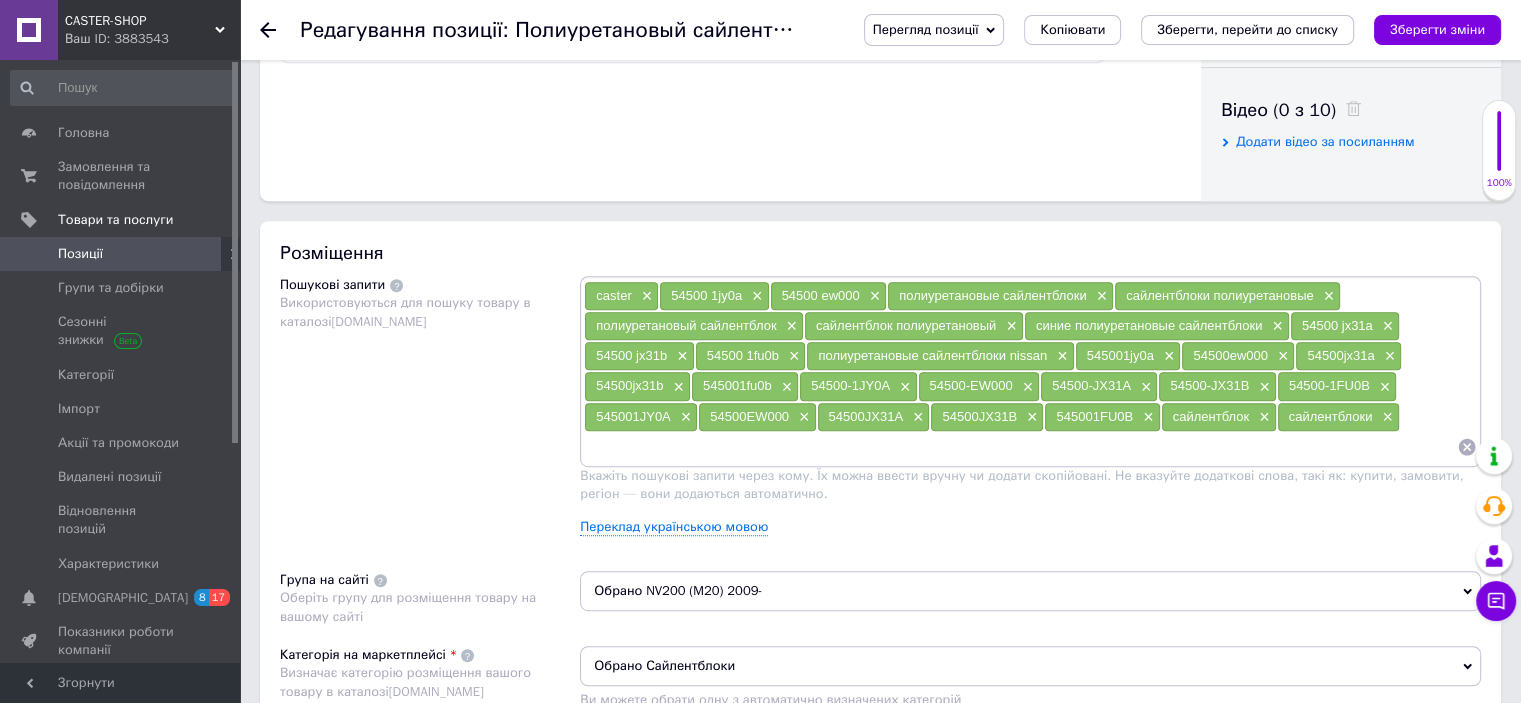 scroll, scrollTop: 1000, scrollLeft: 0, axis: vertical 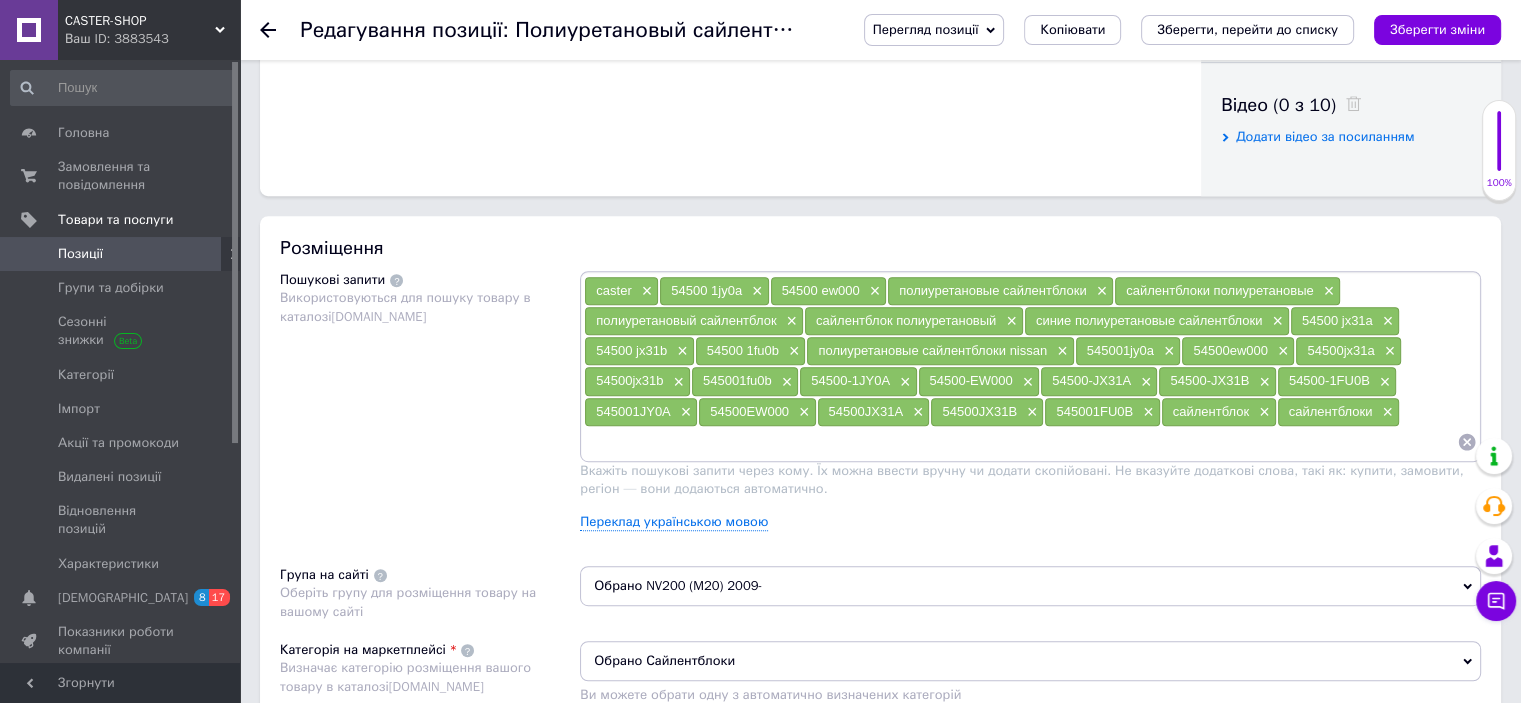 type on "420" 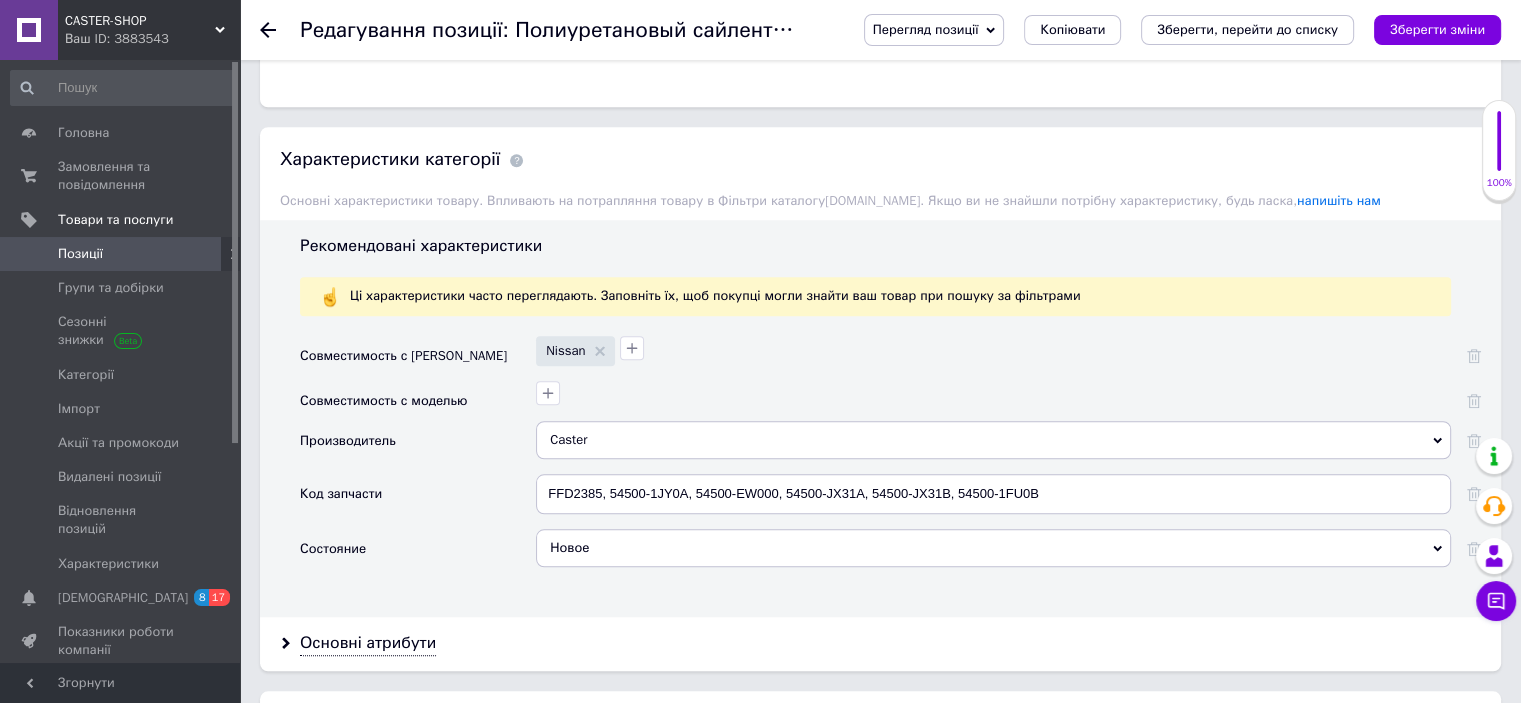 scroll, scrollTop: 1900, scrollLeft: 0, axis: vertical 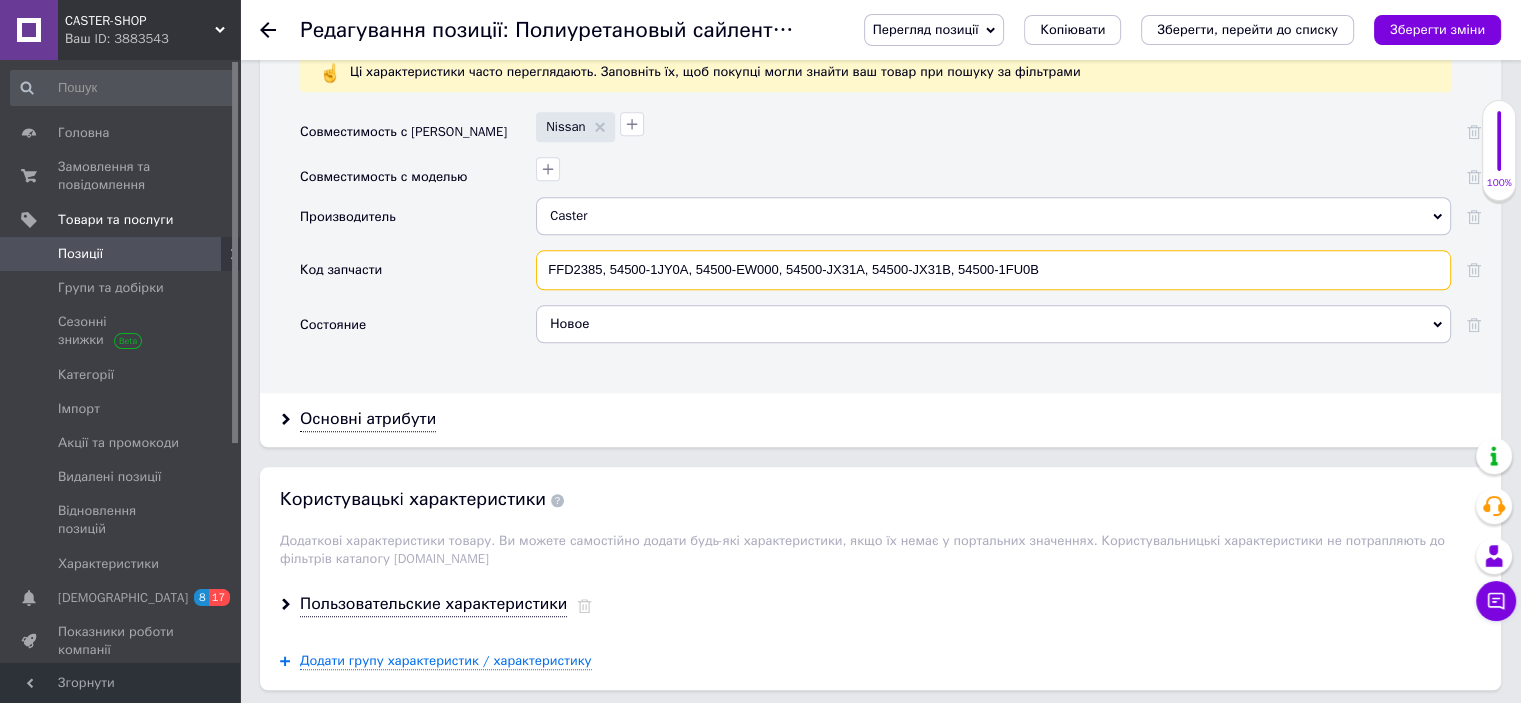 drag, startPoint x: 1076, startPoint y: 263, endPoint x: 310, endPoint y: 261, distance: 766.0026 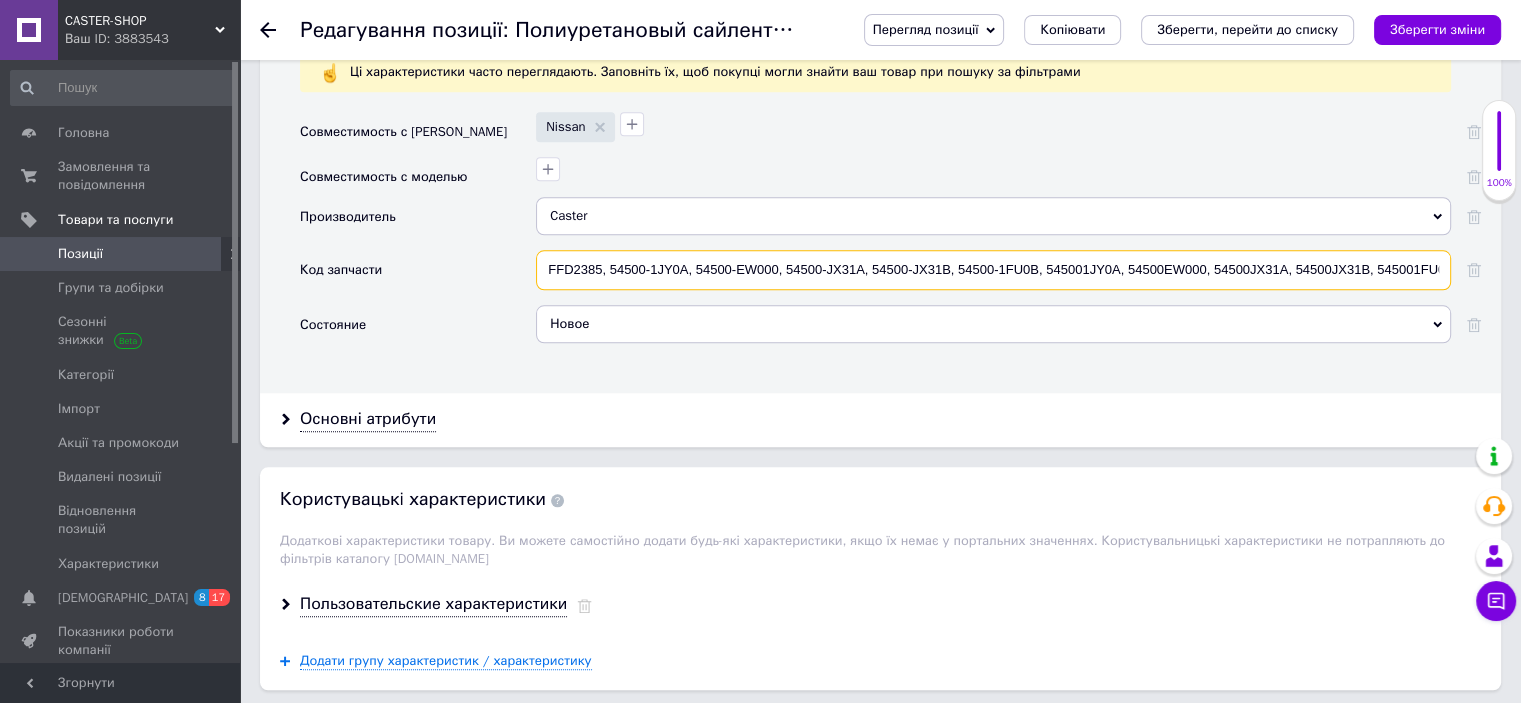 scroll, scrollTop: 0, scrollLeft: 17, axis: horizontal 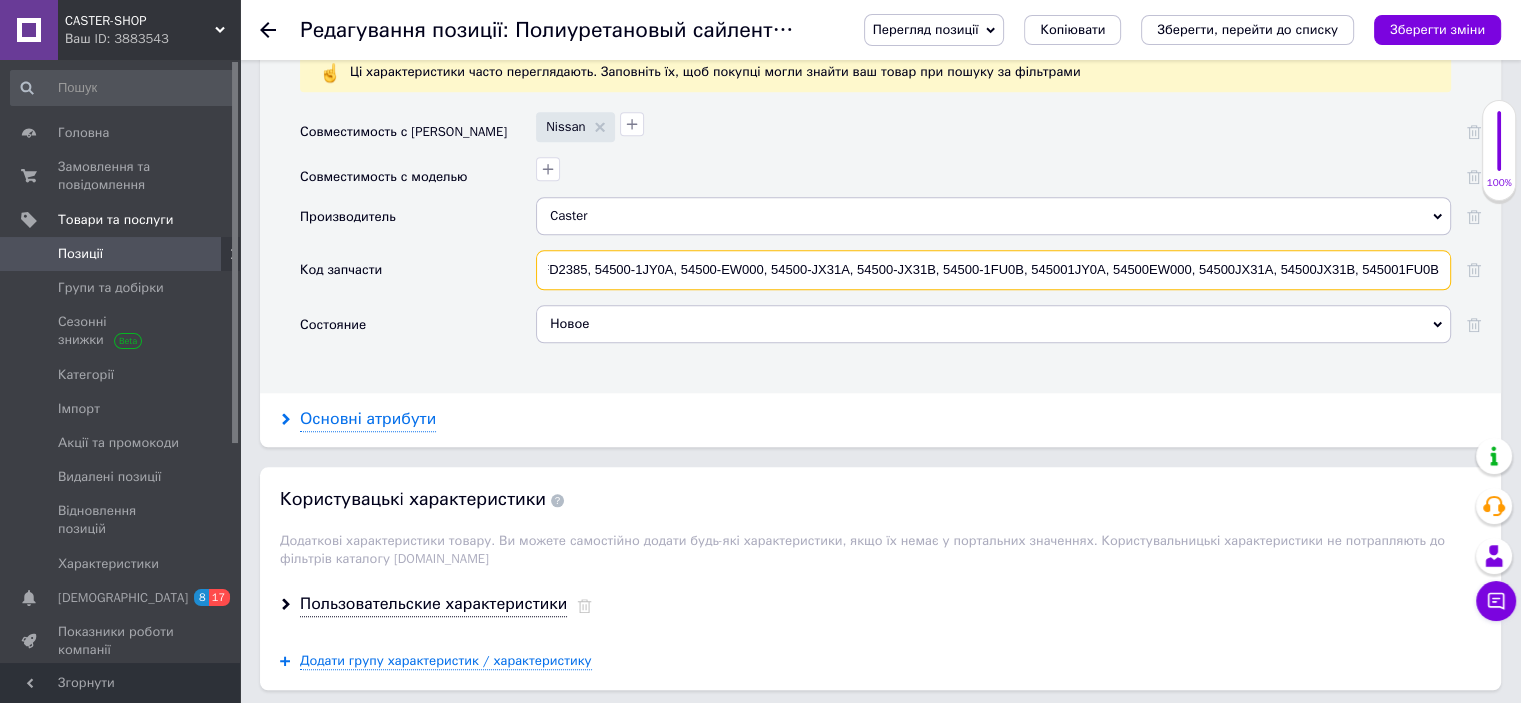 type on "FFD2385, 54500-1JY0A, 54500-EW000, 54500-JX31A, 54500-JX31B, 54500-1FU0B, 545001JY0A, 54500EW000, 54500JX31A, 54500JX31B, 545001FU0B" 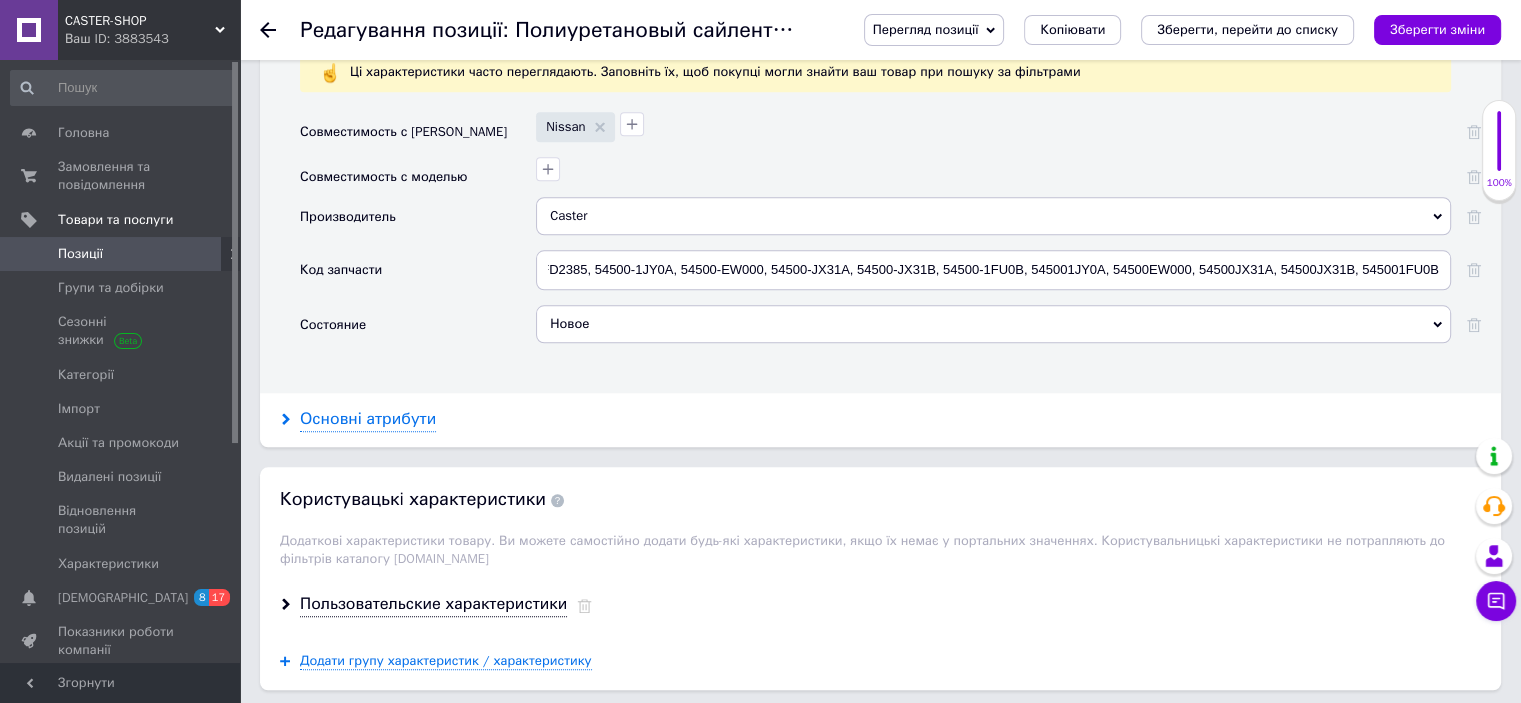 click on "Основні атрибути" at bounding box center [368, 419] 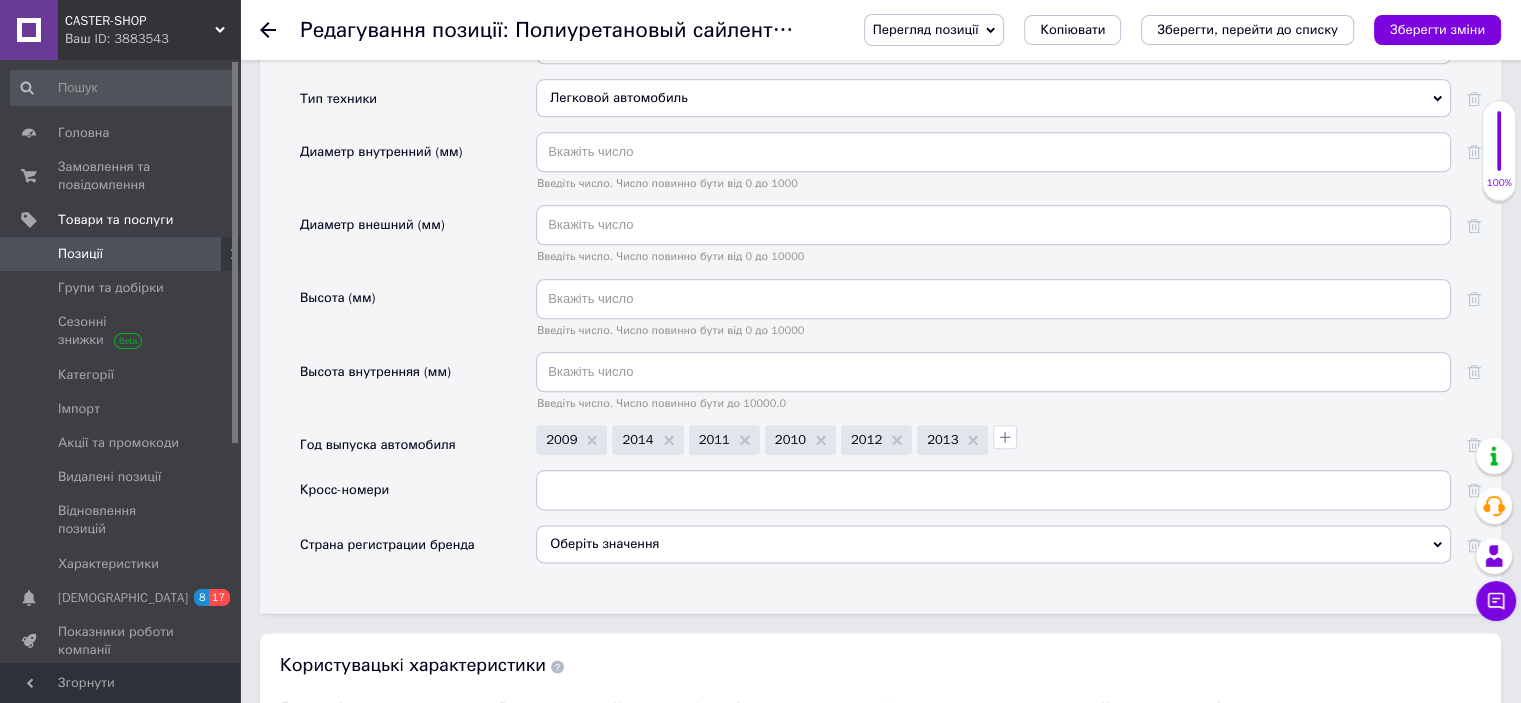 scroll, scrollTop: 2500, scrollLeft: 0, axis: vertical 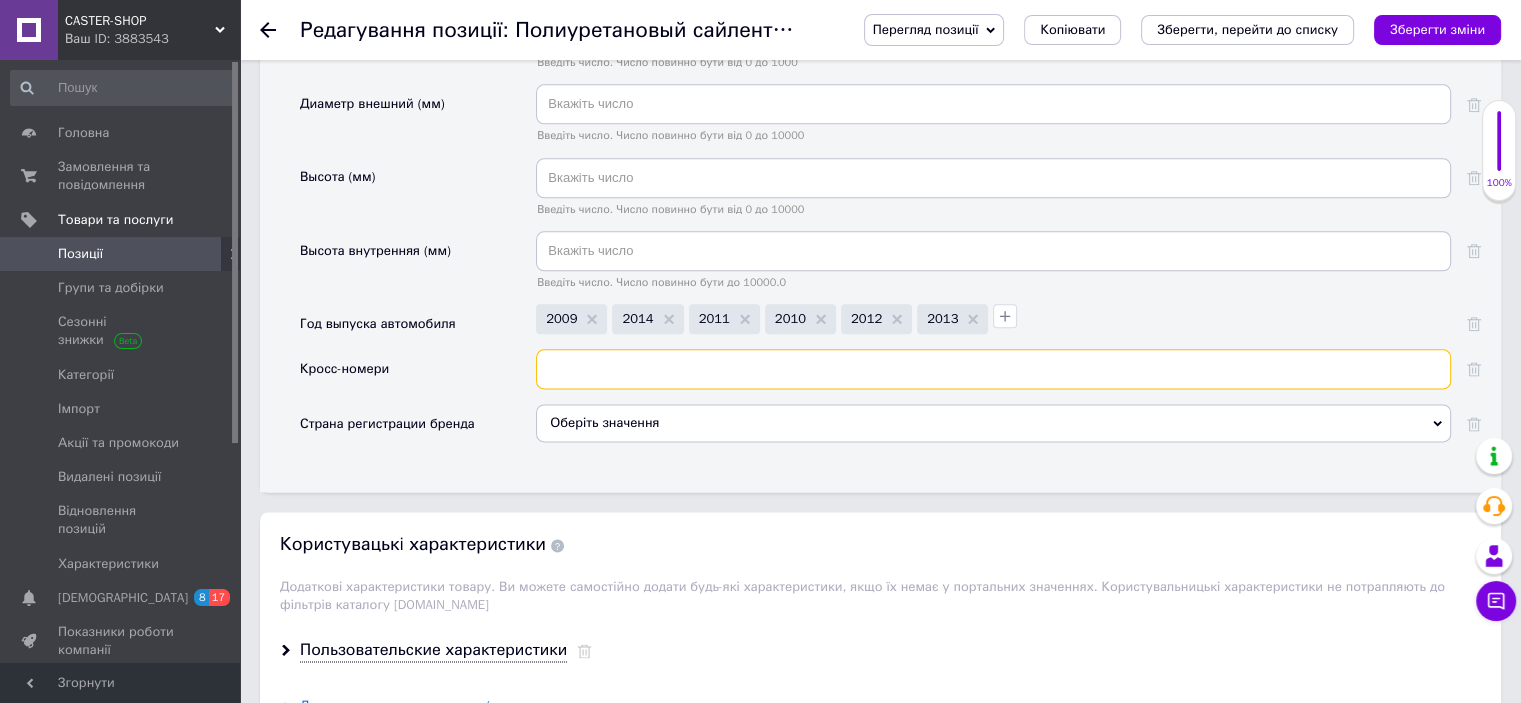 paste on "FFD2385, 54500-1JY0A, 54500-EW000, 54500-JX31A, 54500-JX31B, 54500-1FU0B, 545001JY0A, 54500EW000, 54500JX31A, 54500JX31B, 545001FU0B" 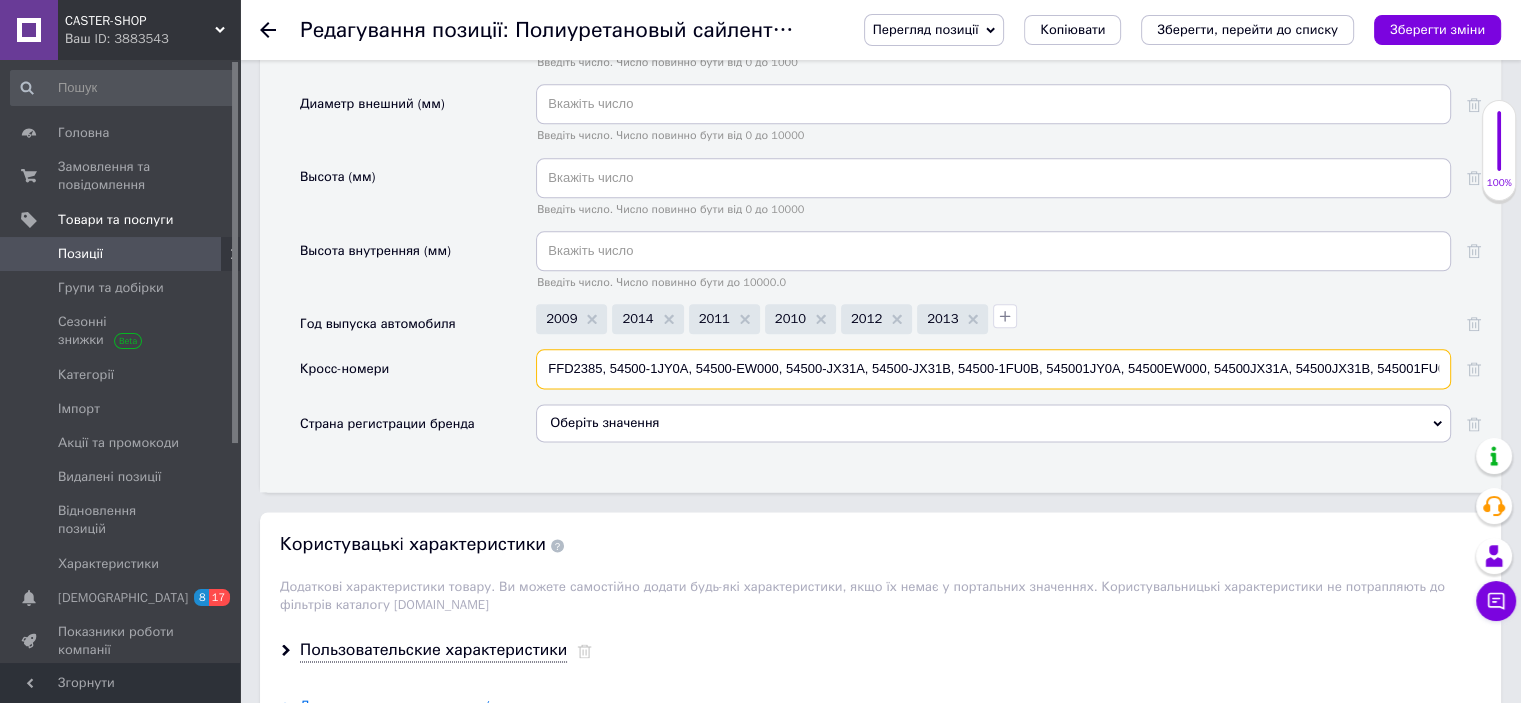 scroll, scrollTop: 0, scrollLeft: 17, axis: horizontal 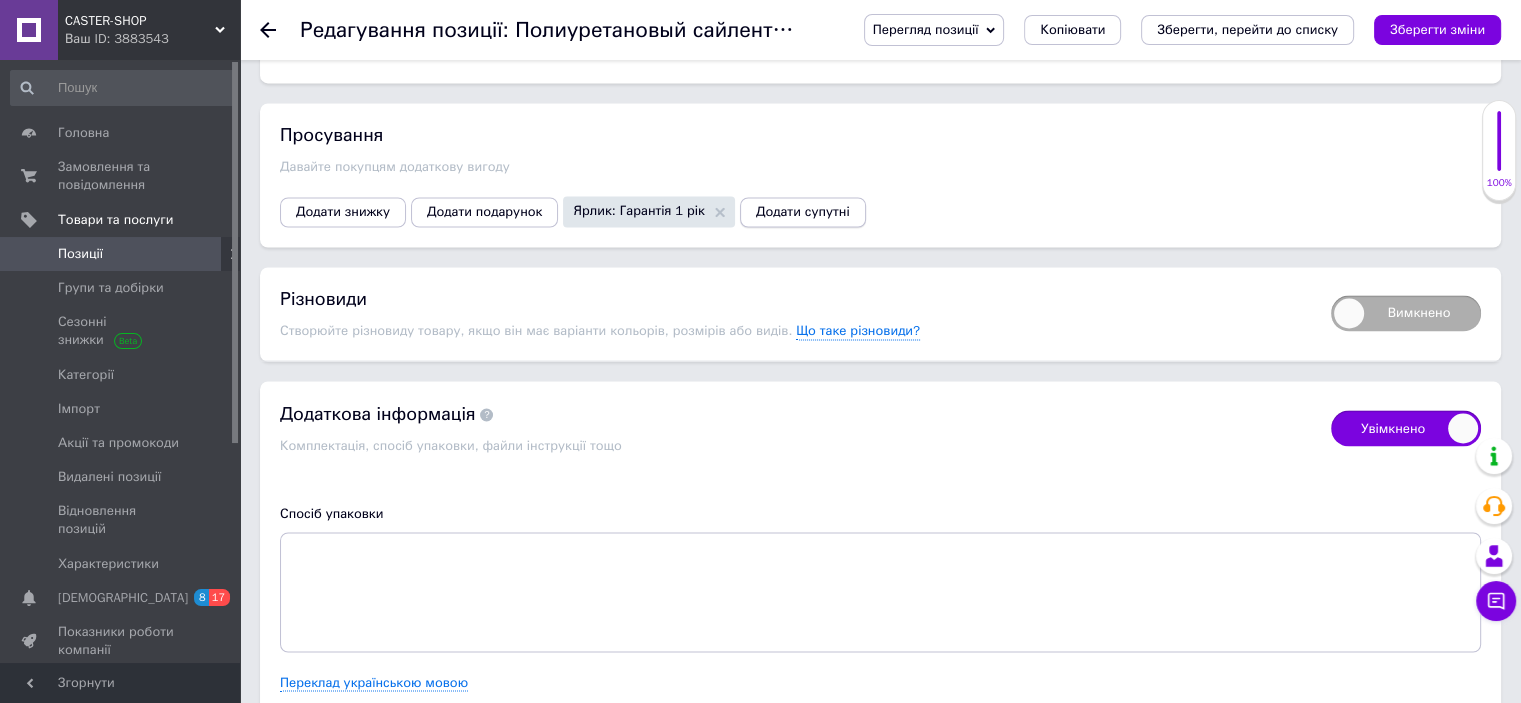 type on "FFD2385, 54500-1JY0A, 54500-EW000, 54500-JX31A, 54500-JX31B, 54500-1FU0B, 545001JY0A, 54500EW000, 54500JX31A, 54500JX31B, 545001FU0B" 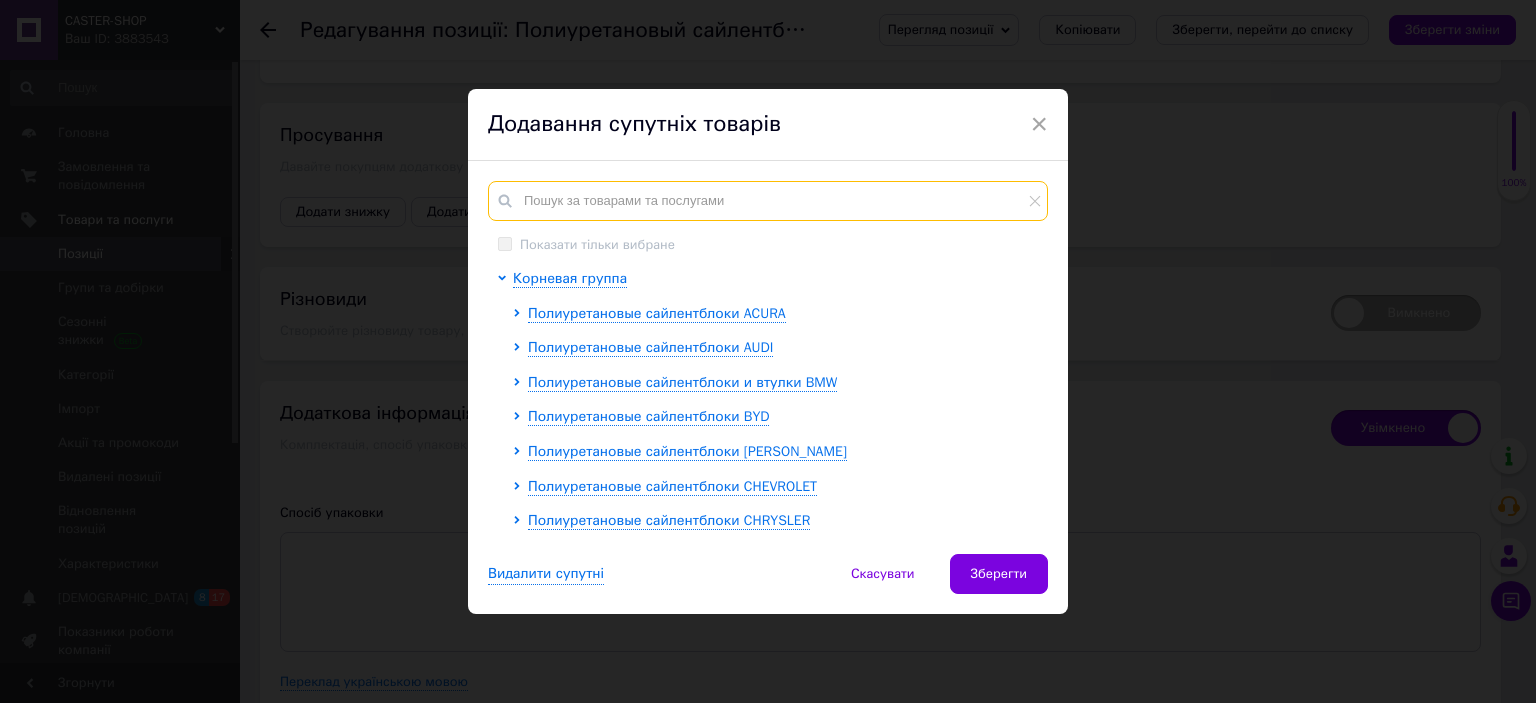 click at bounding box center (768, 201) 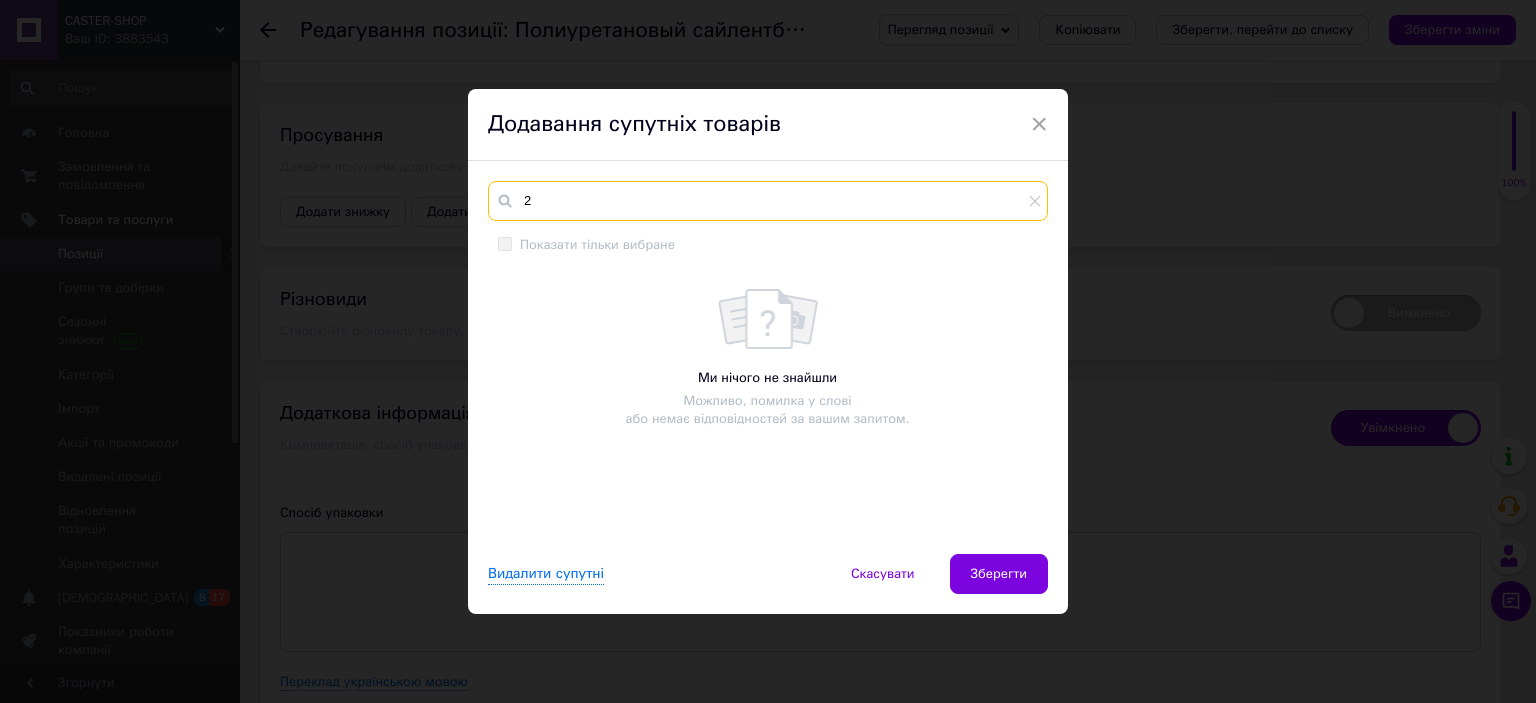 checkbox on "true" 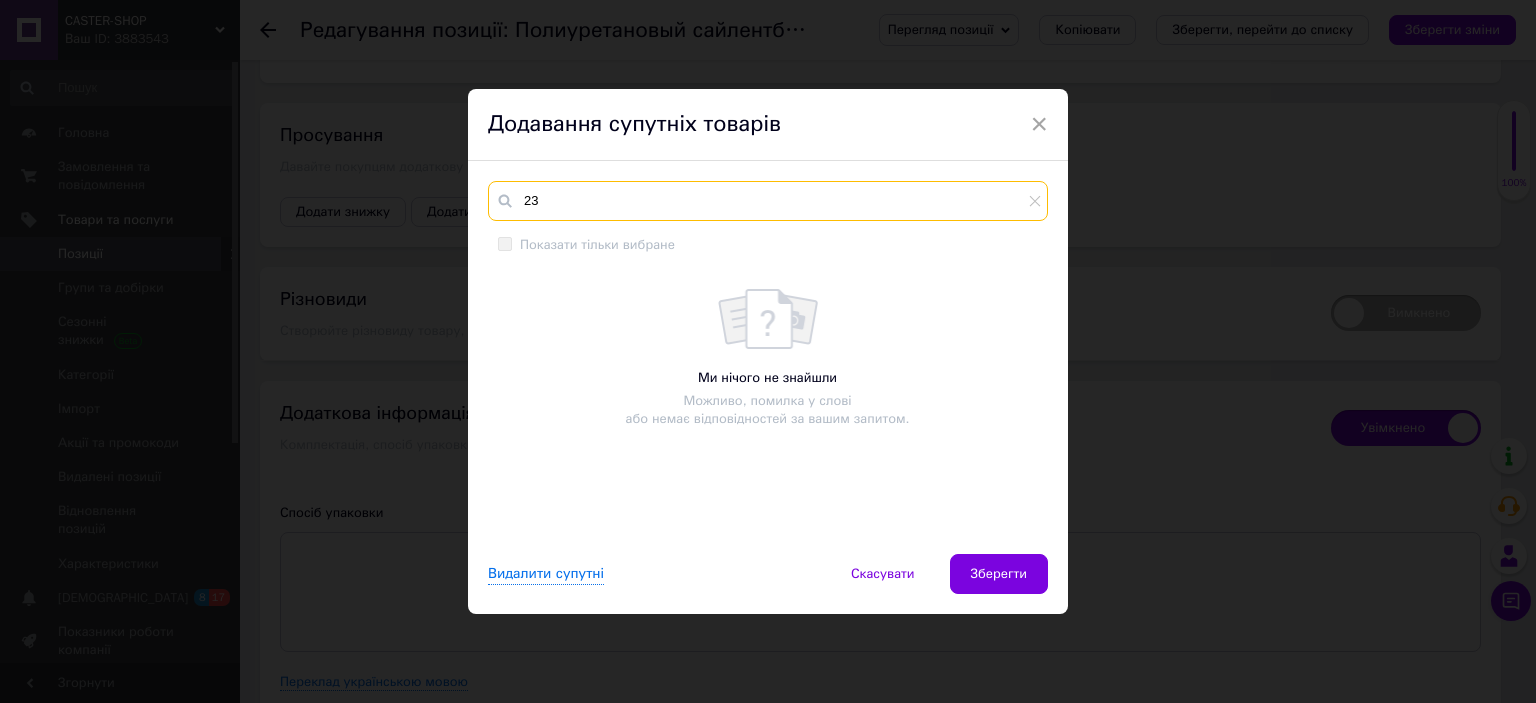checkbox on "true" 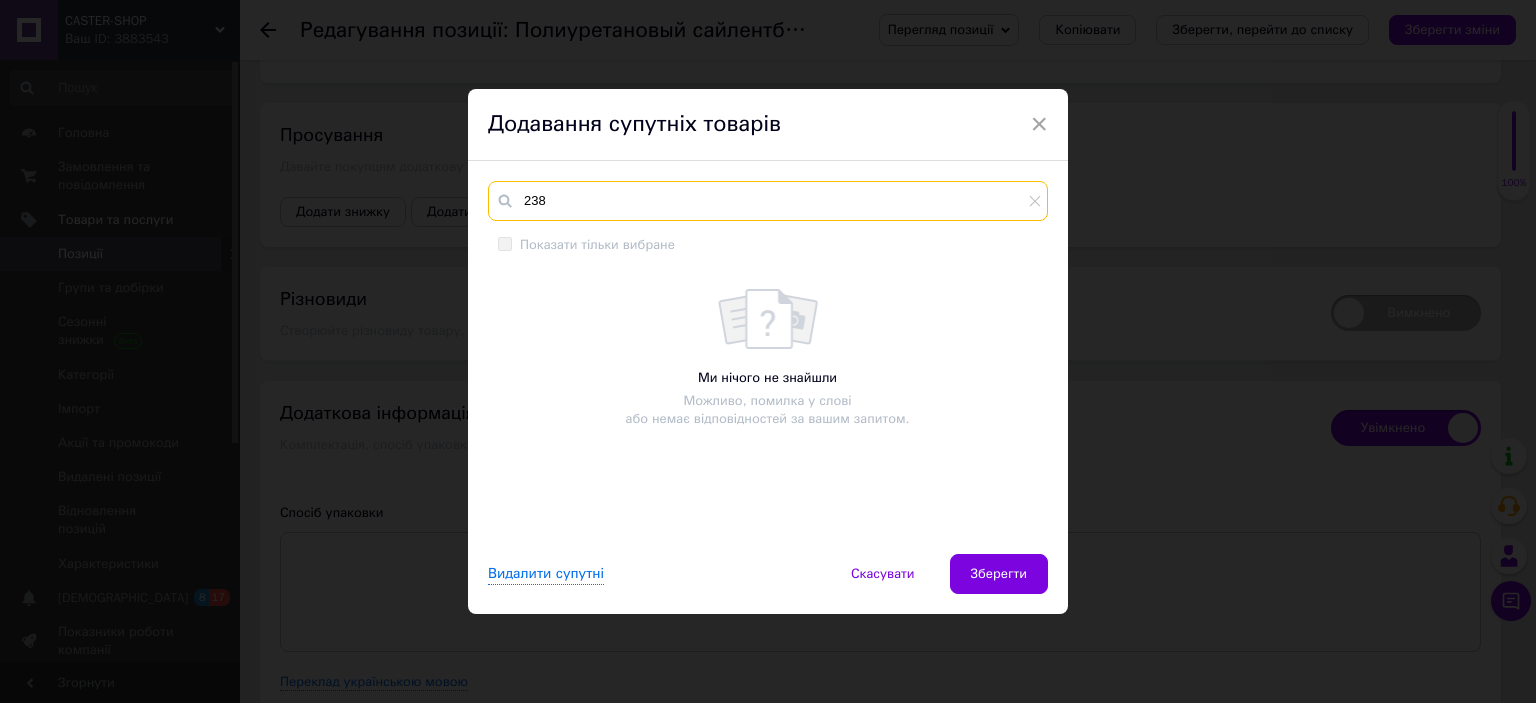 checkbox on "true" 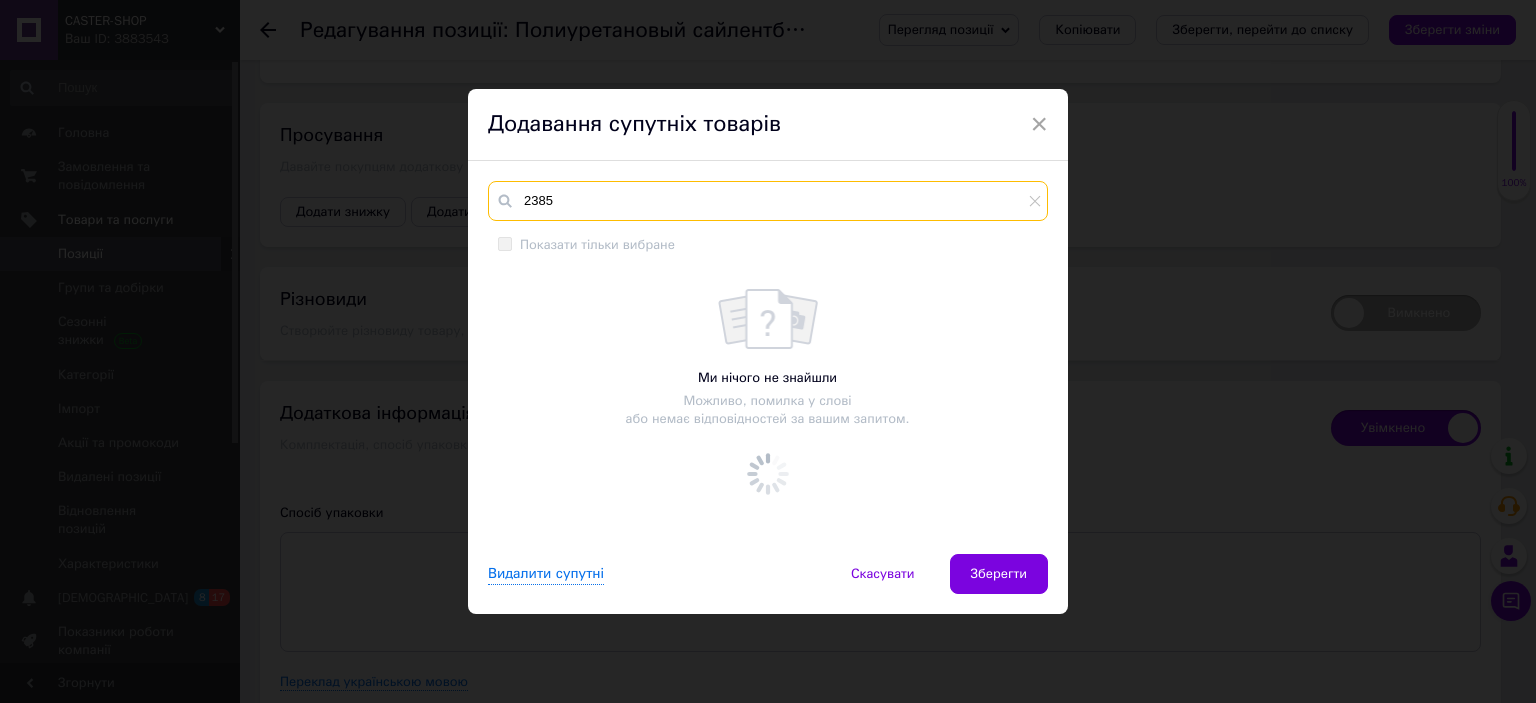 checkbox on "true" 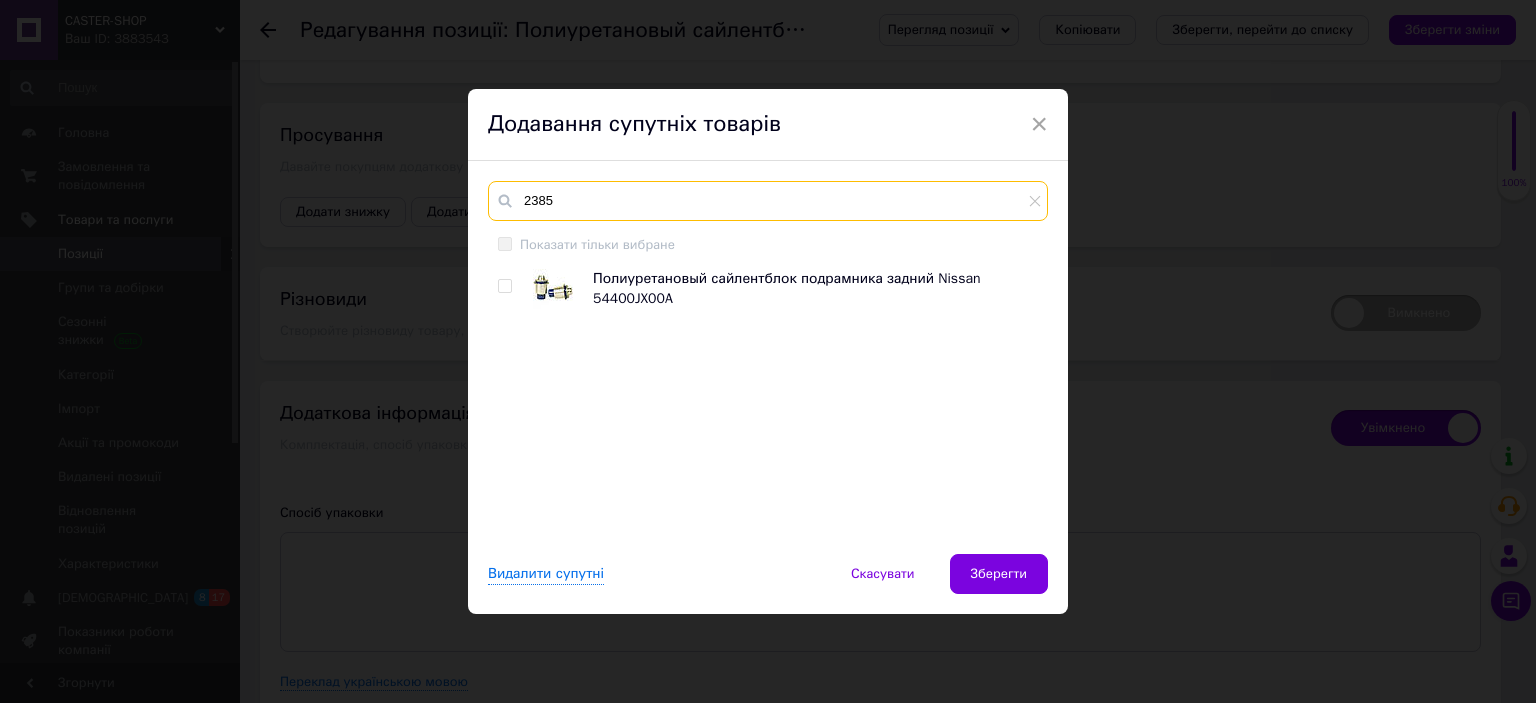type on "2385" 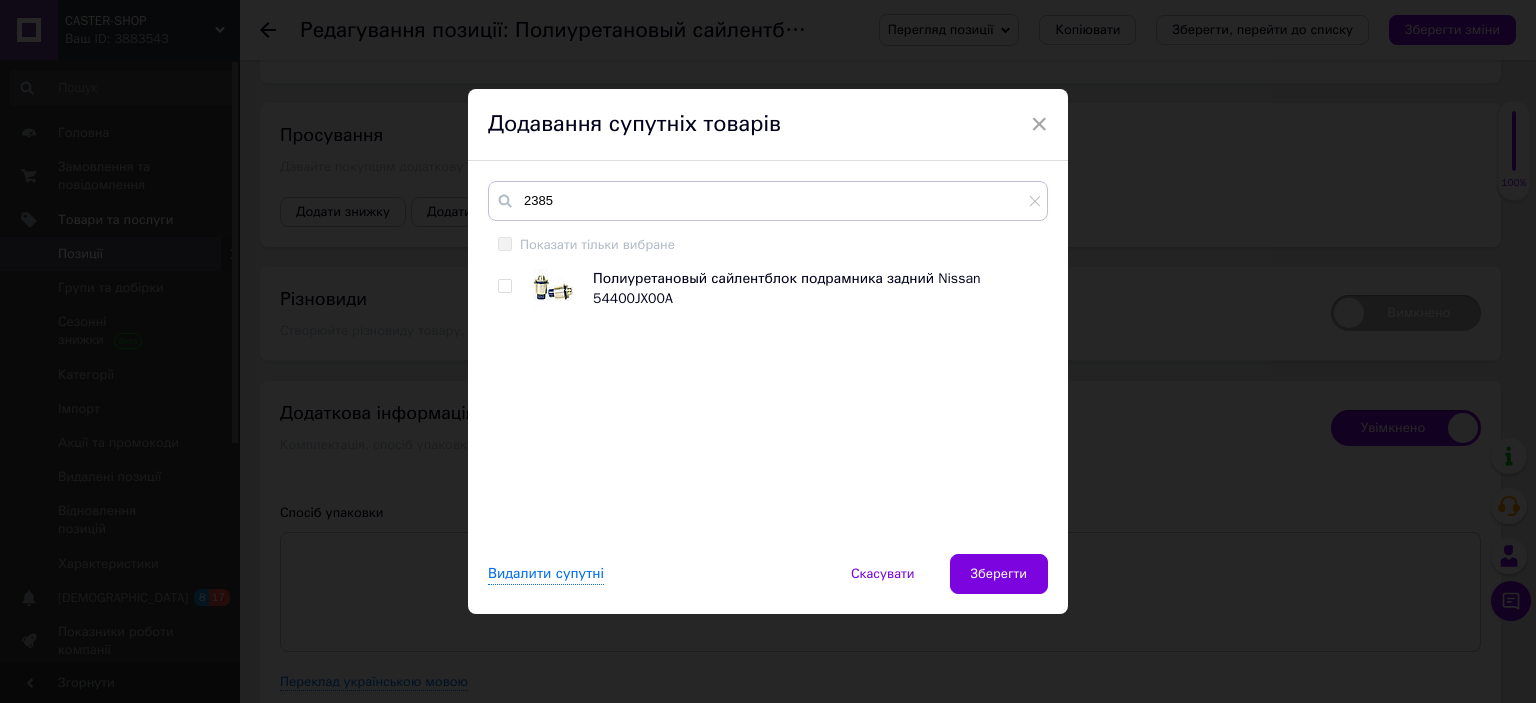 click at bounding box center [504, 286] 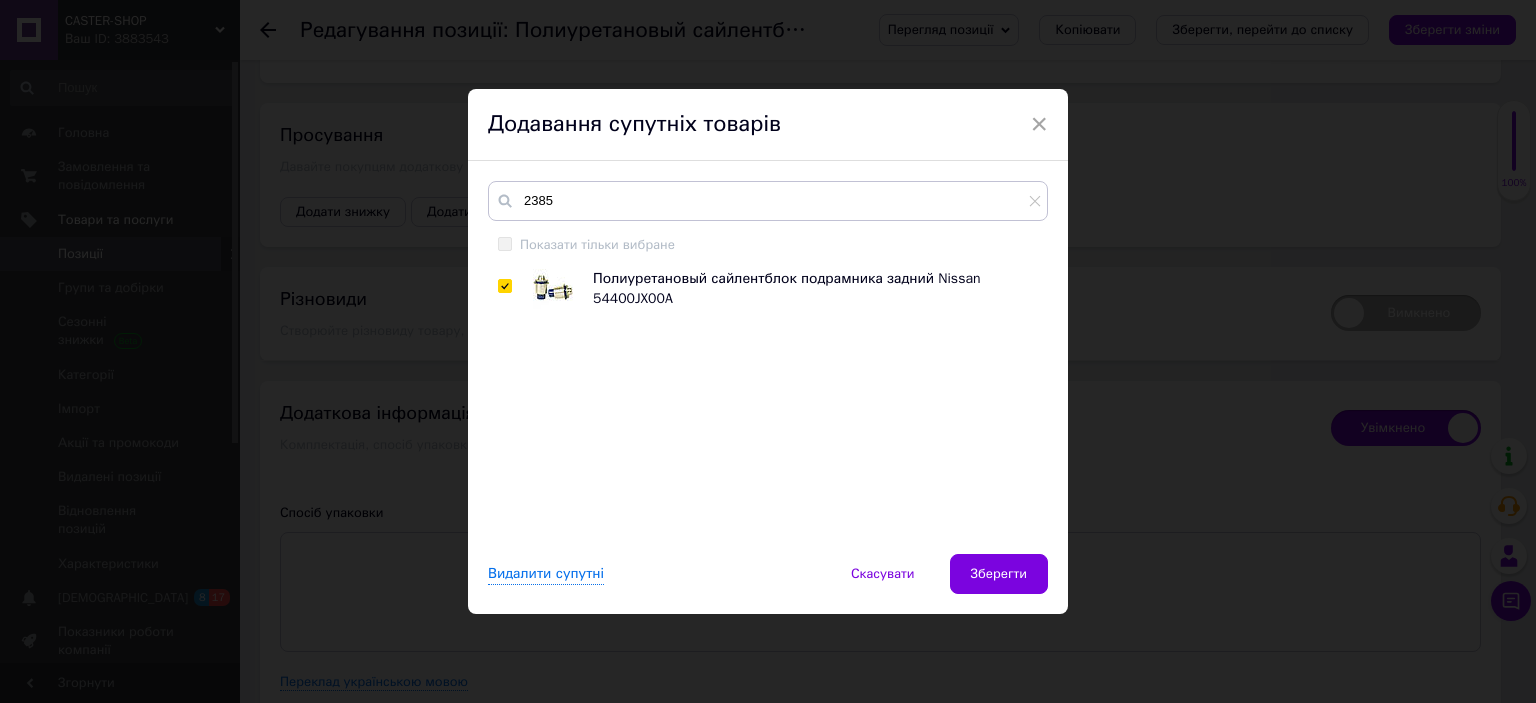 checkbox on "true" 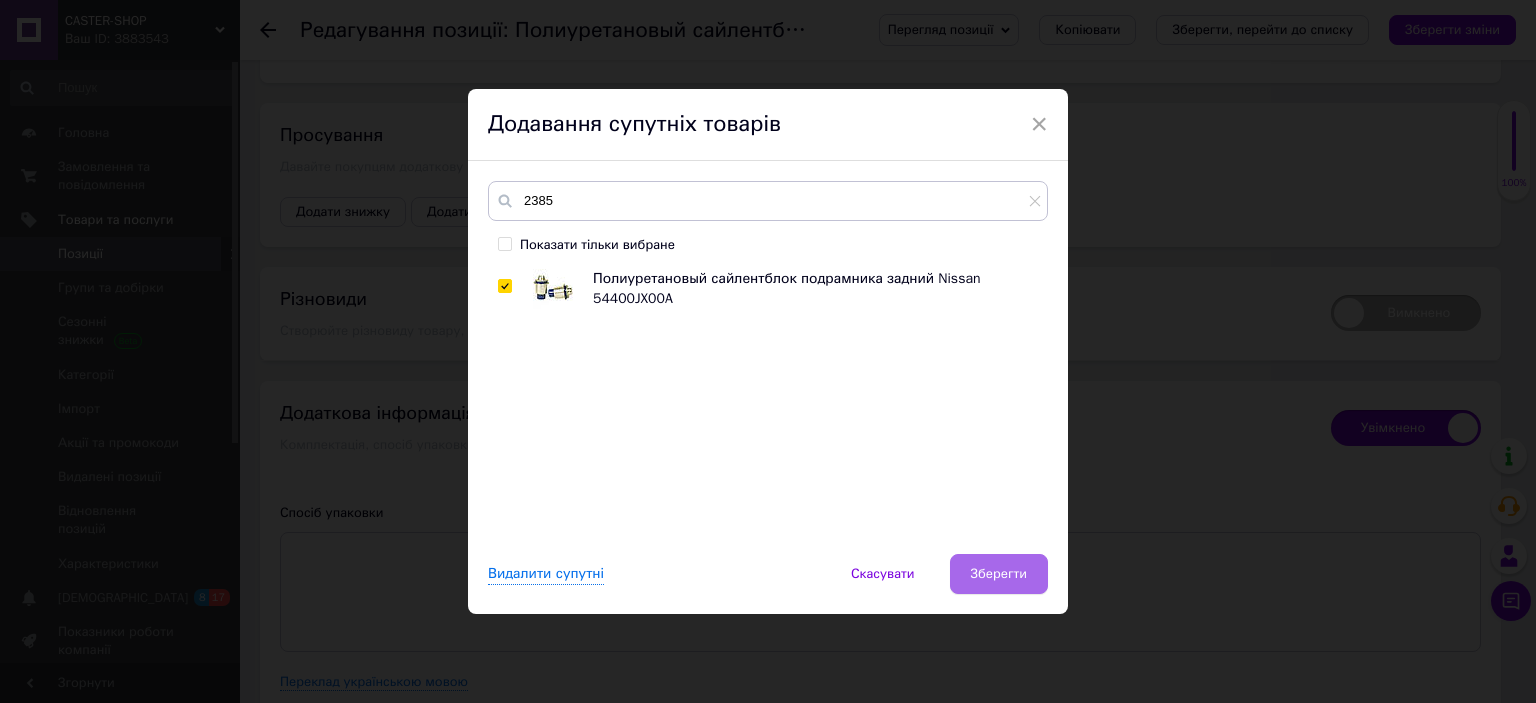 click on "Зберегти" at bounding box center (999, 574) 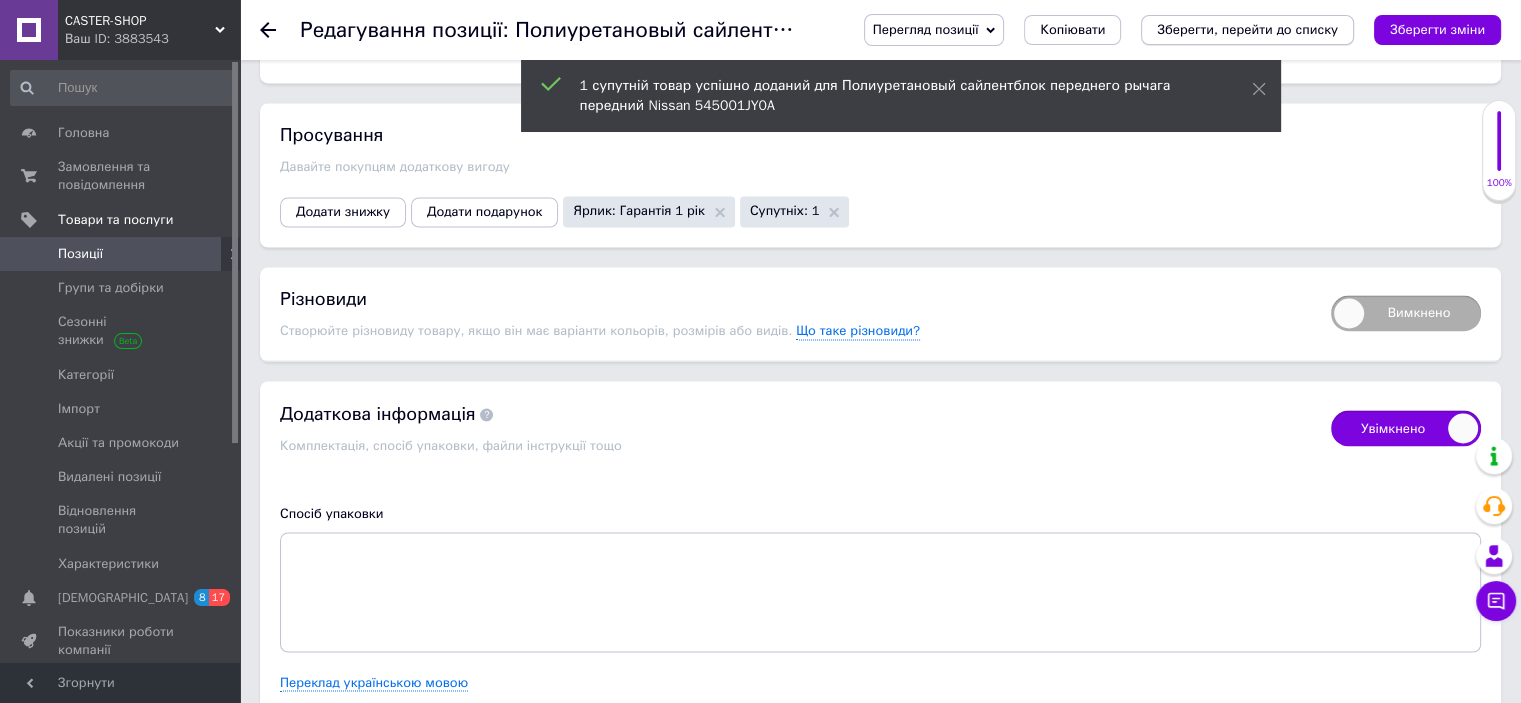 click on "Зберегти, перейти до списку" at bounding box center (1247, 29) 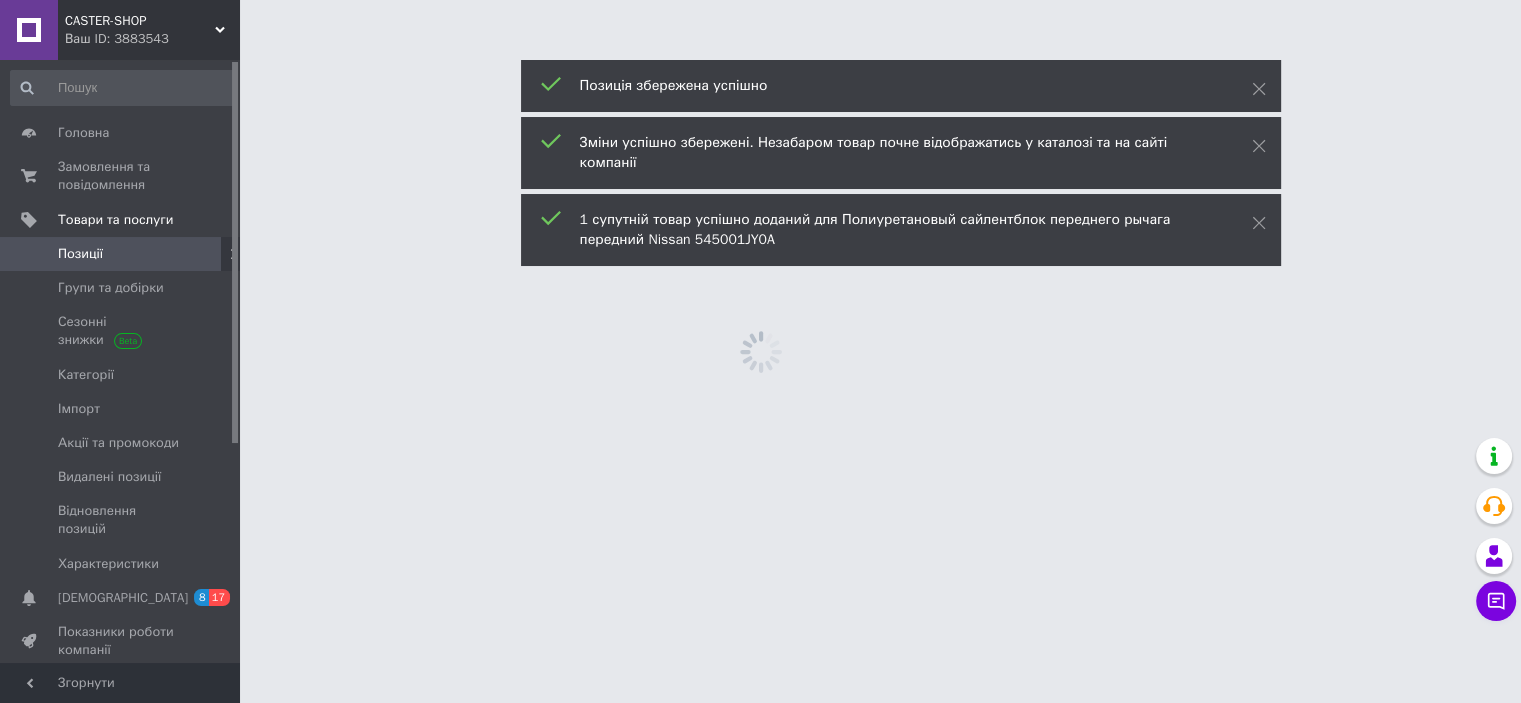 scroll, scrollTop: 0, scrollLeft: 0, axis: both 